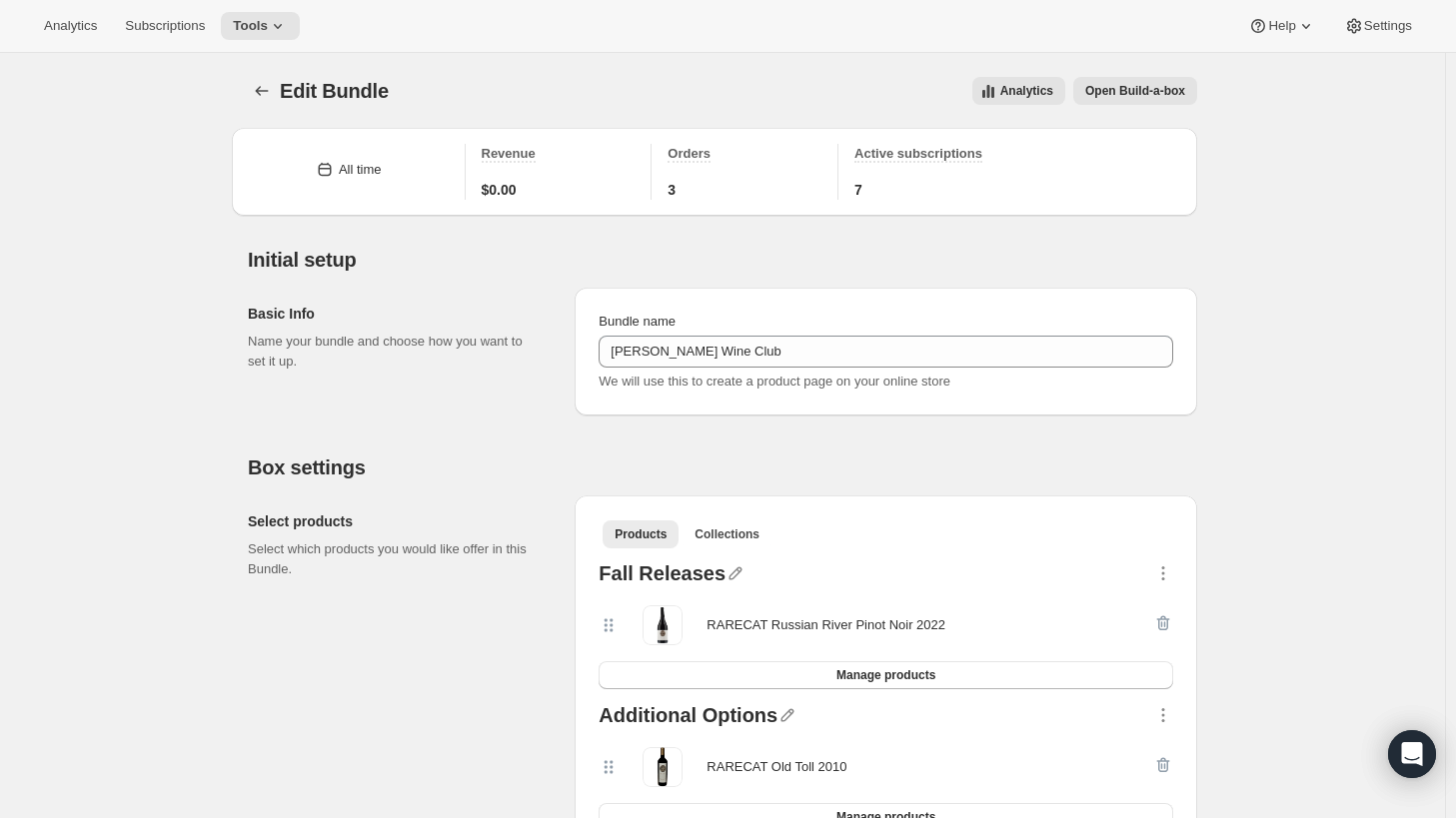 select on "MINIMUM" 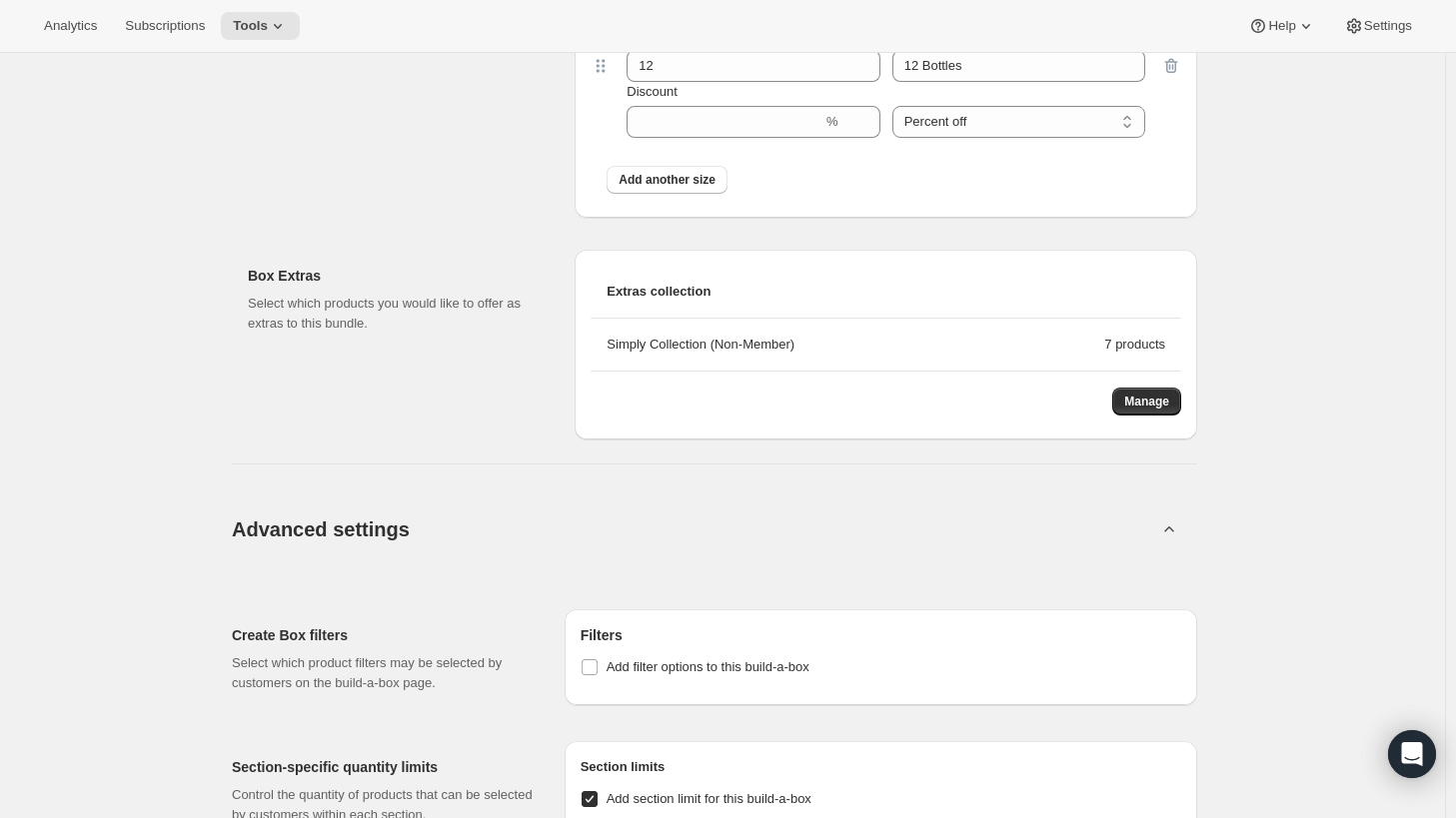 scroll, scrollTop: 1398, scrollLeft: 0, axis: vertical 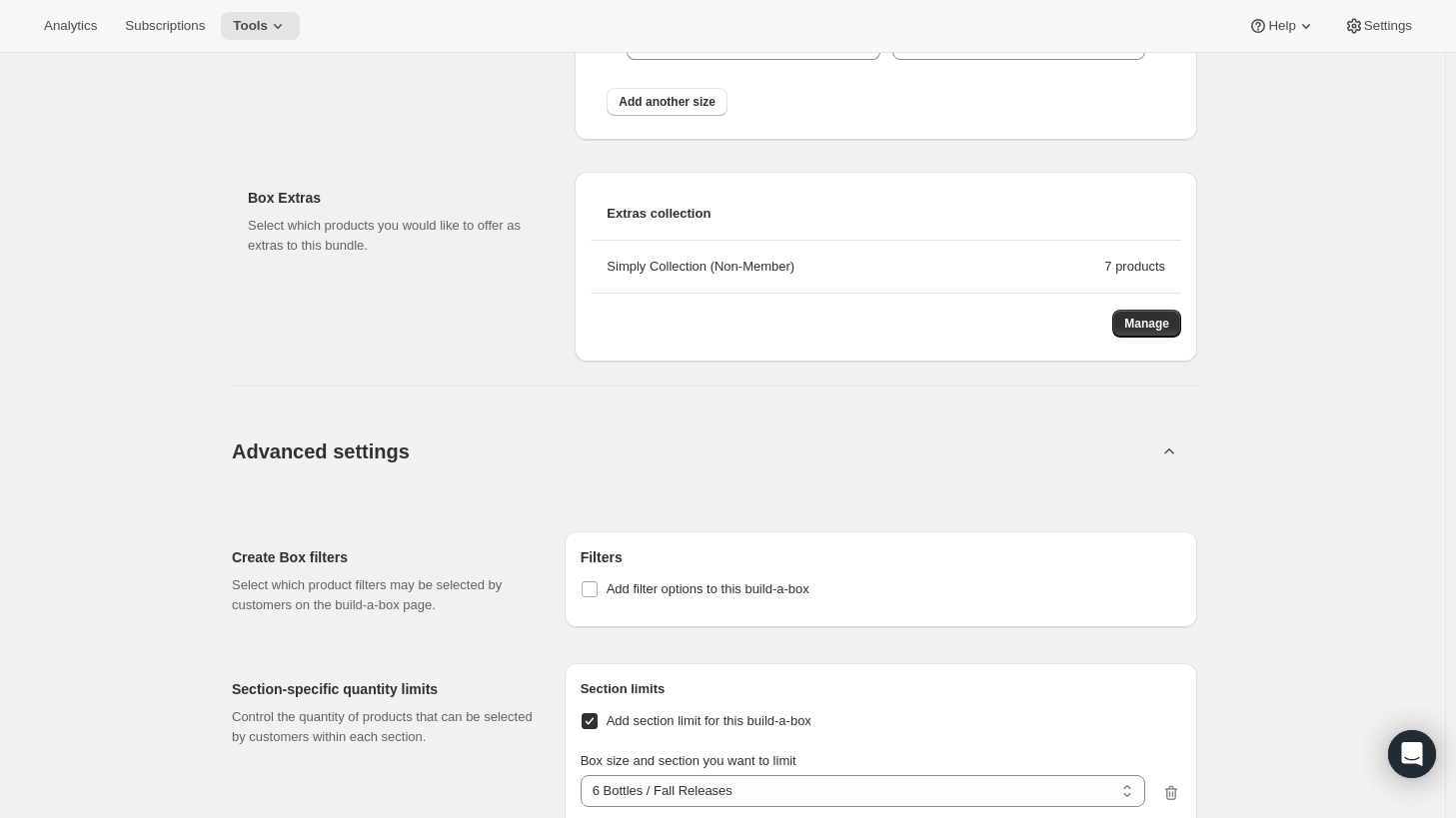 click on "Advanced settings" at bounding box center [695, 450] 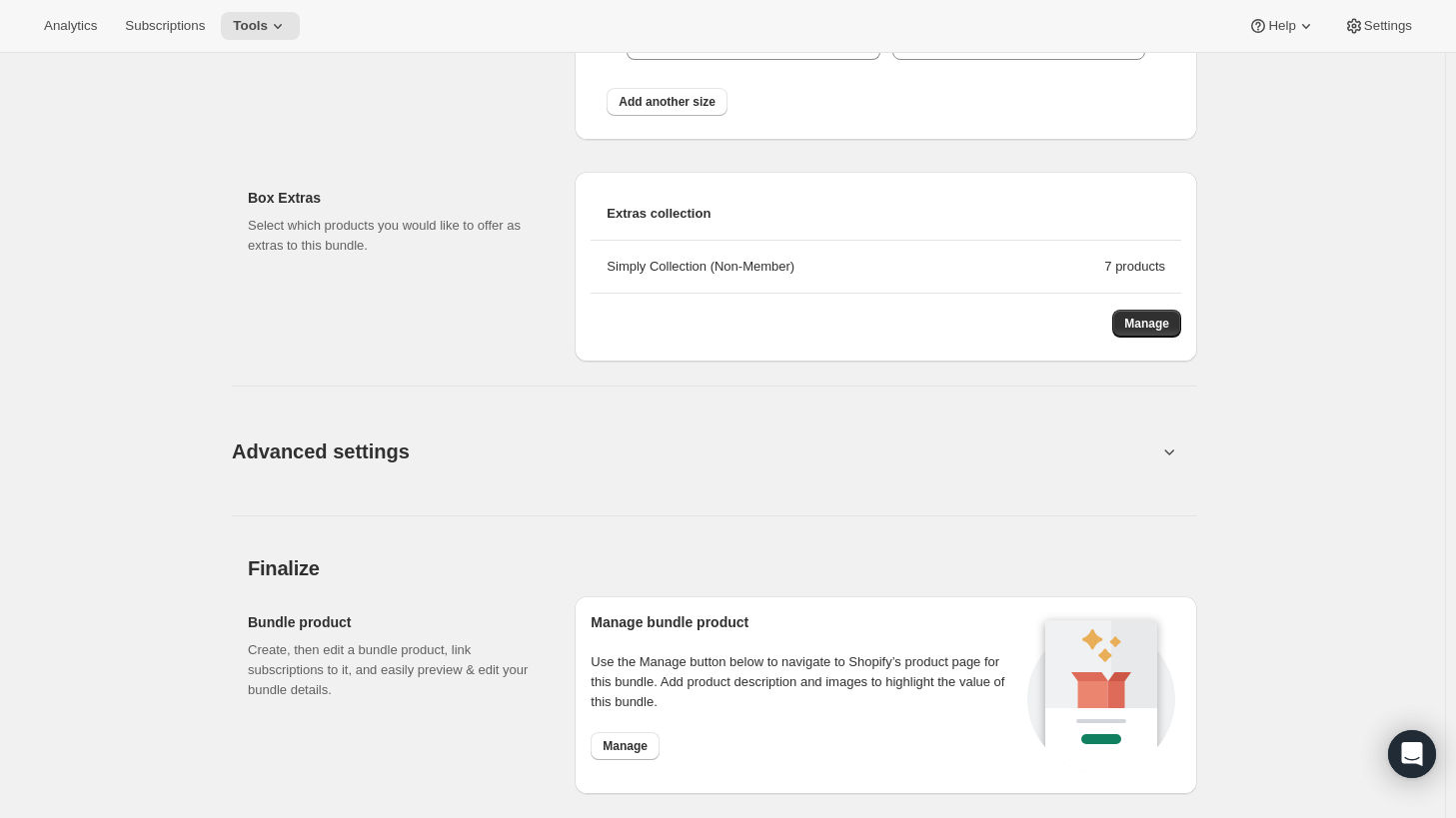 click on "Advanced settings" at bounding box center [695, 450] 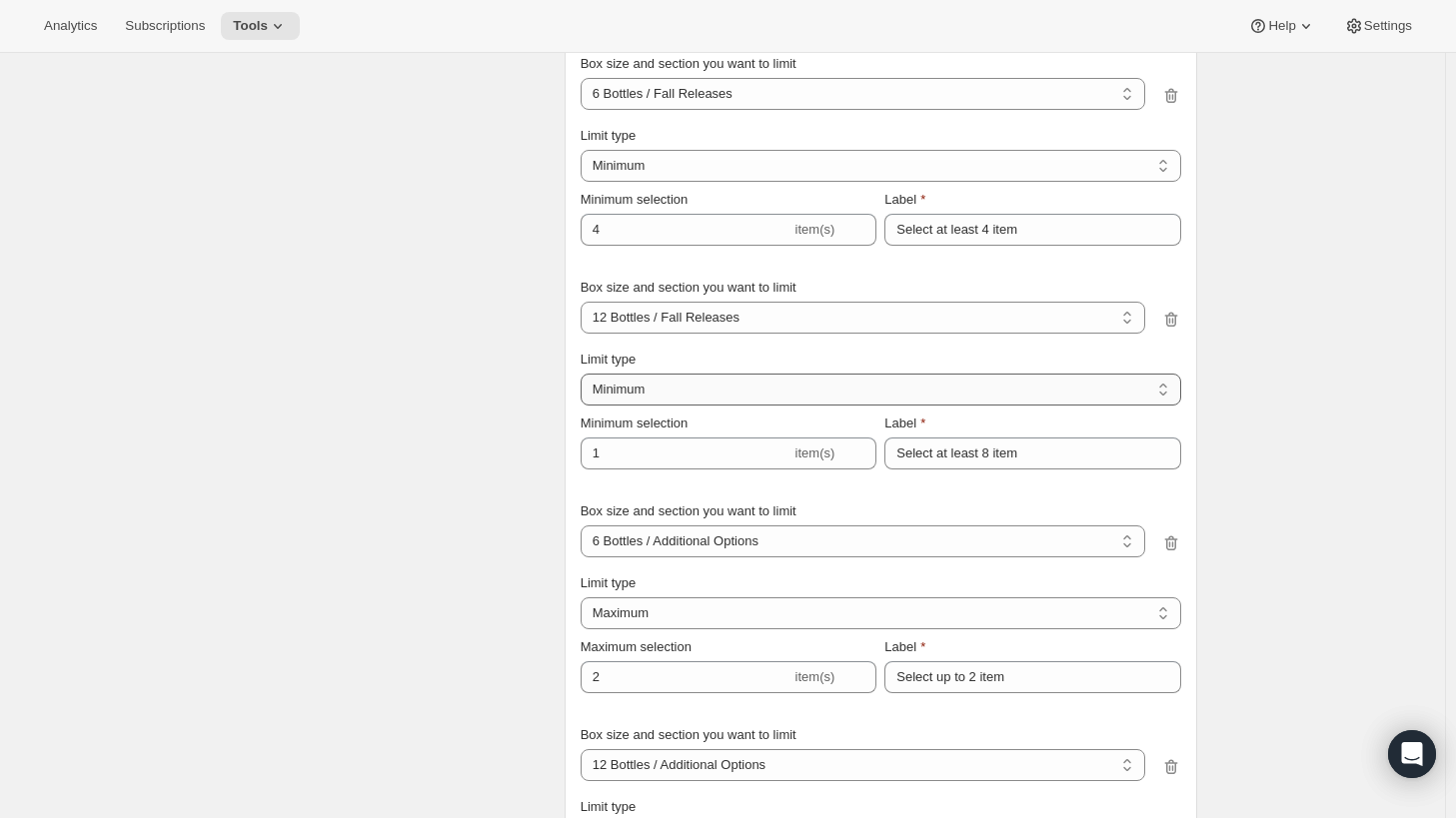 scroll, scrollTop: 2097, scrollLeft: 0, axis: vertical 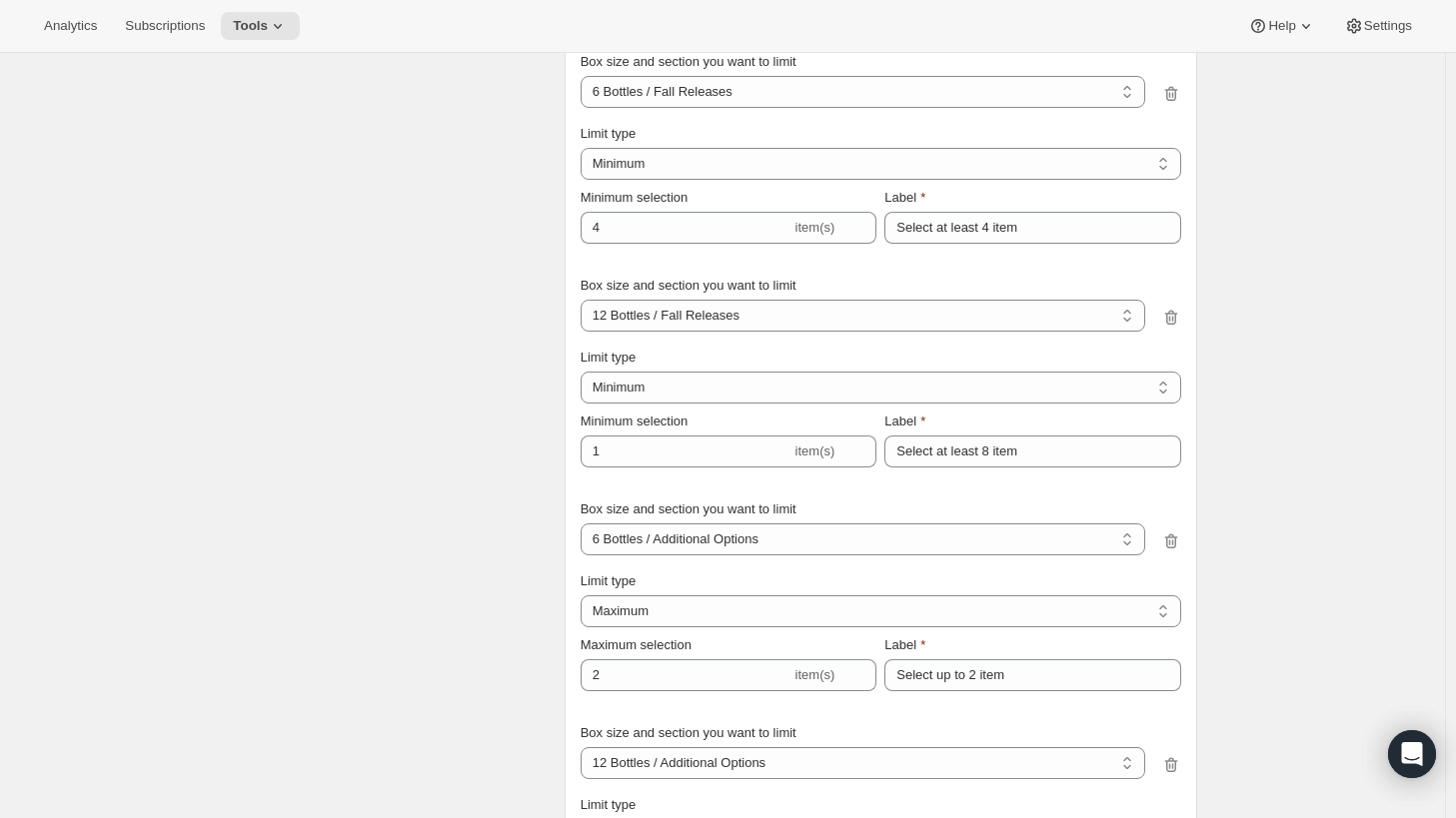 click on "Section-specific quantity limits Control the quantity of products that can be selected by customers within each section." at bounding box center (390, 489) 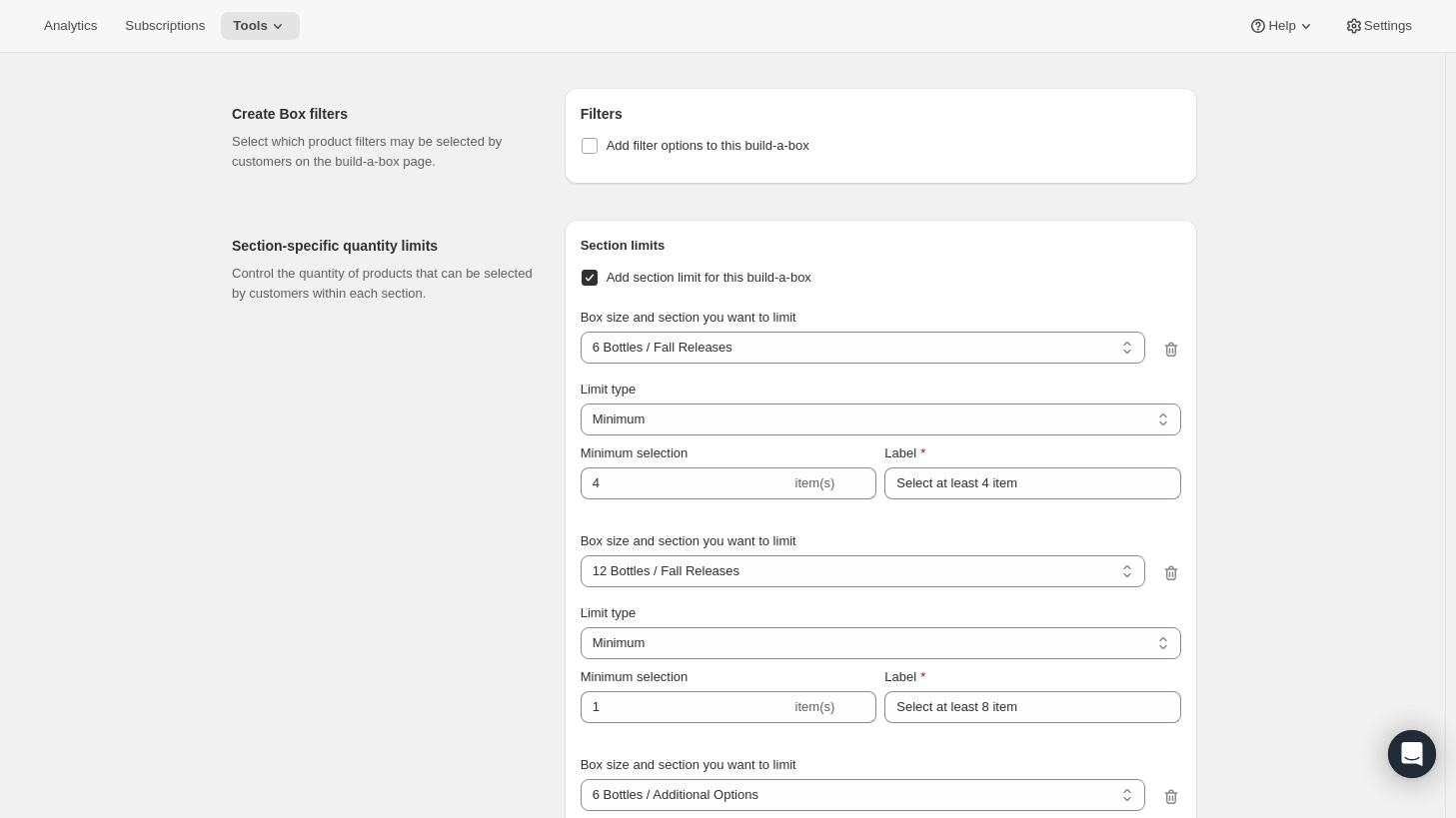 scroll, scrollTop: 1798, scrollLeft: 0, axis: vertical 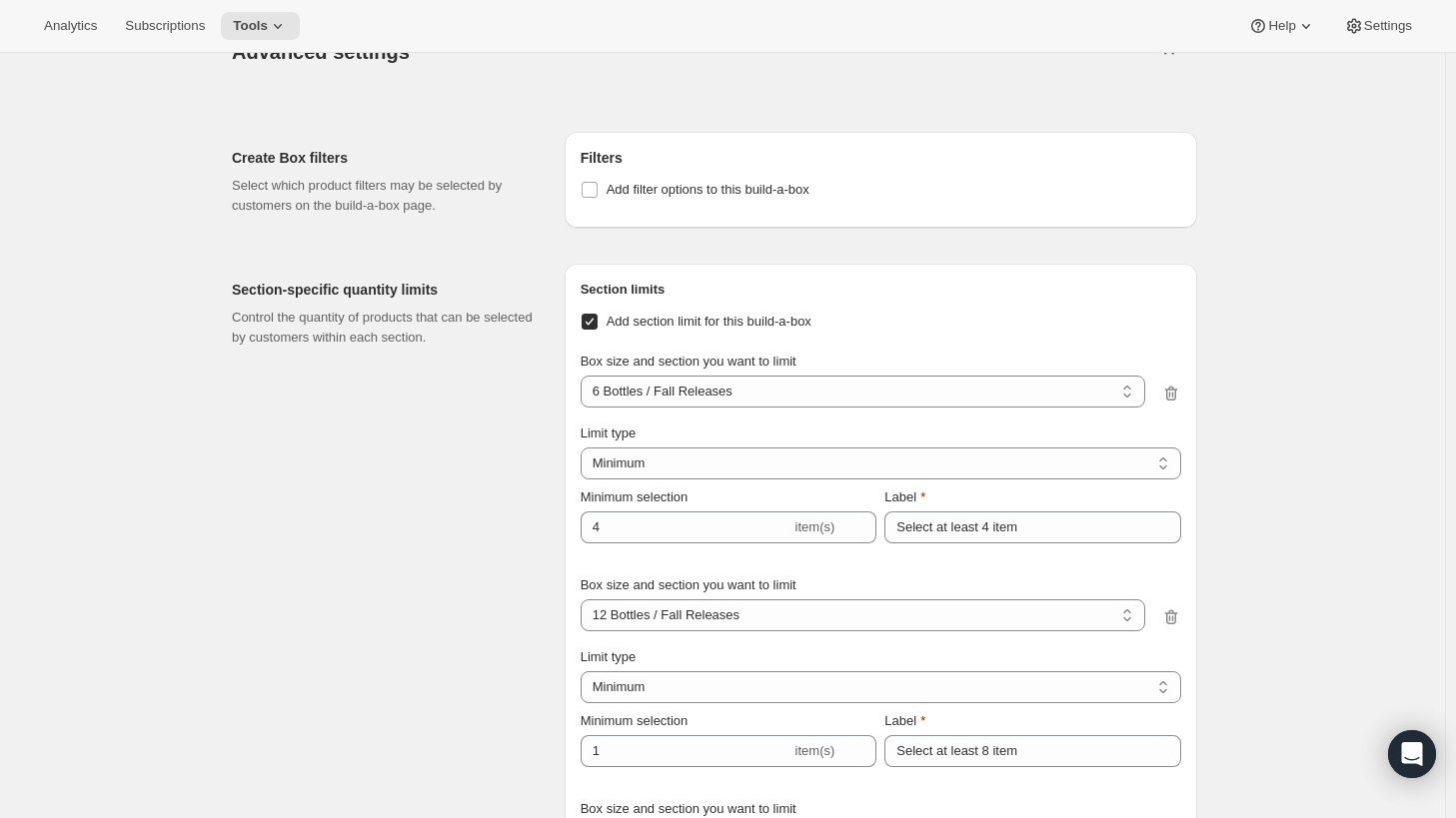 click on "Add section limit for this build-a-box" at bounding box center (590, 322) 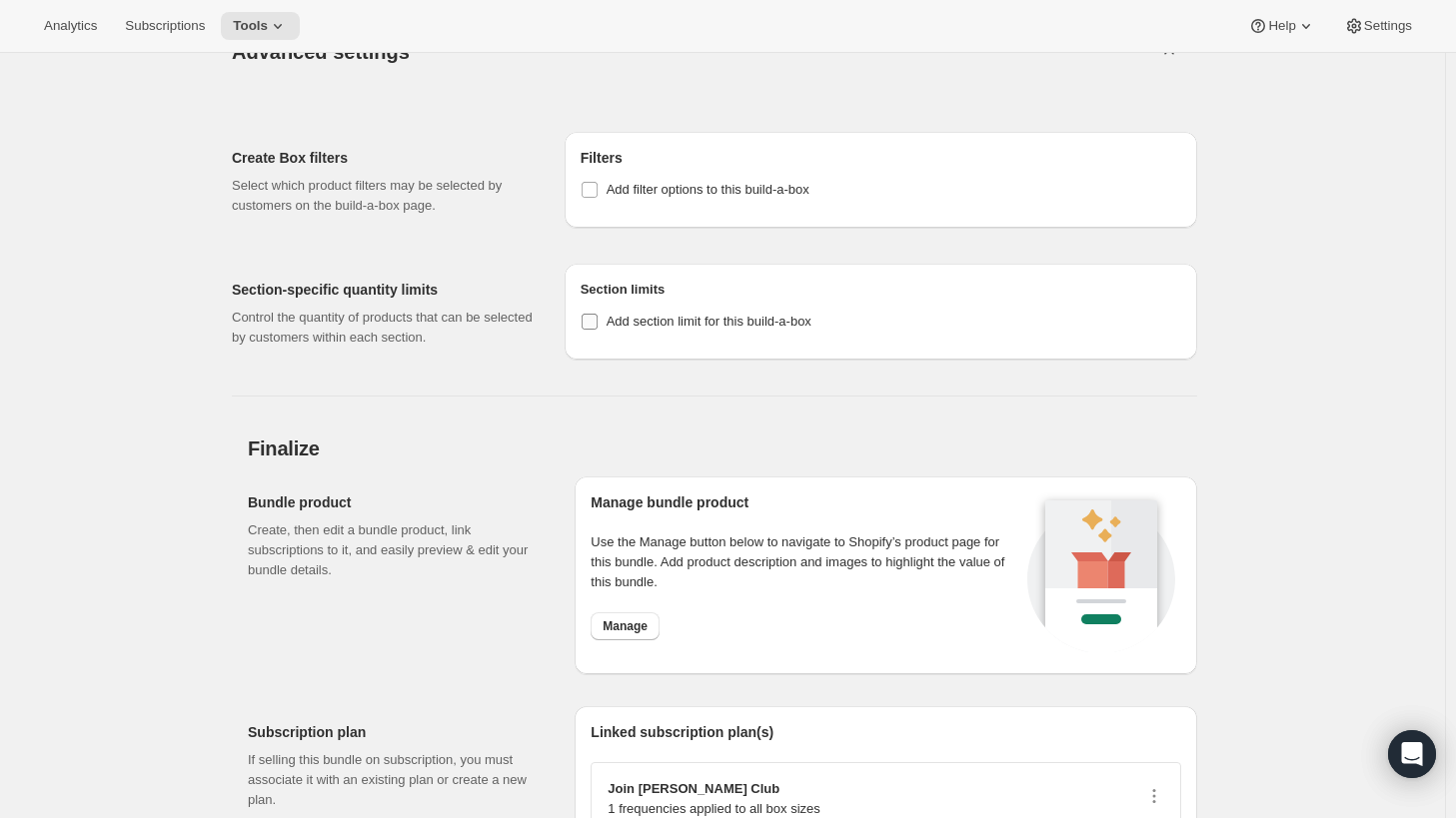 click on "Add section limit for this build-a-box" at bounding box center [590, 322] 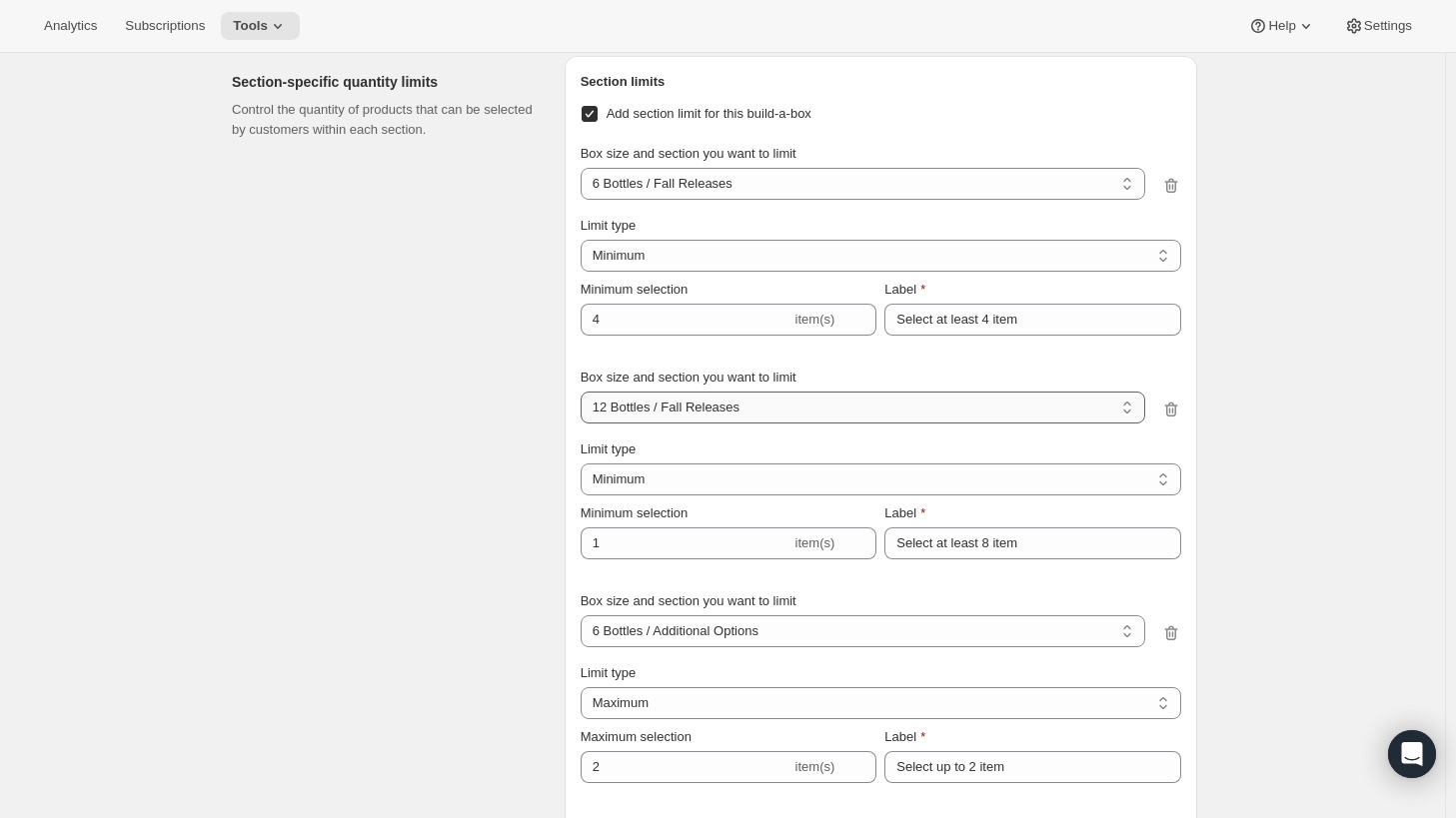 scroll, scrollTop: 1998, scrollLeft: 0, axis: vertical 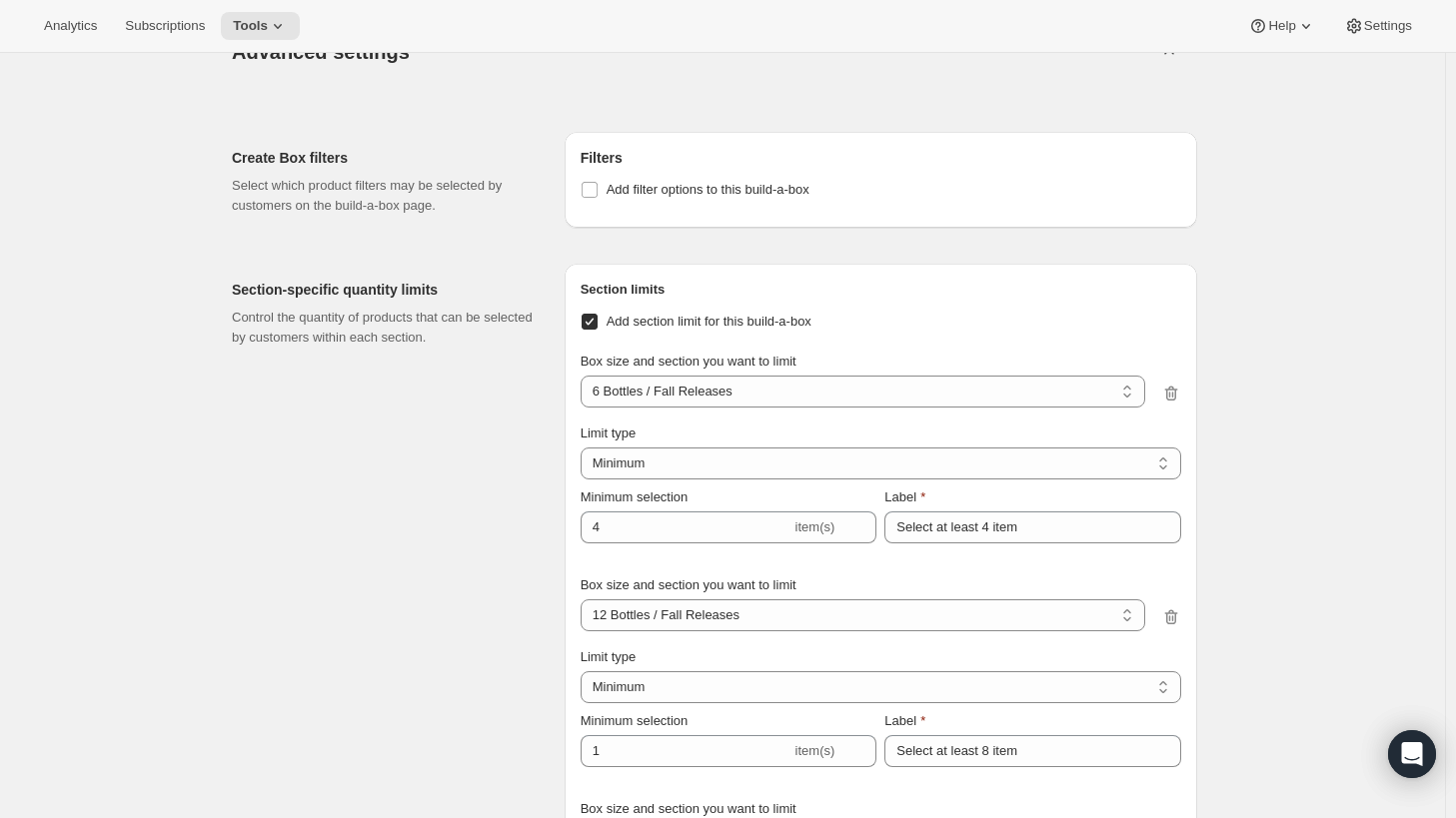 click on "Add section limit for this build-a-box" at bounding box center (590, 322) 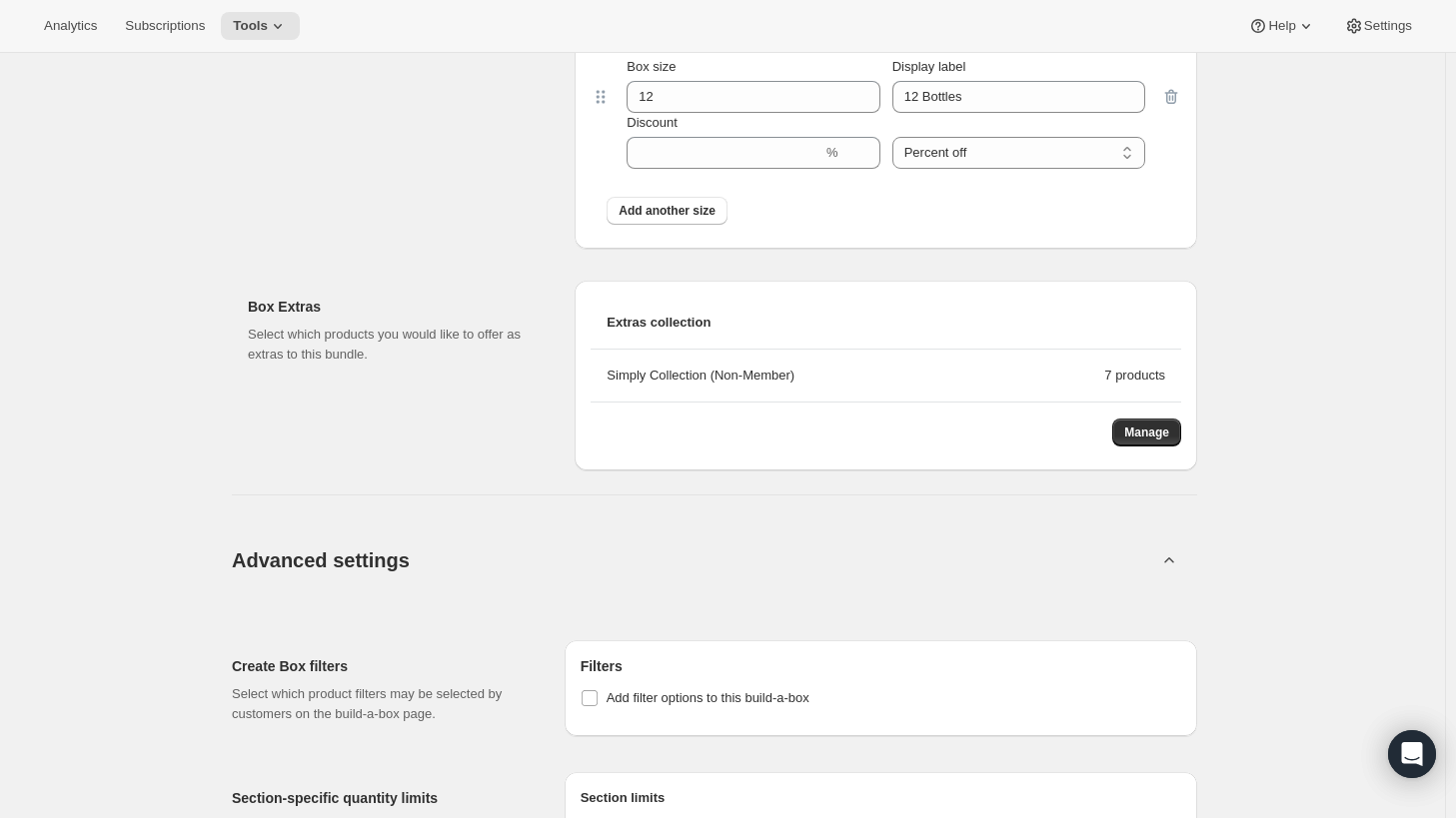 scroll, scrollTop: 1298, scrollLeft: 0, axis: vertical 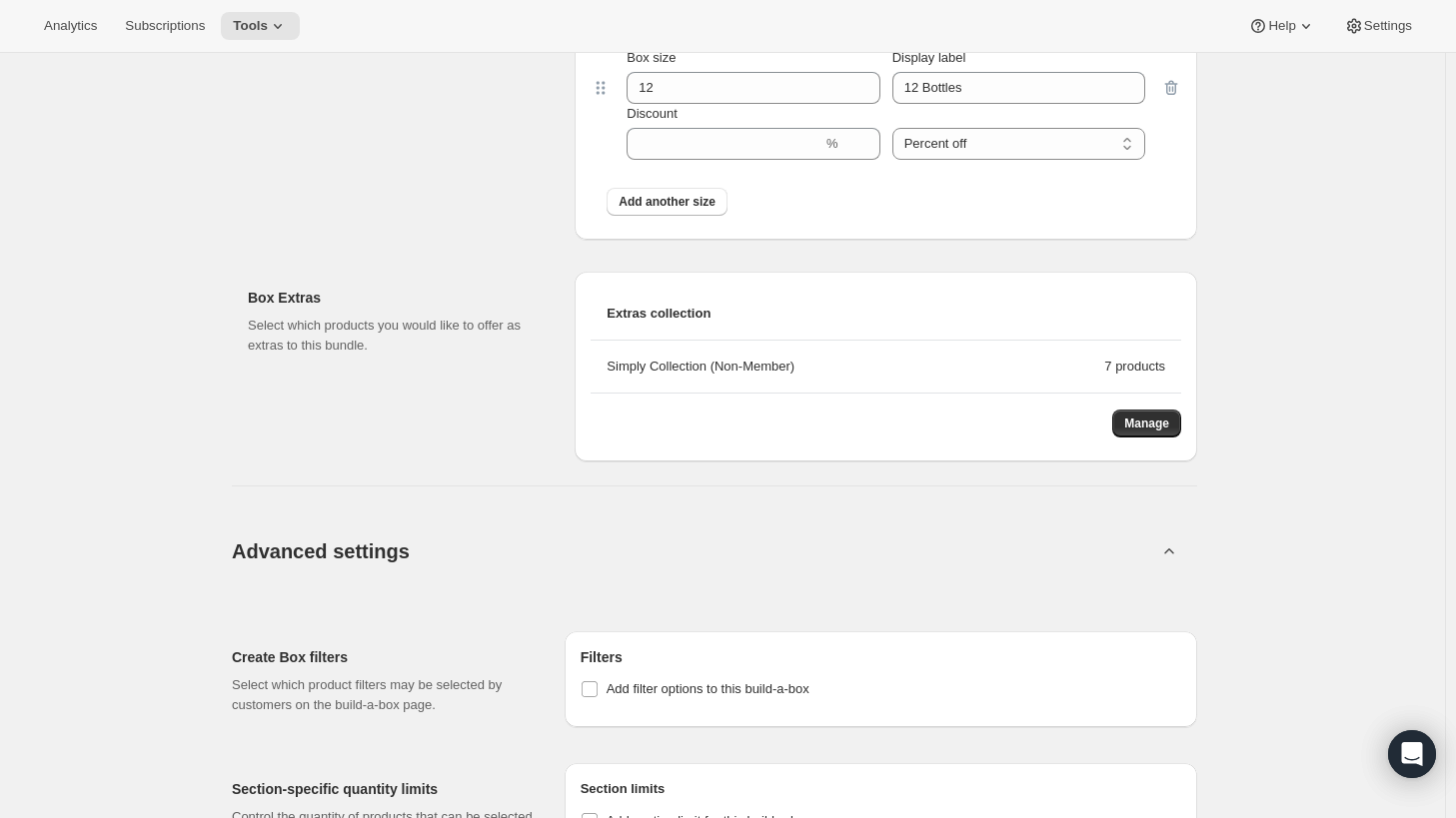 click on "Advanced settings" at bounding box center (695, 550) 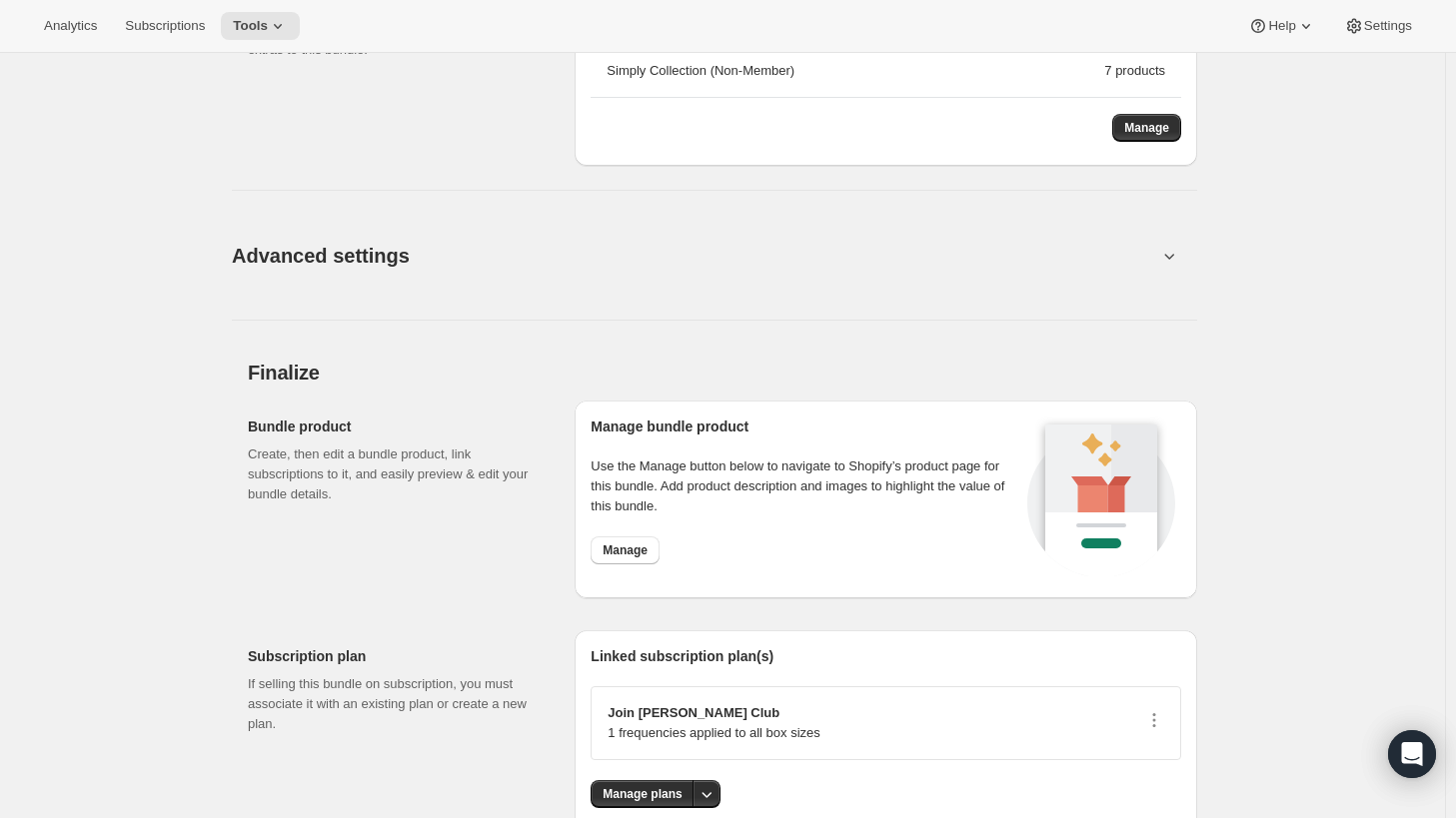 scroll, scrollTop: 1598, scrollLeft: 0, axis: vertical 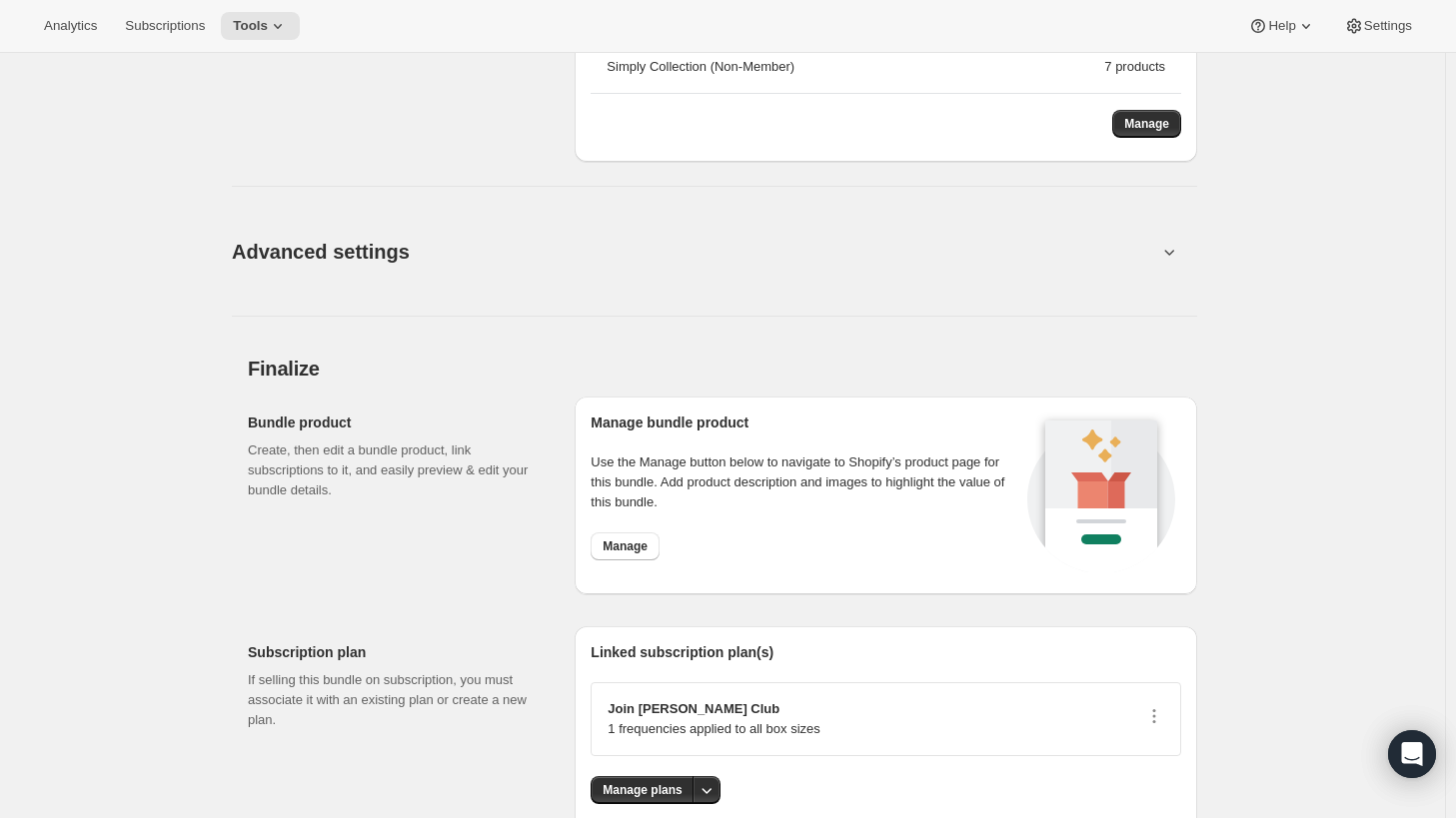 click on "Advanced settings" at bounding box center [321, 252] 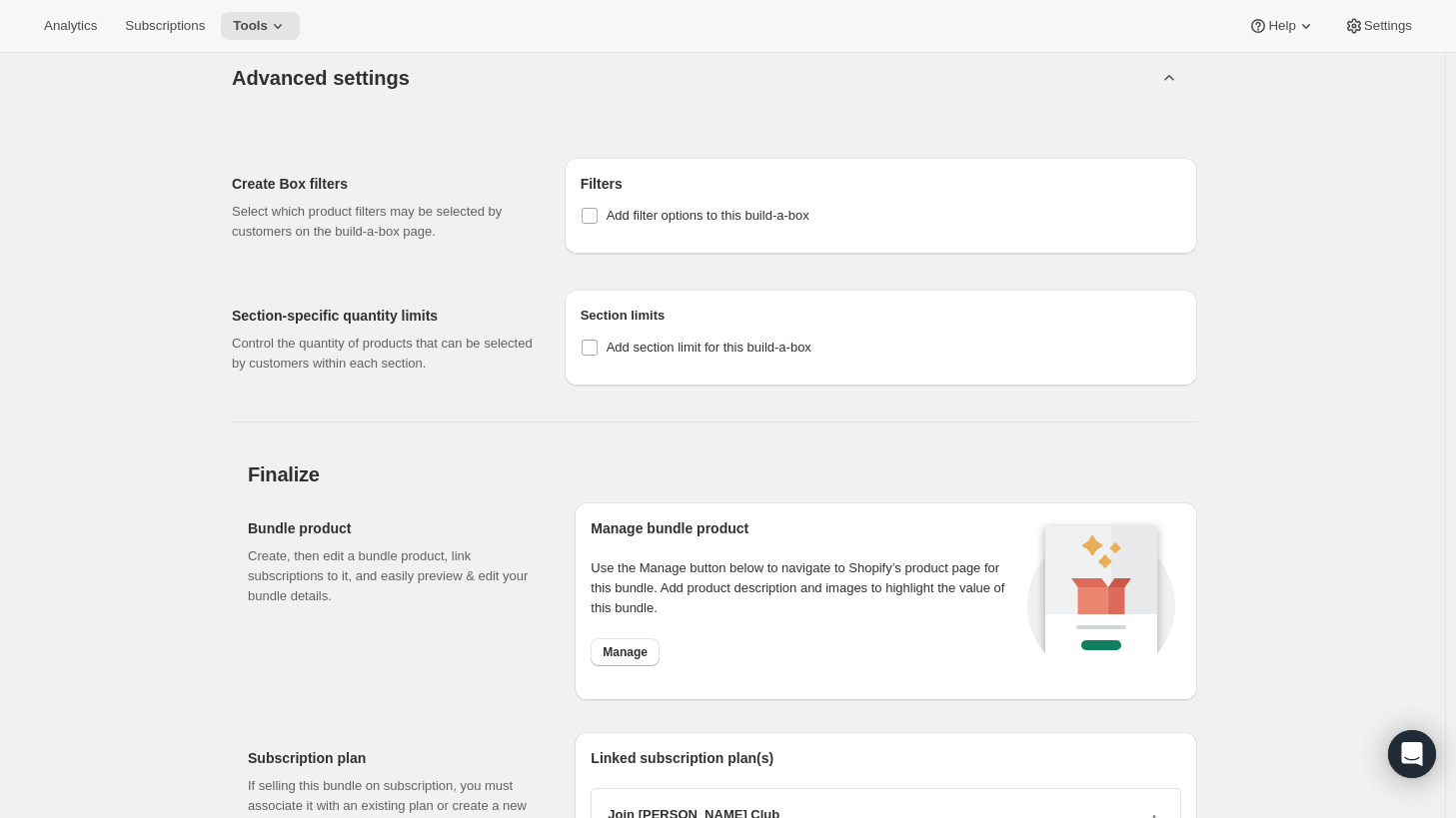 scroll, scrollTop: 1798, scrollLeft: 0, axis: vertical 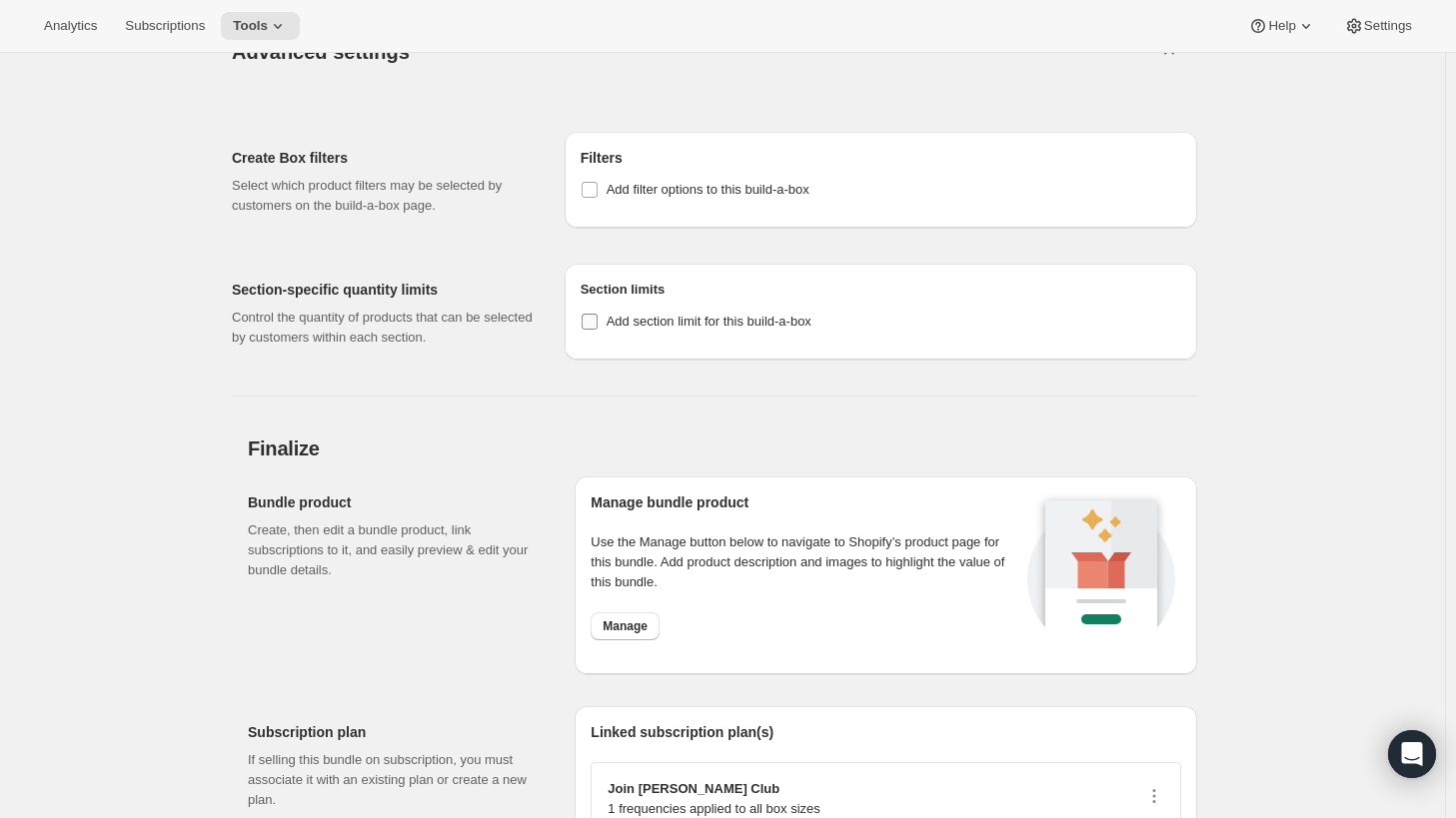 click on "Add section limit for this build-a-box" at bounding box center (590, 322) 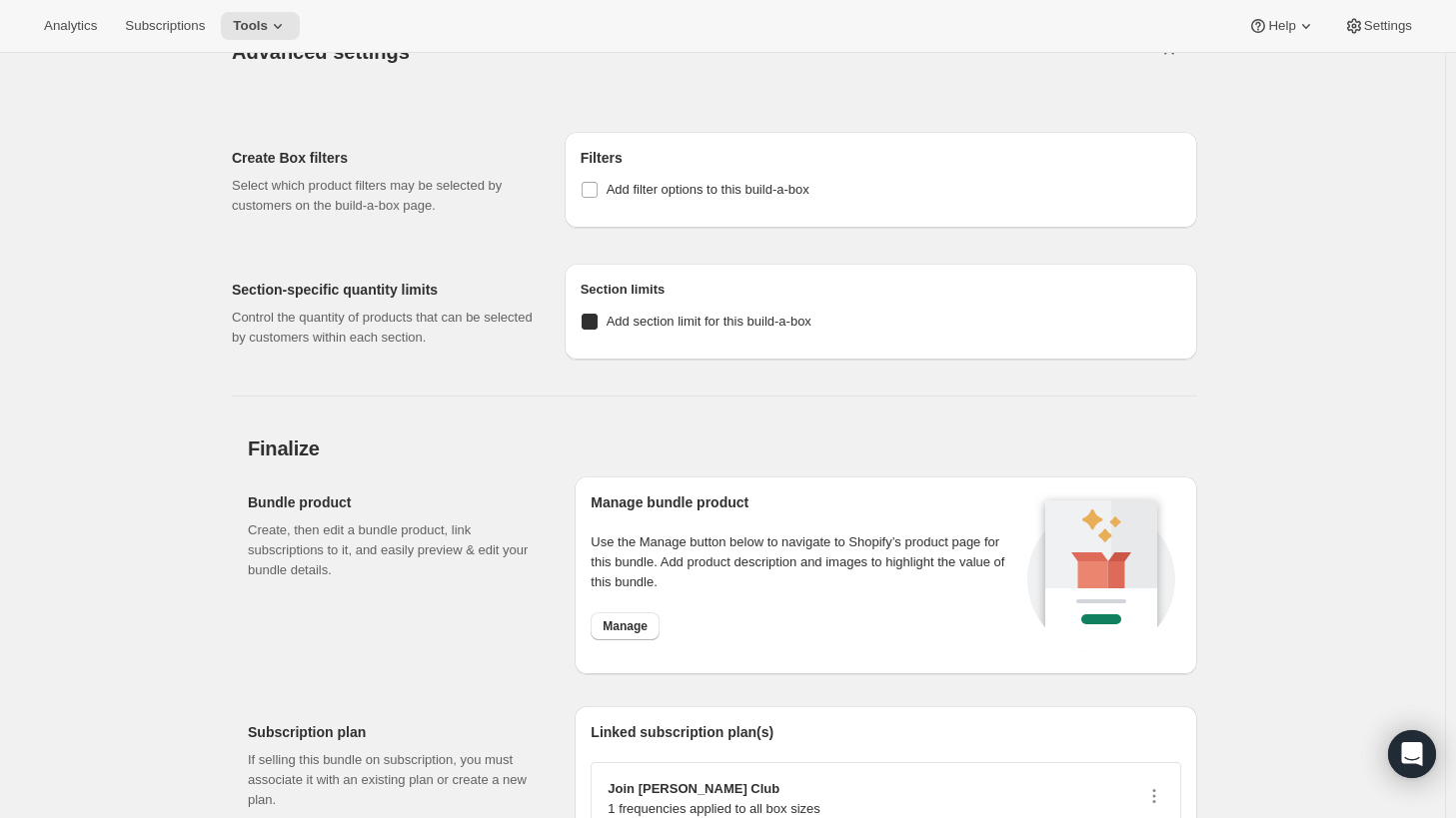 checkbox on "true" 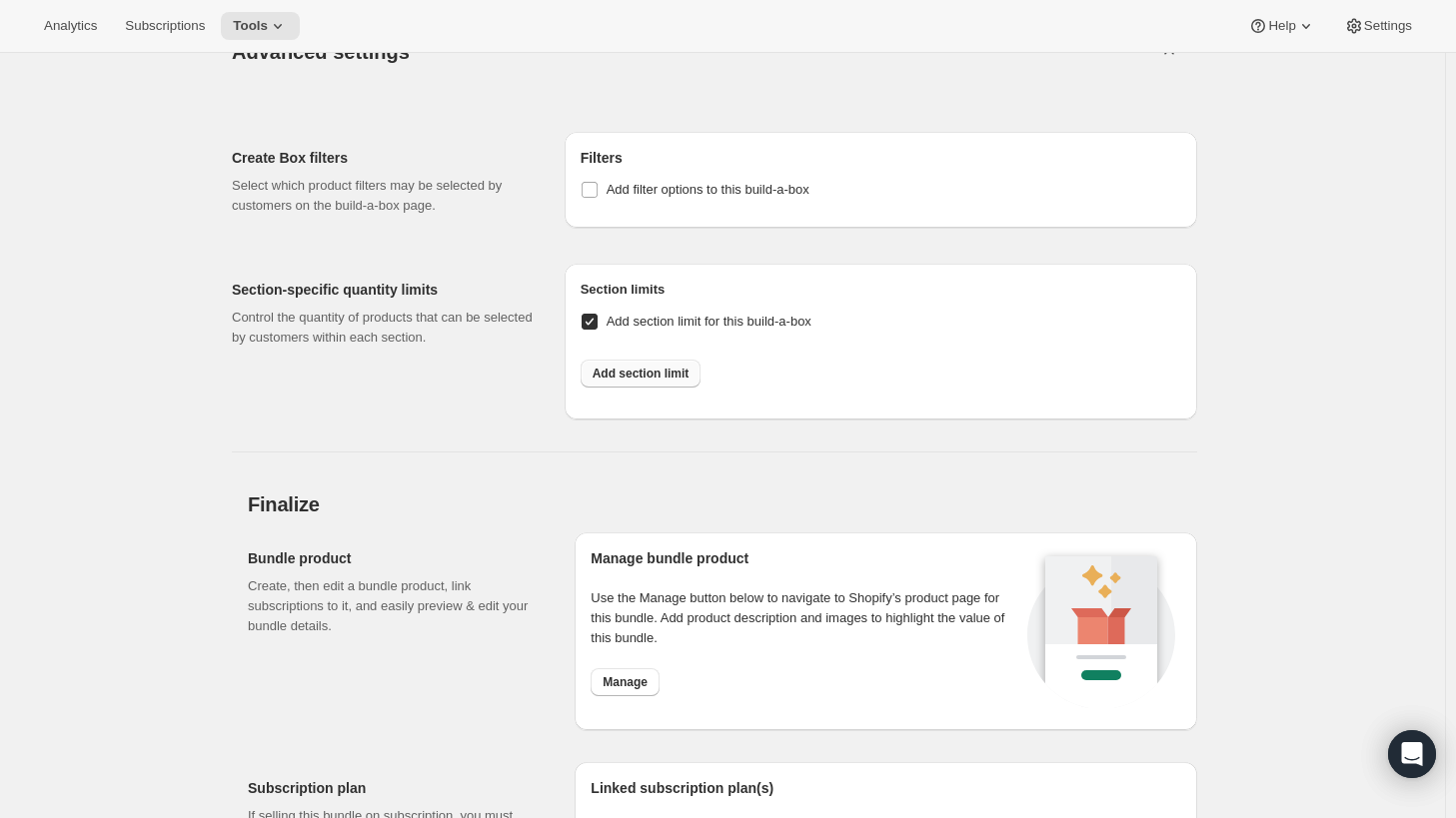 click on "Add section limit" at bounding box center (641, 374) 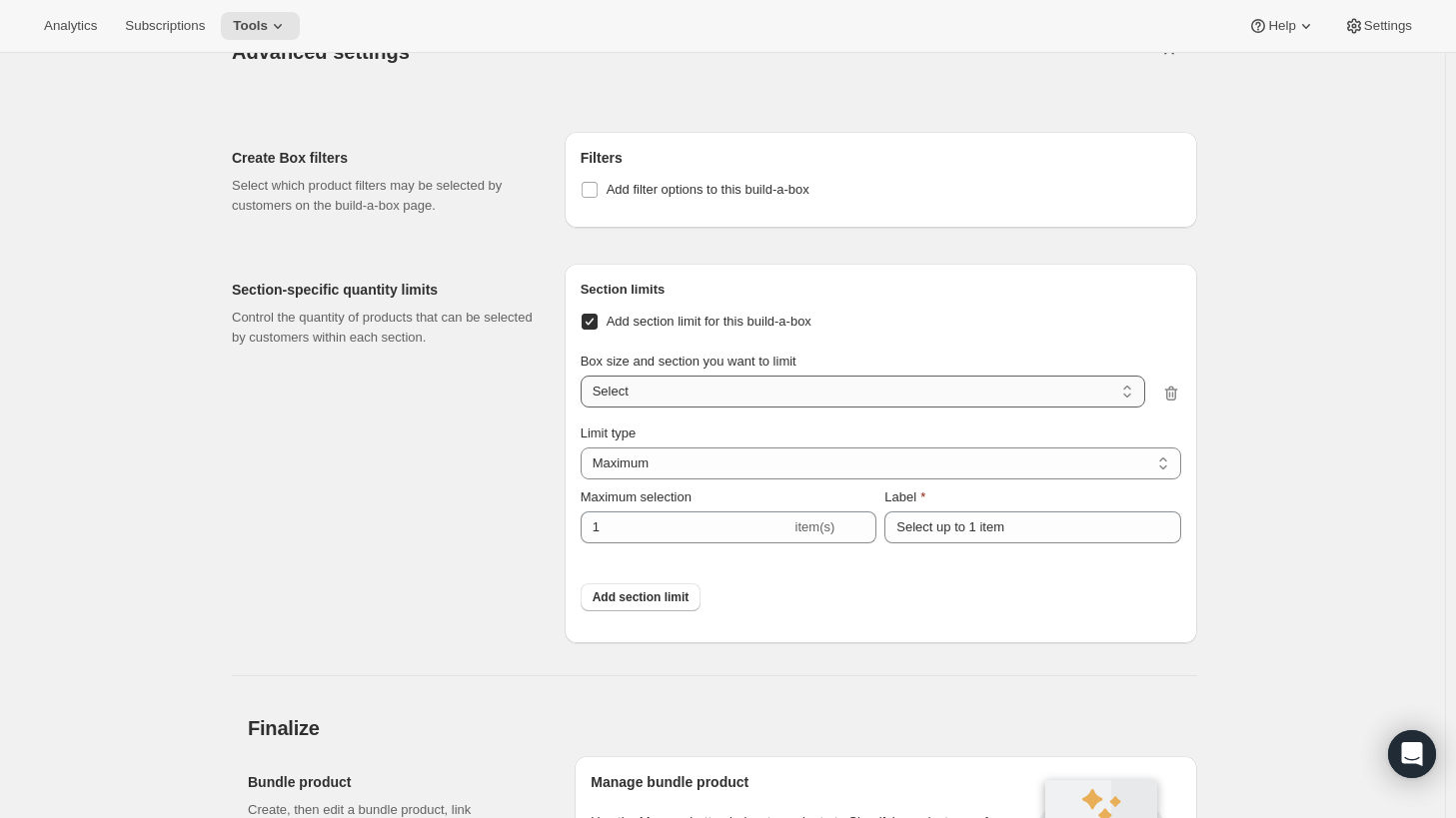 click on "6 Bottles / Fall Releases 6 Bottles / Additional Options 12 Bottles / Fall Releases 12 Bottles / Additional Options Select" at bounding box center (862, 392) 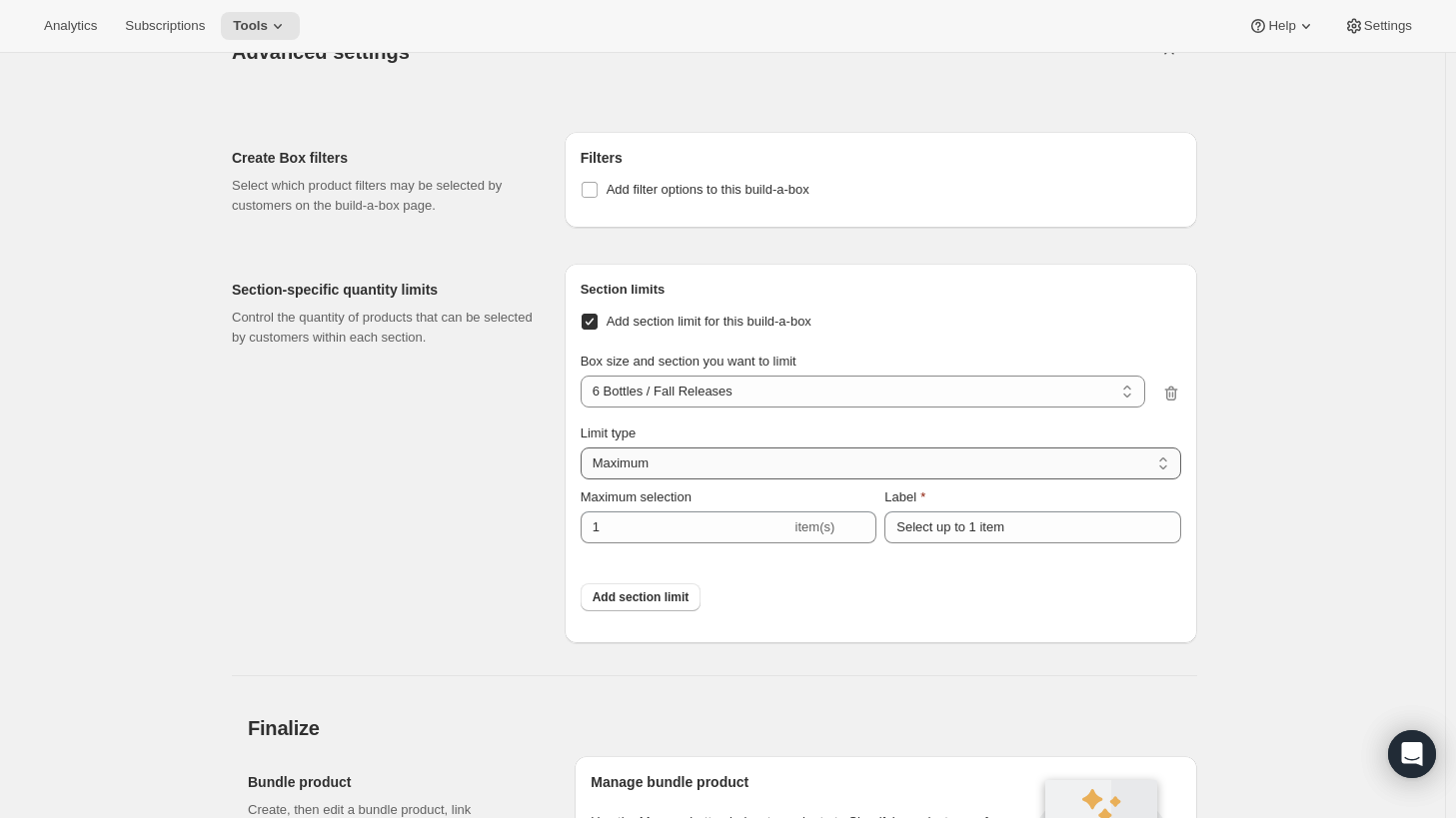 click on "Maximum Minimum Both" at bounding box center [880, 463] 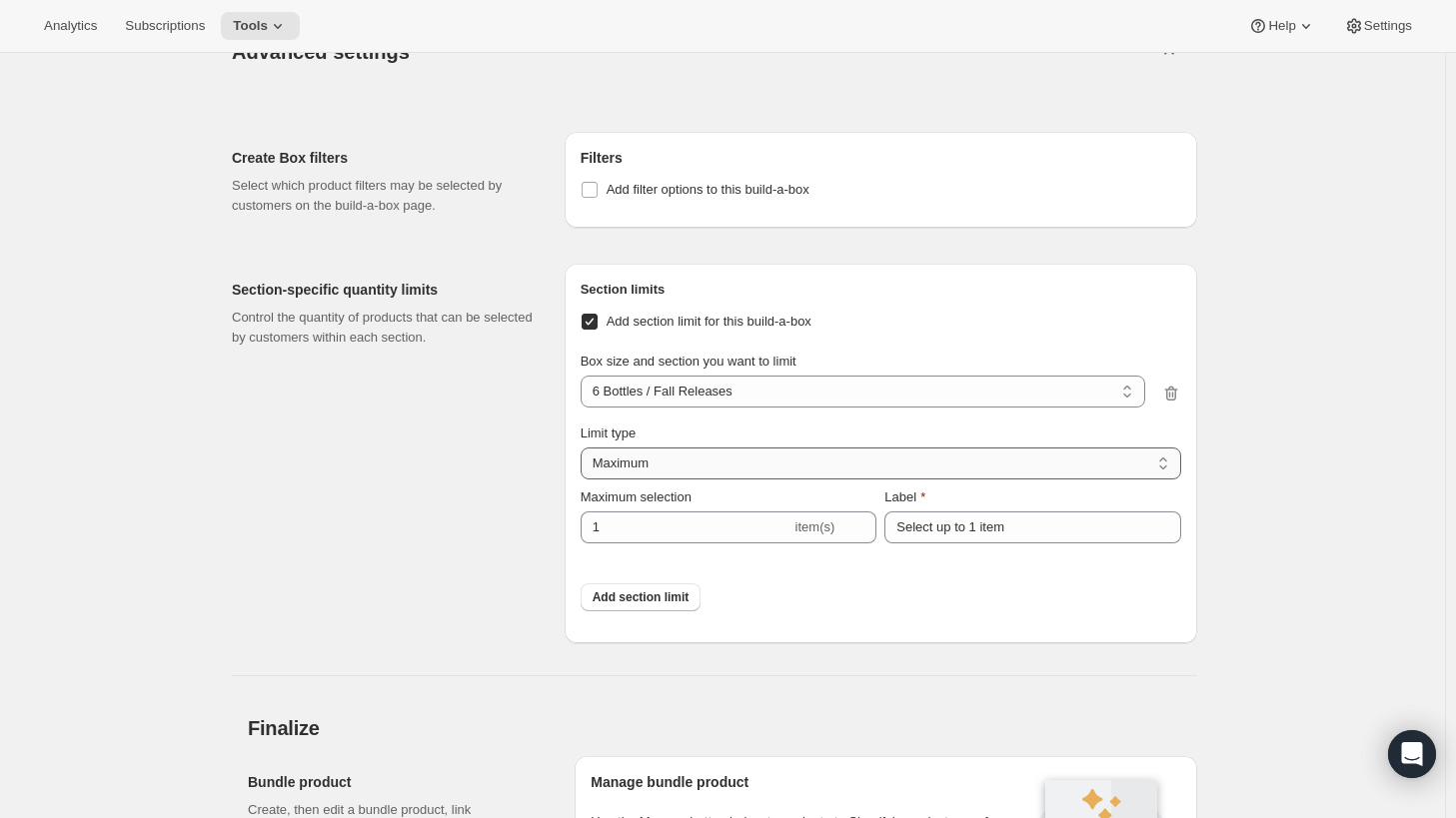 select on "MINIMUM" 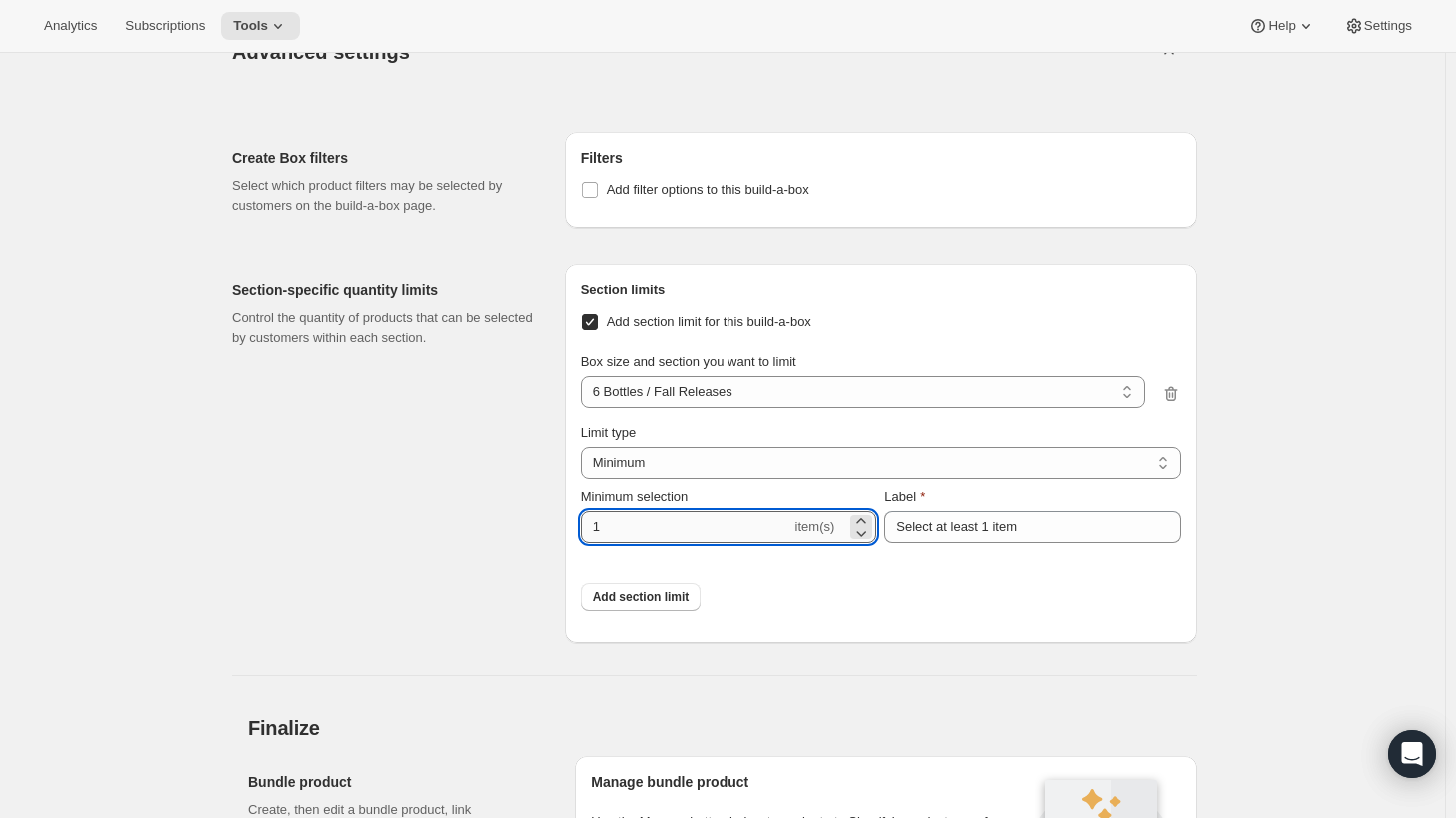 click on "1" at bounding box center [686, 527] 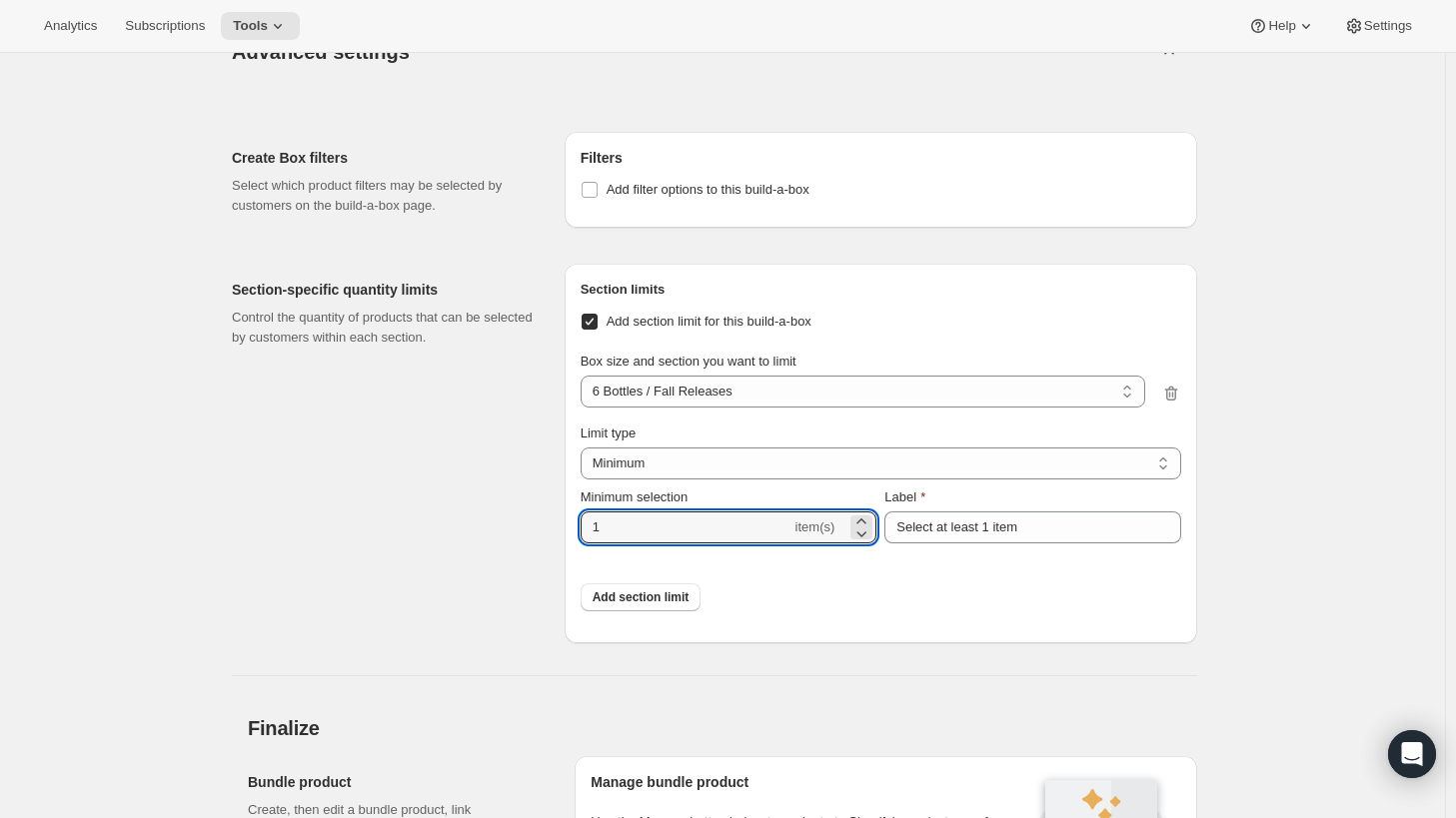 drag, startPoint x: 617, startPoint y: 519, endPoint x: 578, endPoint y: 528, distance: 40.024992 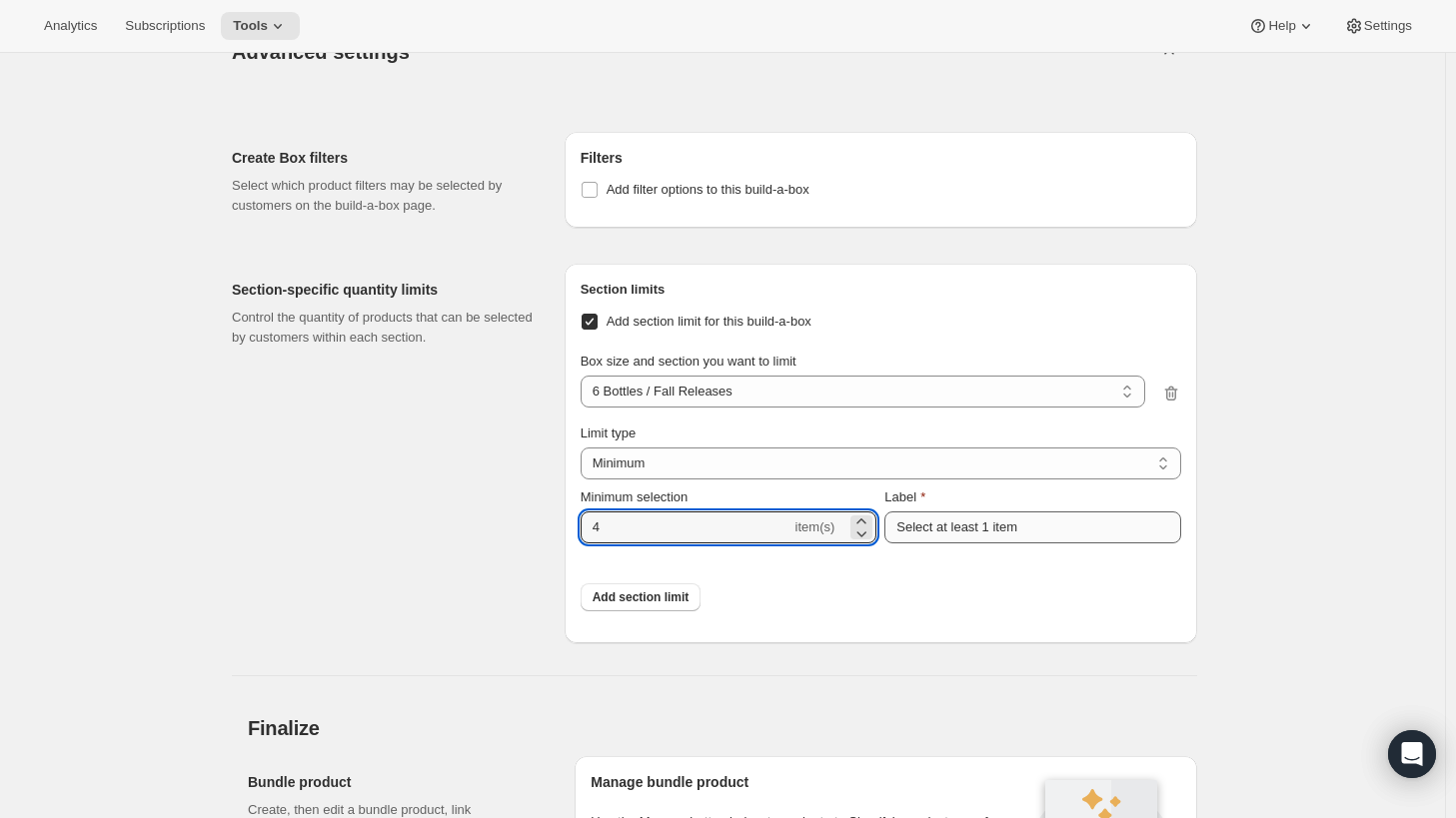 type on "4" 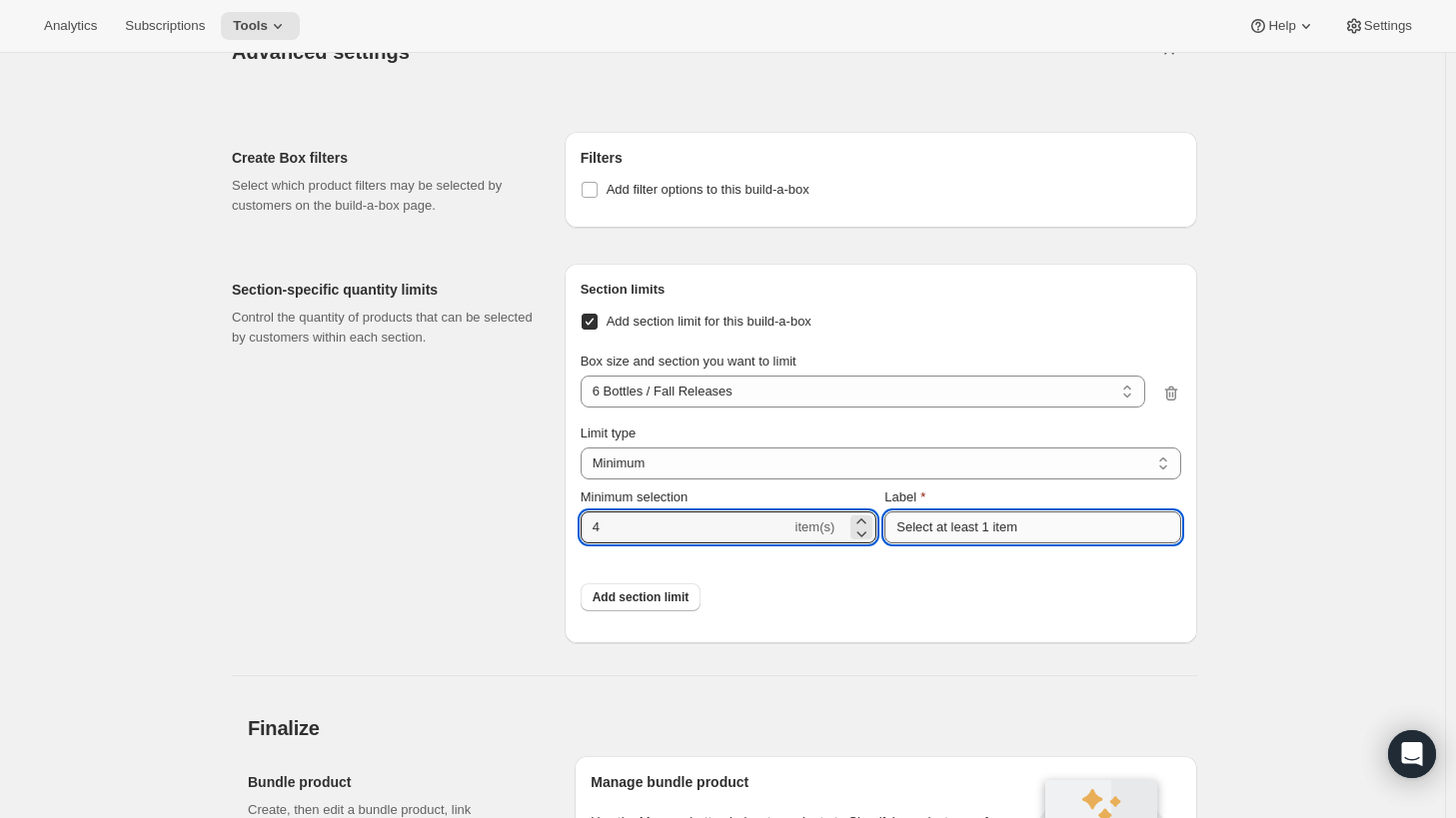 click on "Select at least 1 item" at bounding box center (1032, 527) 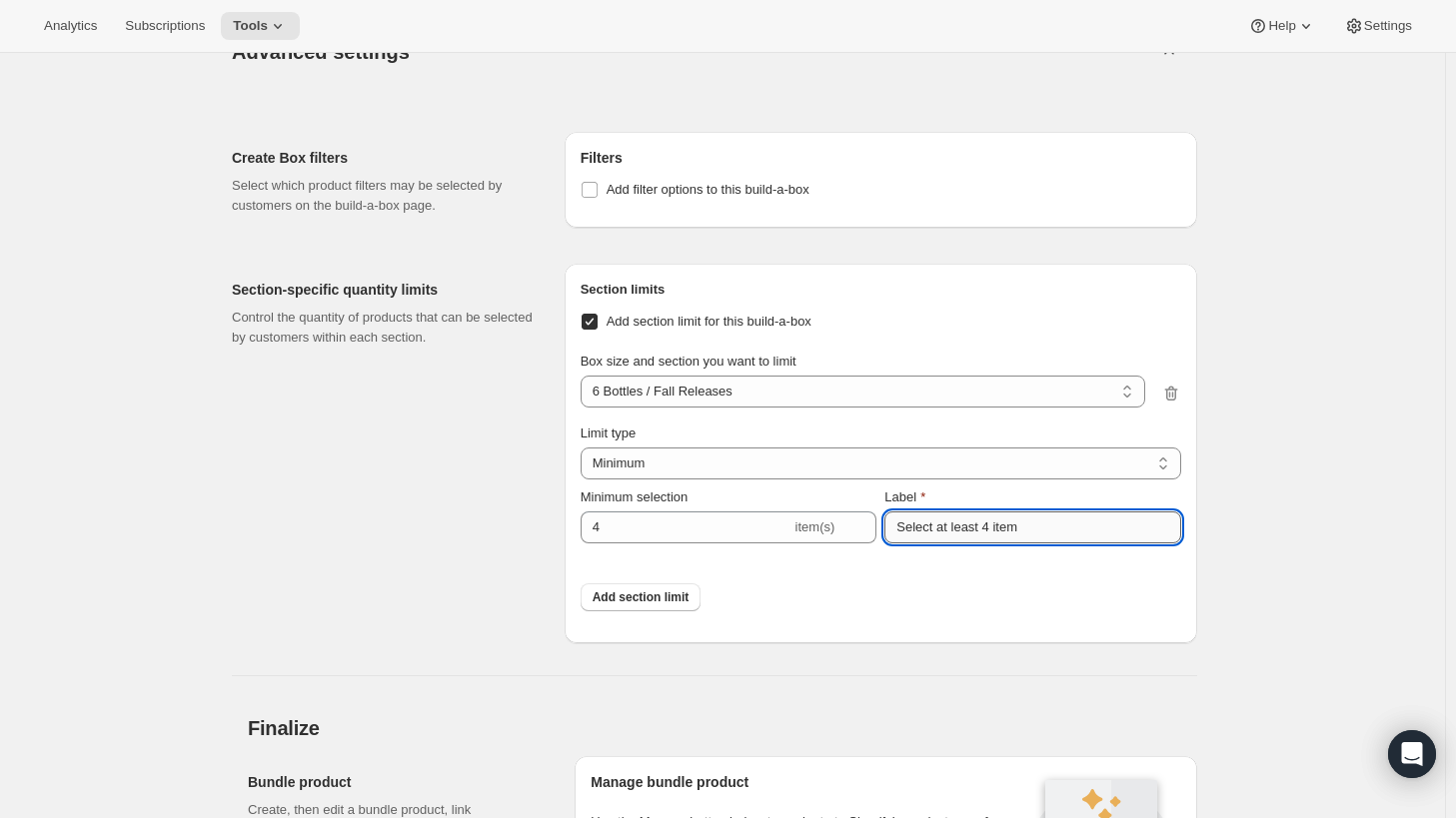 type on "Select at least 4 item" 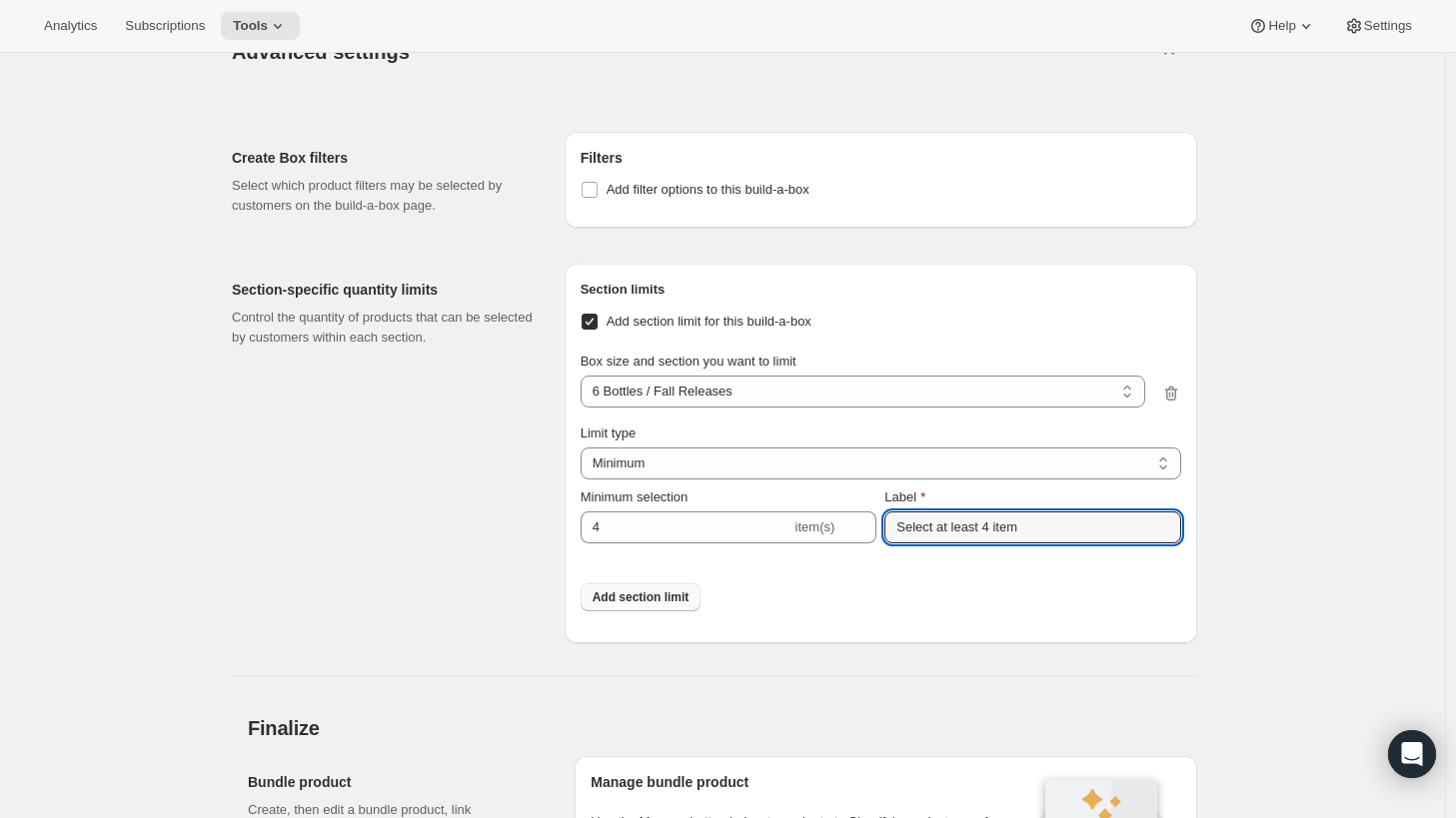 click on "Add section limit" at bounding box center [641, 597] 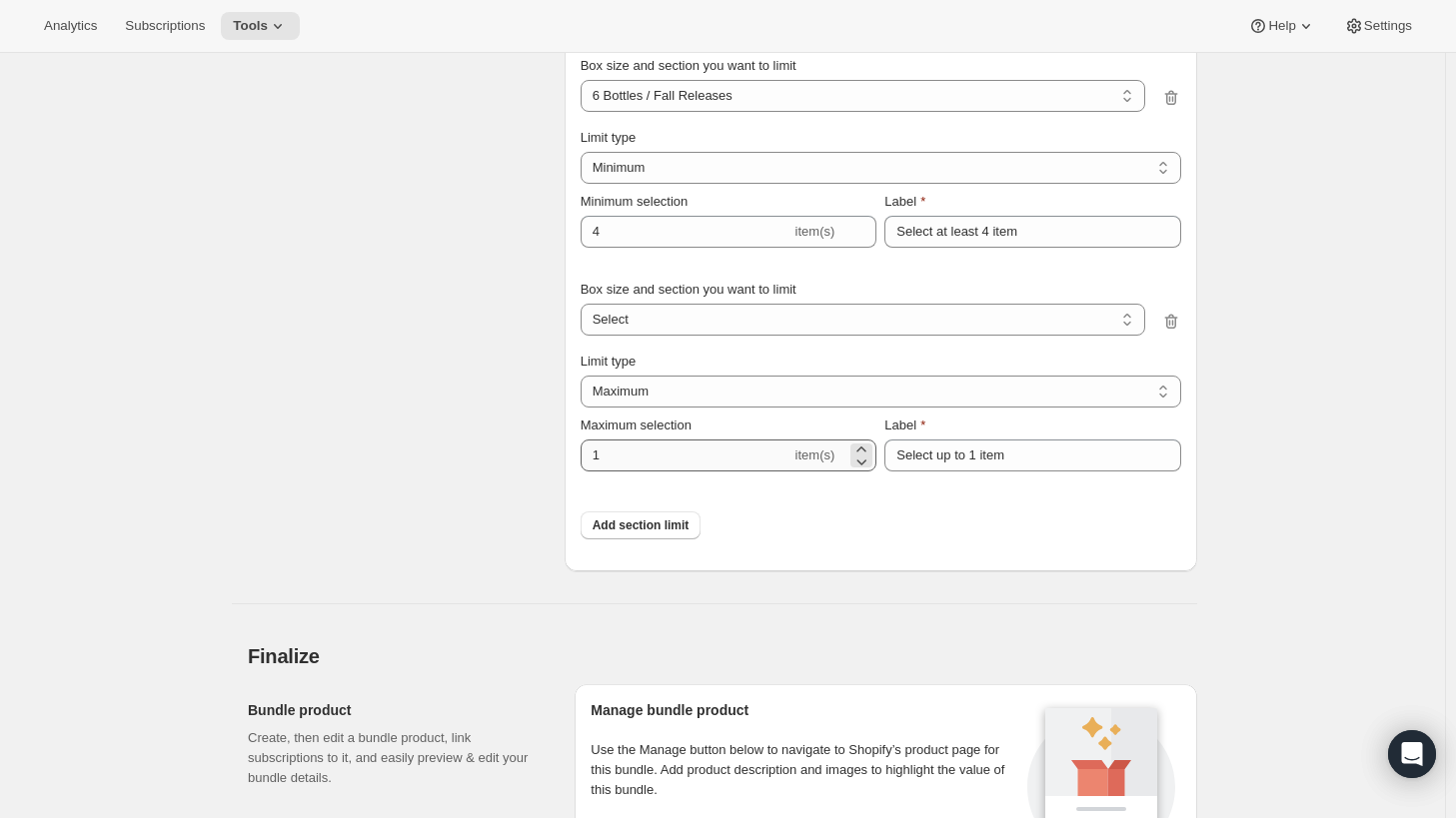 scroll, scrollTop: 2097, scrollLeft: 0, axis: vertical 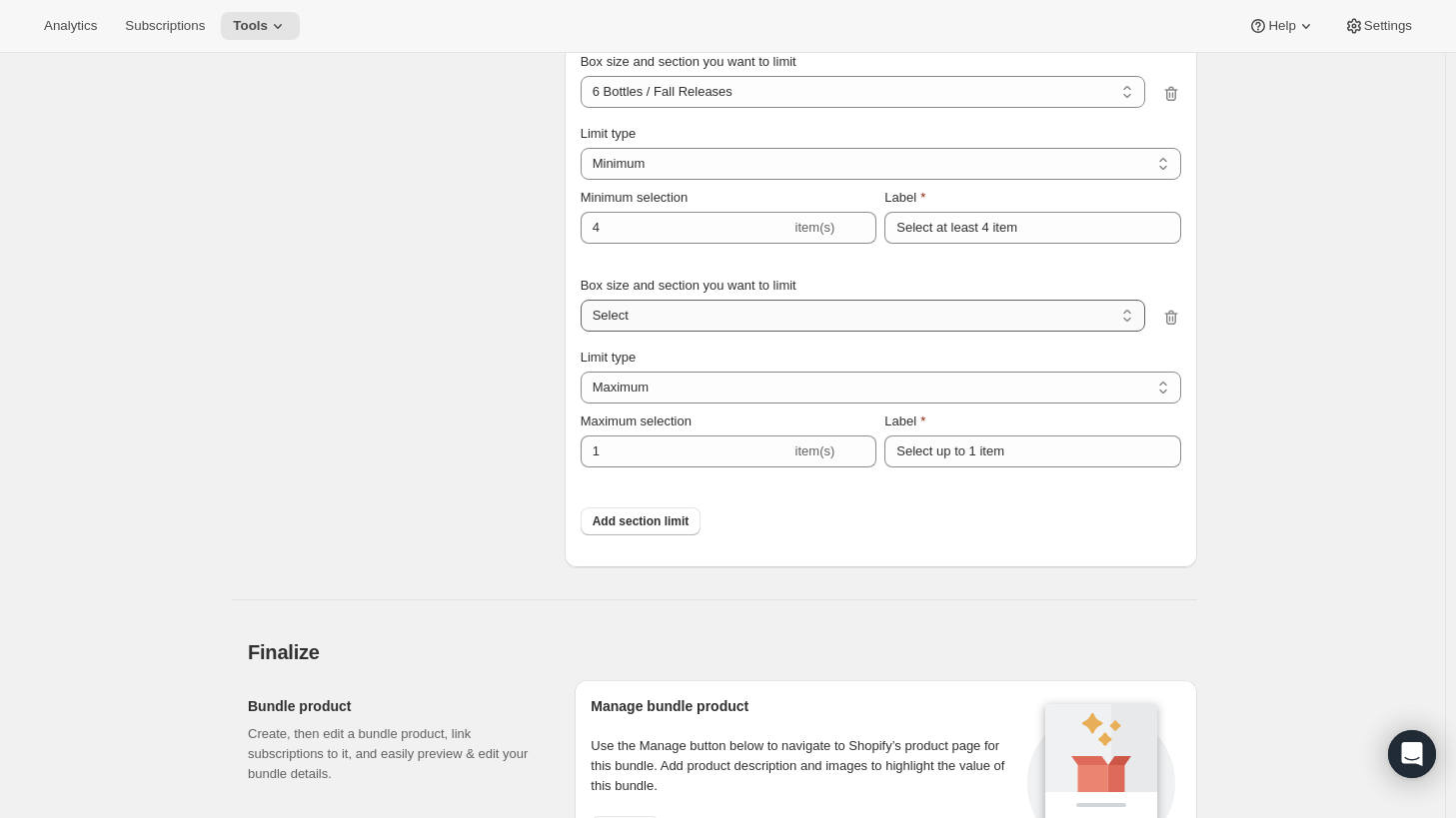 click on "6 Bottles / Fall Releases 6 Bottles / Additional Options 12 Bottles / Fall Releases 12 Bottles / Additional Options Select" at bounding box center [862, 316] 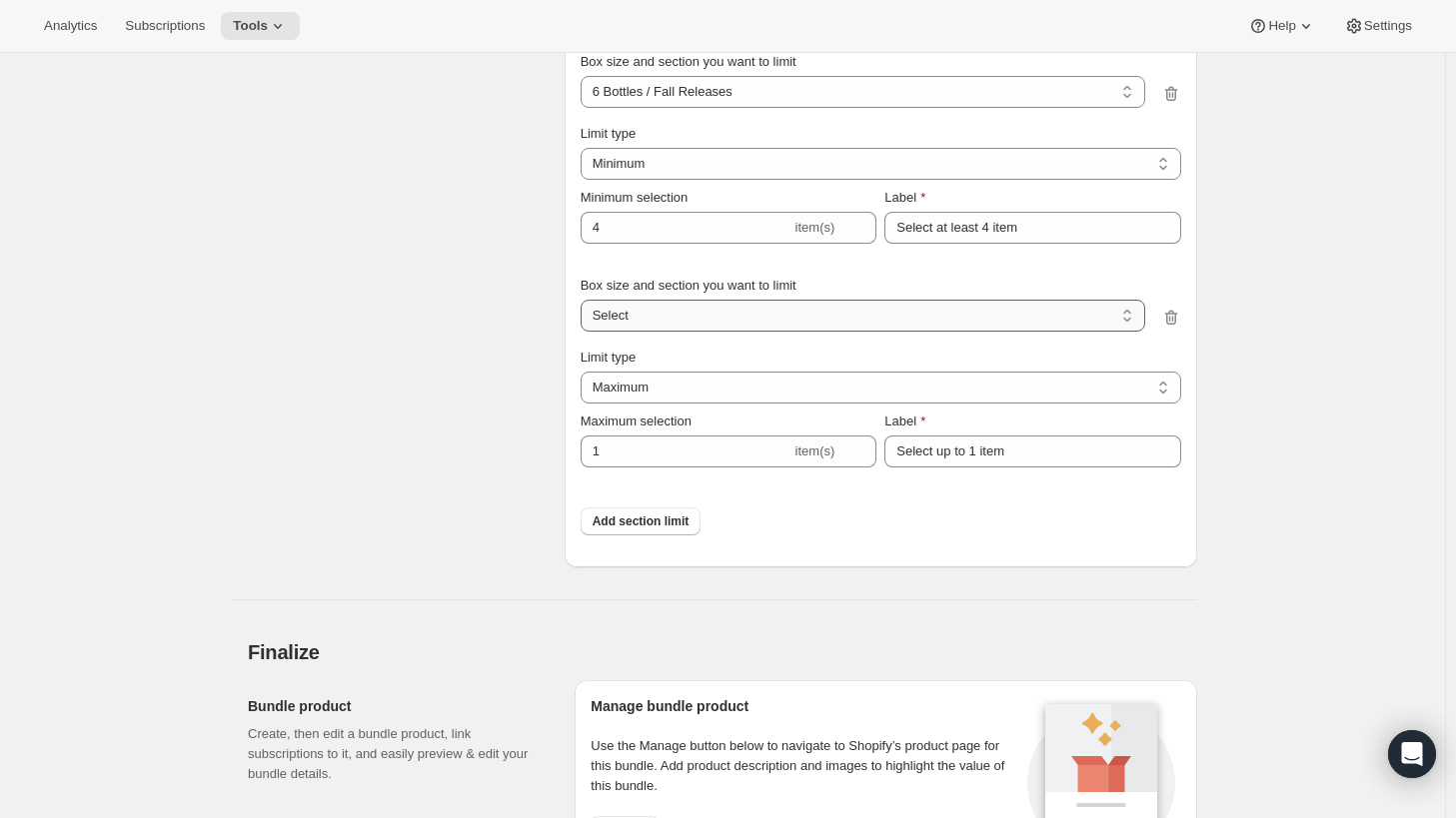select on "gid://shopify/ProductVariant/52386189410672_29b2f9bb-32b3-42f5-8c85-9e91c802a1cc" 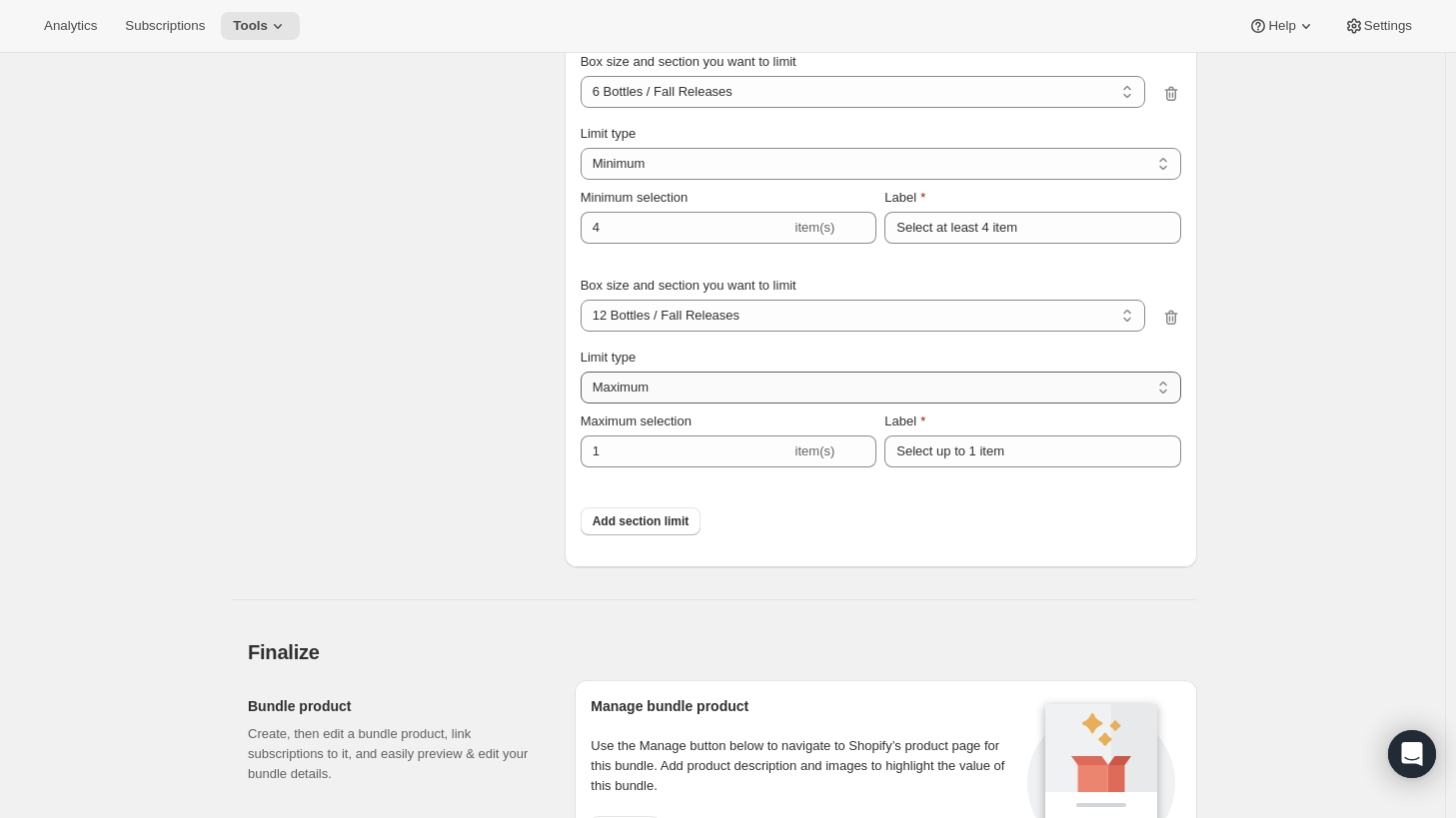 click on "Maximum Minimum Both" at bounding box center [880, 388] 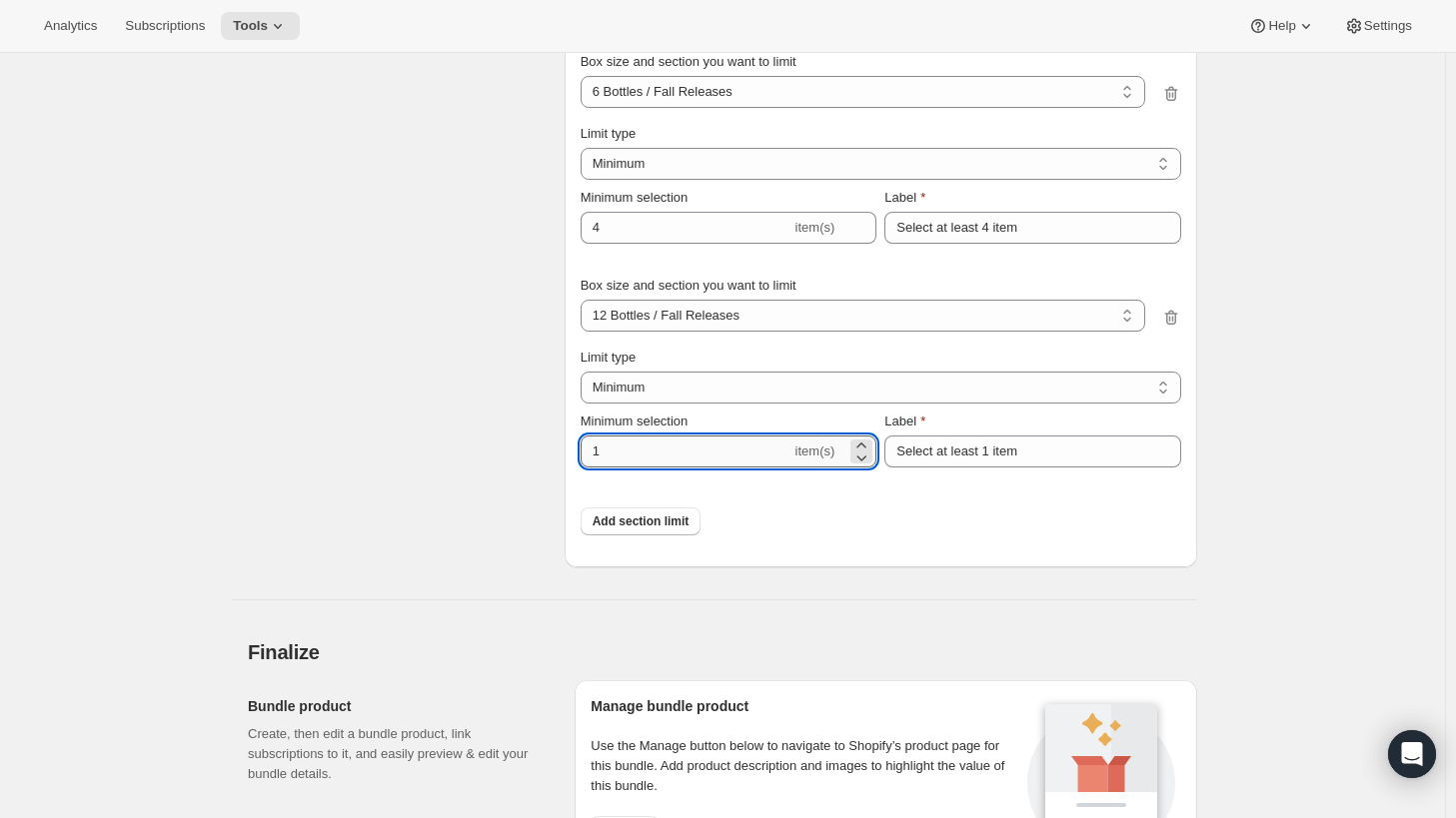 click on "1" at bounding box center (686, 451) 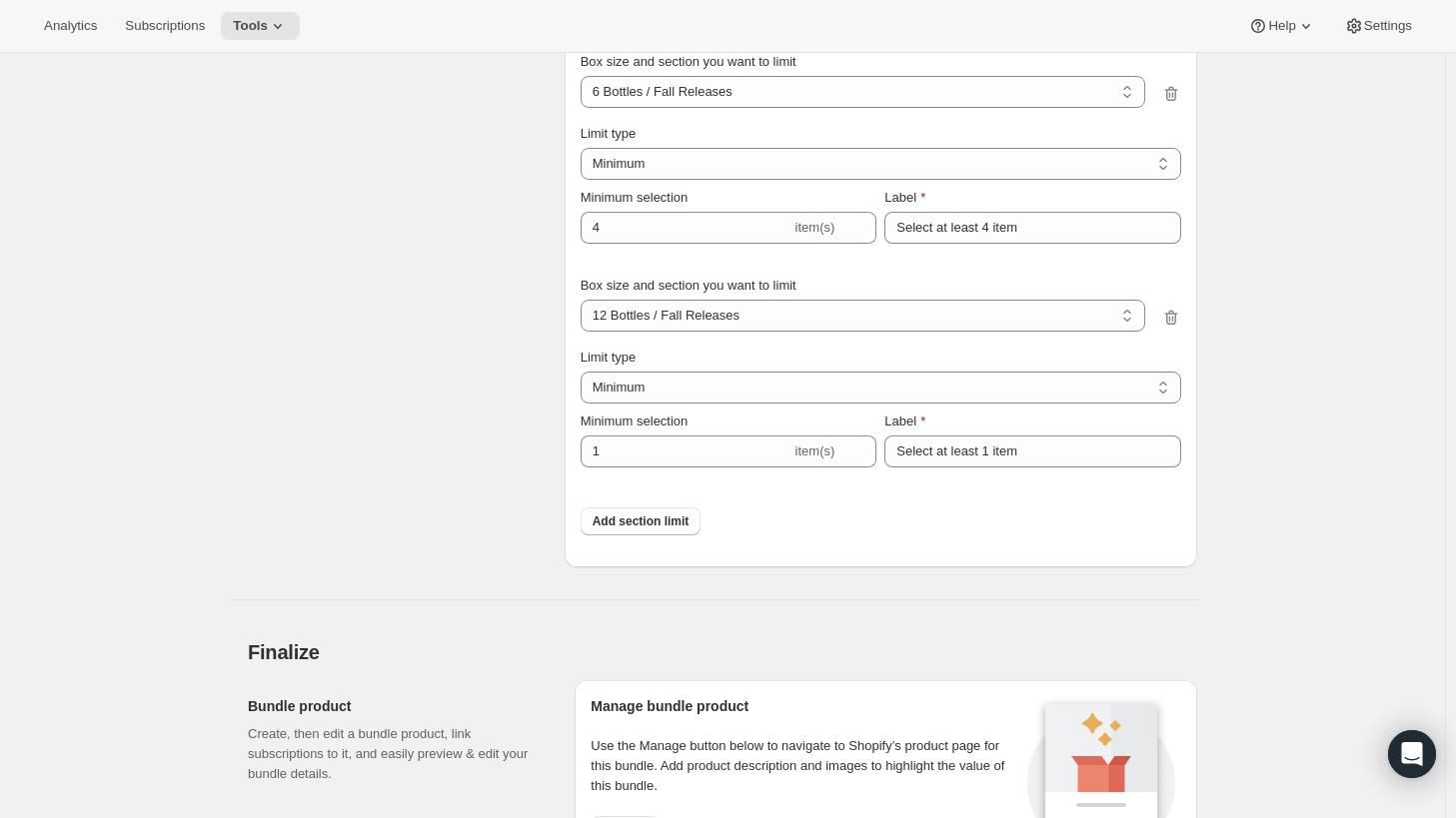 click on "Section-specific quantity limits Control the quantity of products that can be selected by customers within each section. Section limits Add section limit for this build-a-box Box size and section you want to limit 6 Bottles / Fall Releases 6 Bottles / Additional Options 12 Bottles / Fall Releases 12 Bottles / Additional Options Select 6 Bottles / Fall Releases Limit type Maximum Minimum Both Minimum Minimum selection 4 item(s) Label Select at least 4 item Box size and section you want to limit 6 Bottles / Fall Releases 6 Bottles / Additional Options 12 Bottles / Fall Releases 12 Bottles / Additional Options Select 12 Bottles / Fall Releases Limit type Maximum Minimum Both Minimum Minimum selection 1 item(s) Label Select at least 1 item Add section limit" at bounding box center (715, 258) 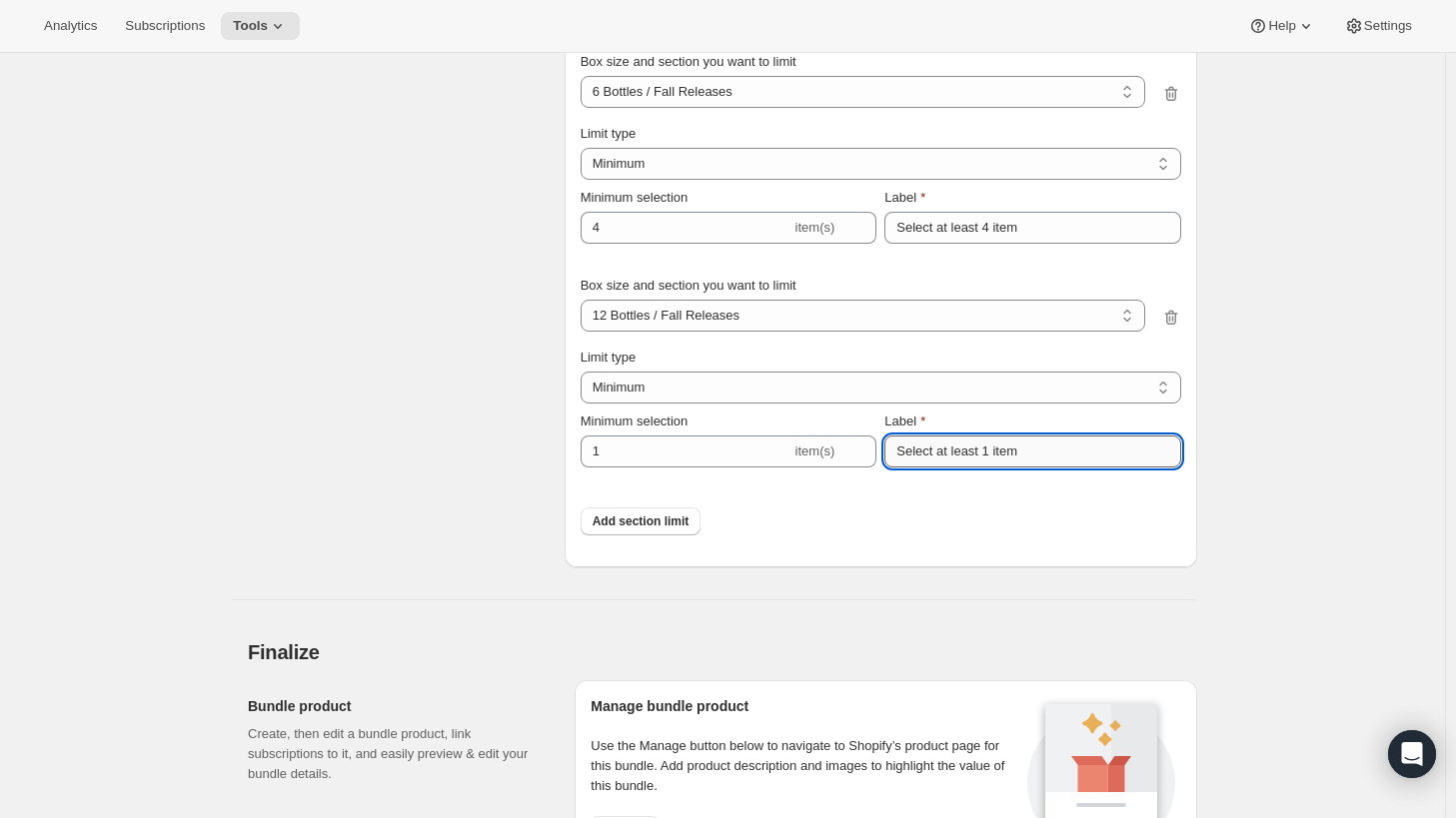 click on "Select at least 1 item" at bounding box center (1032, 451) 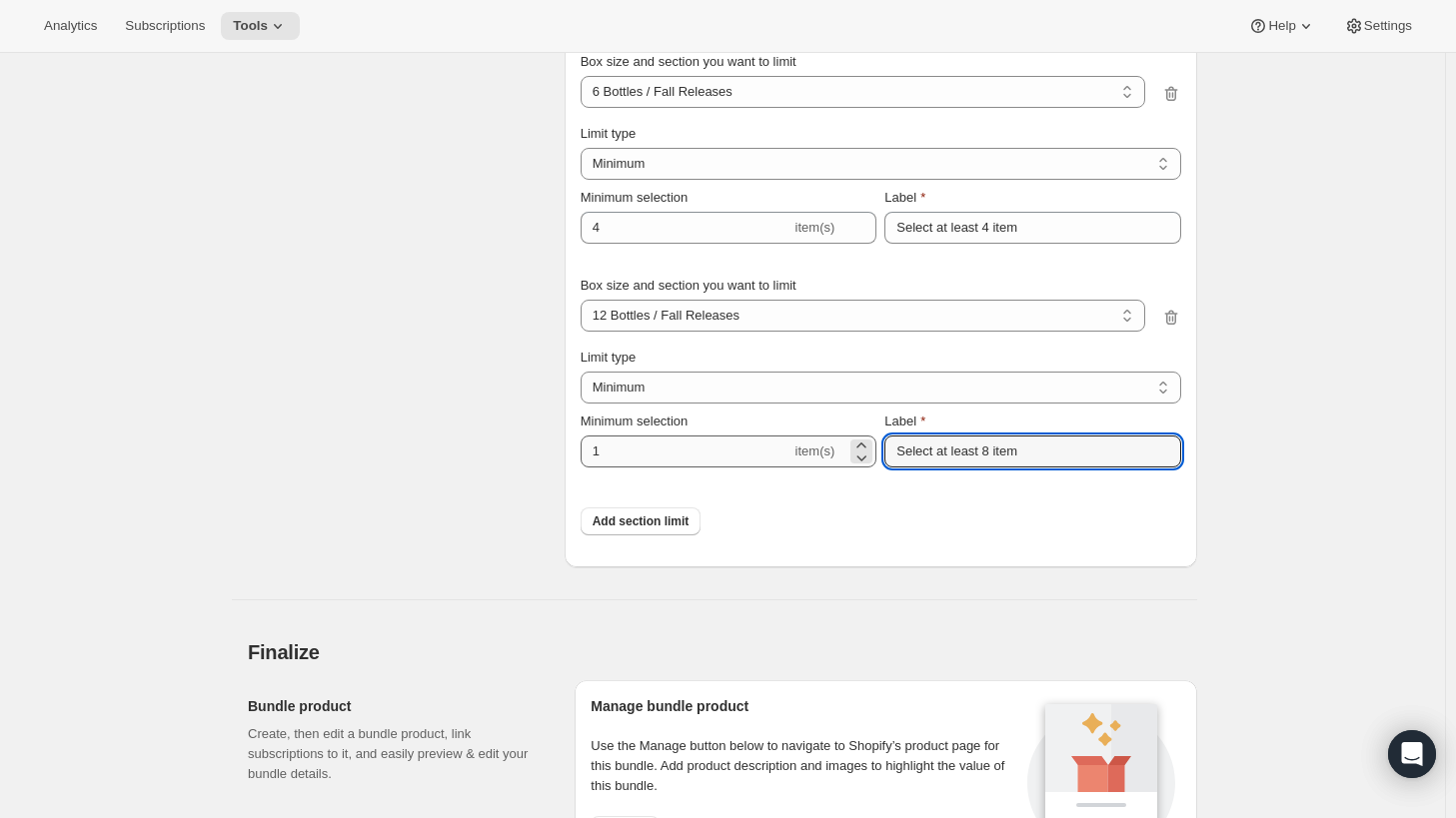 type on "Select at least 8 item" 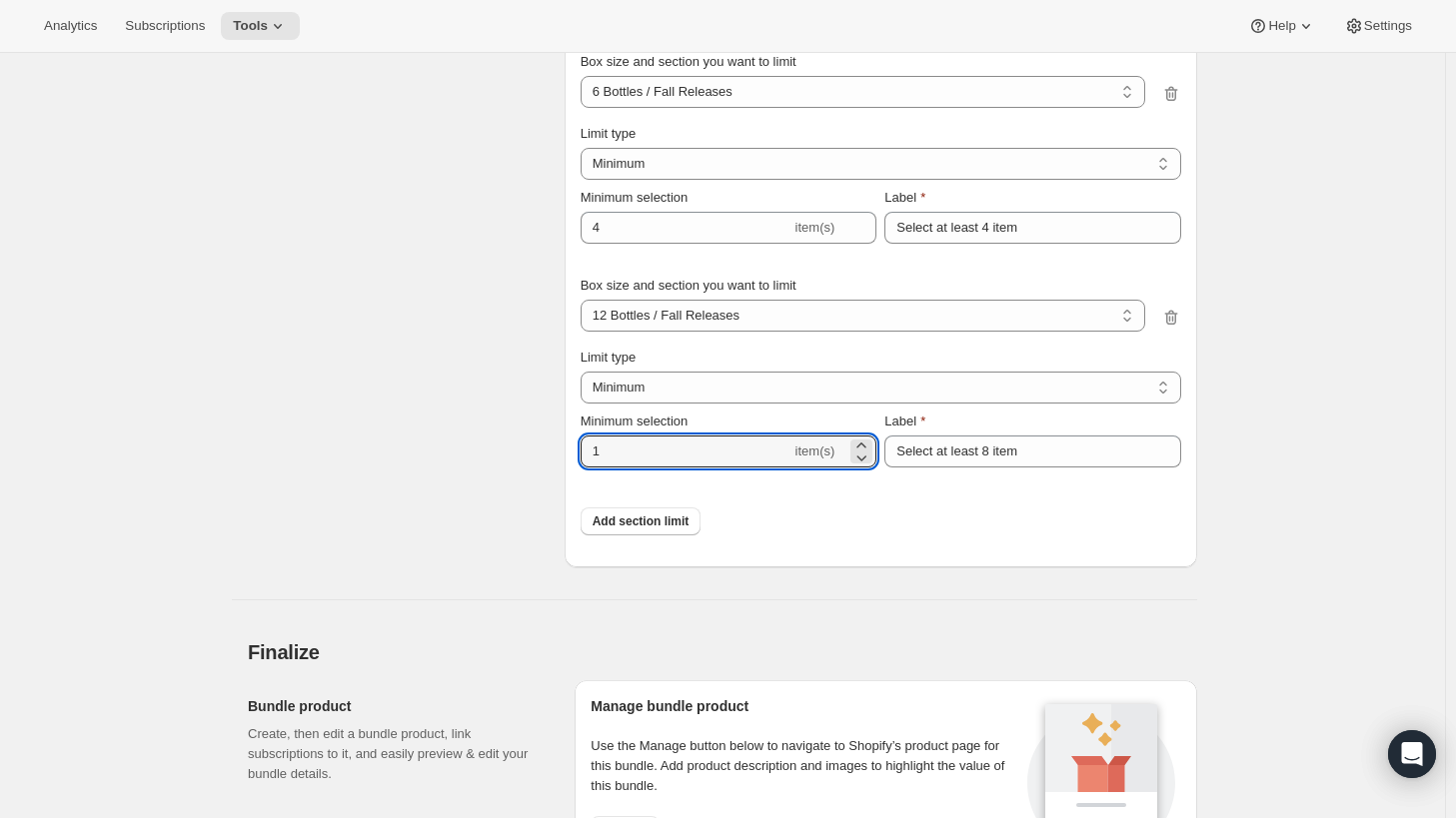 drag, startPoint x: 608, startPoint y: 438, endPoint x: 559, endPoint y: 439, distance: 49.010203 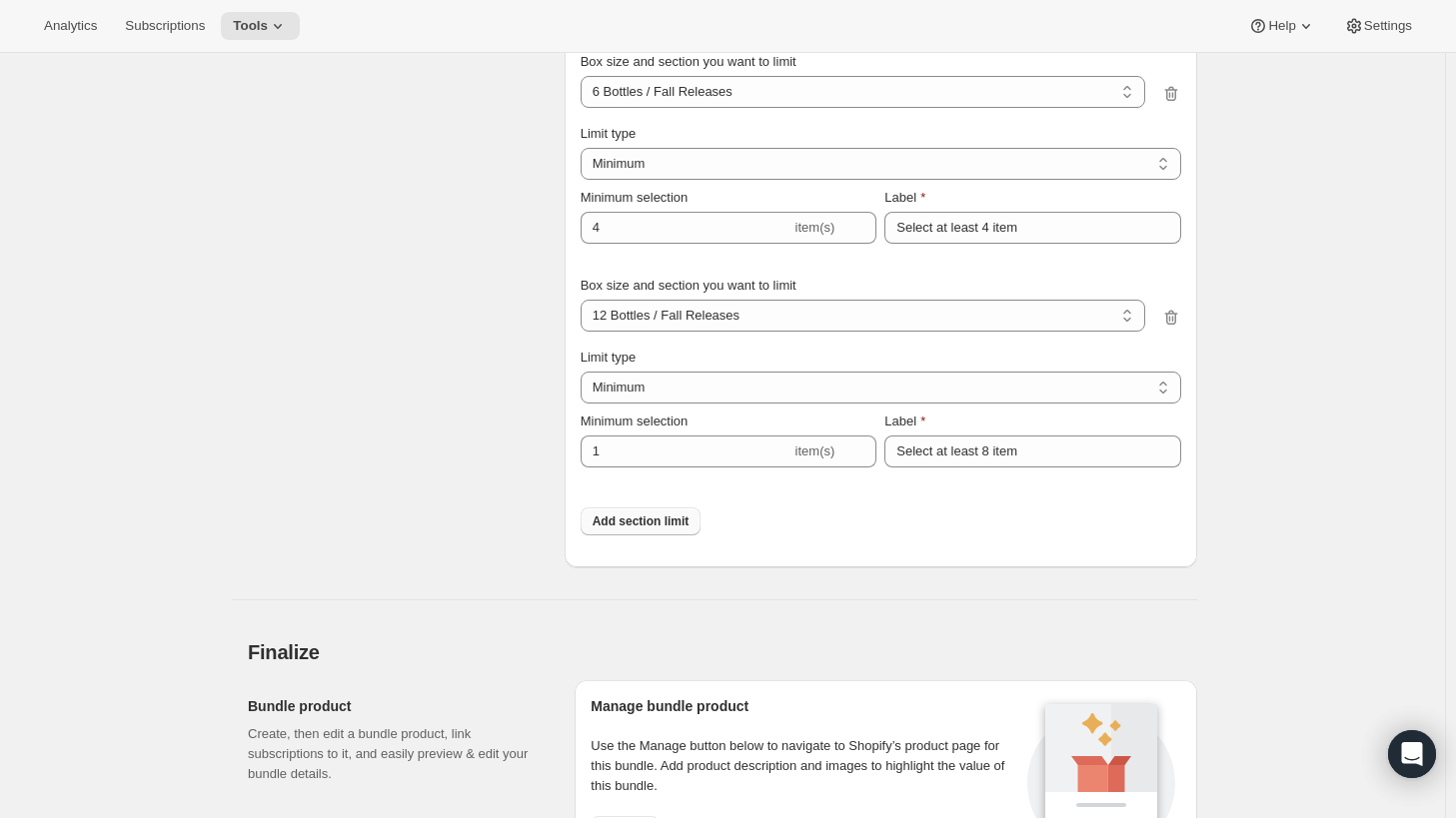 click on "Add section limit" at bounding box center (641, 521) 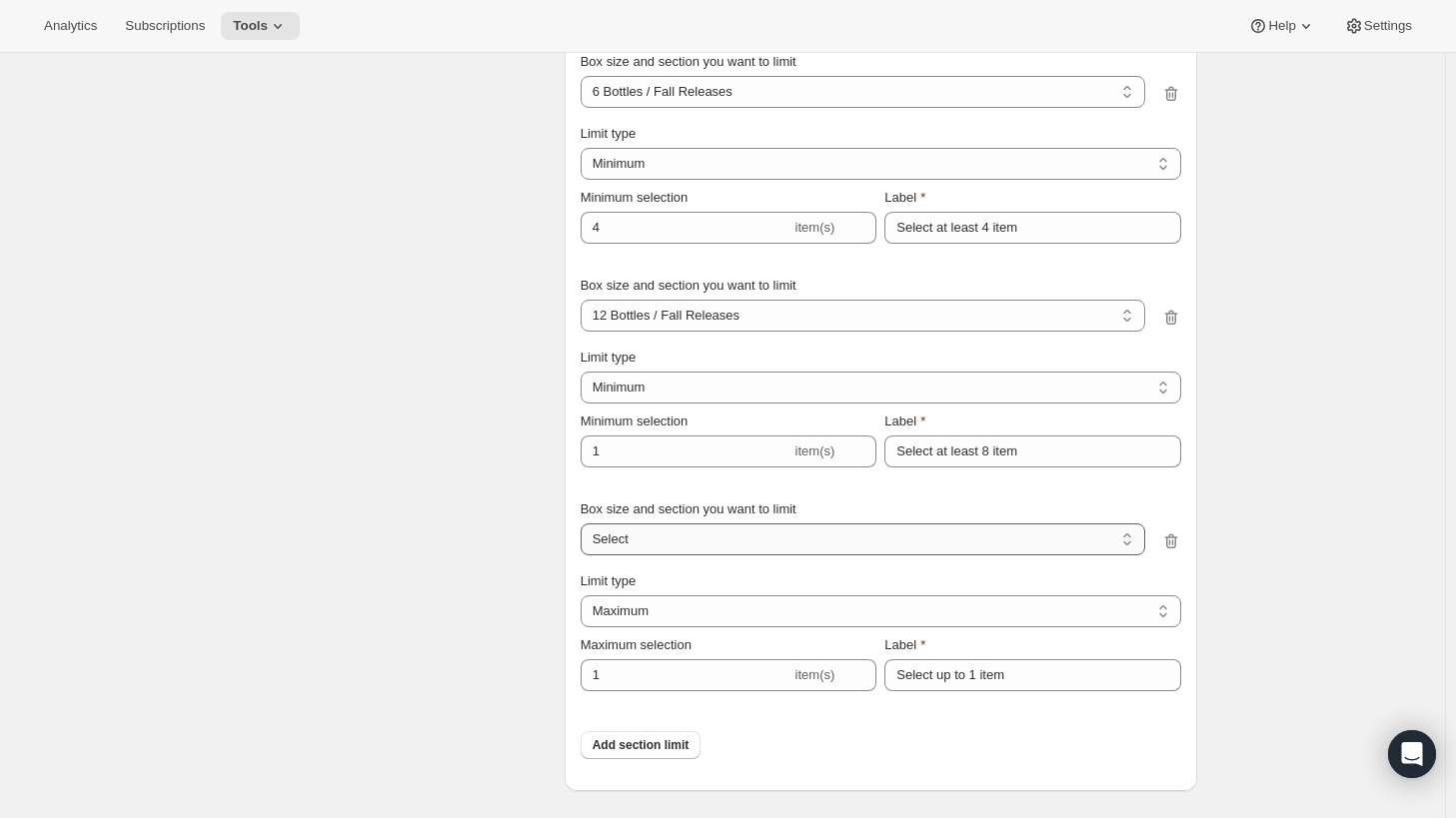 click on "6 Bottles / Fall Releases 6 Bottles / Additional Options 12 Bottles / Fall Releases 12 Bottles / Additional Options Select" at bounding box center [862, 539] 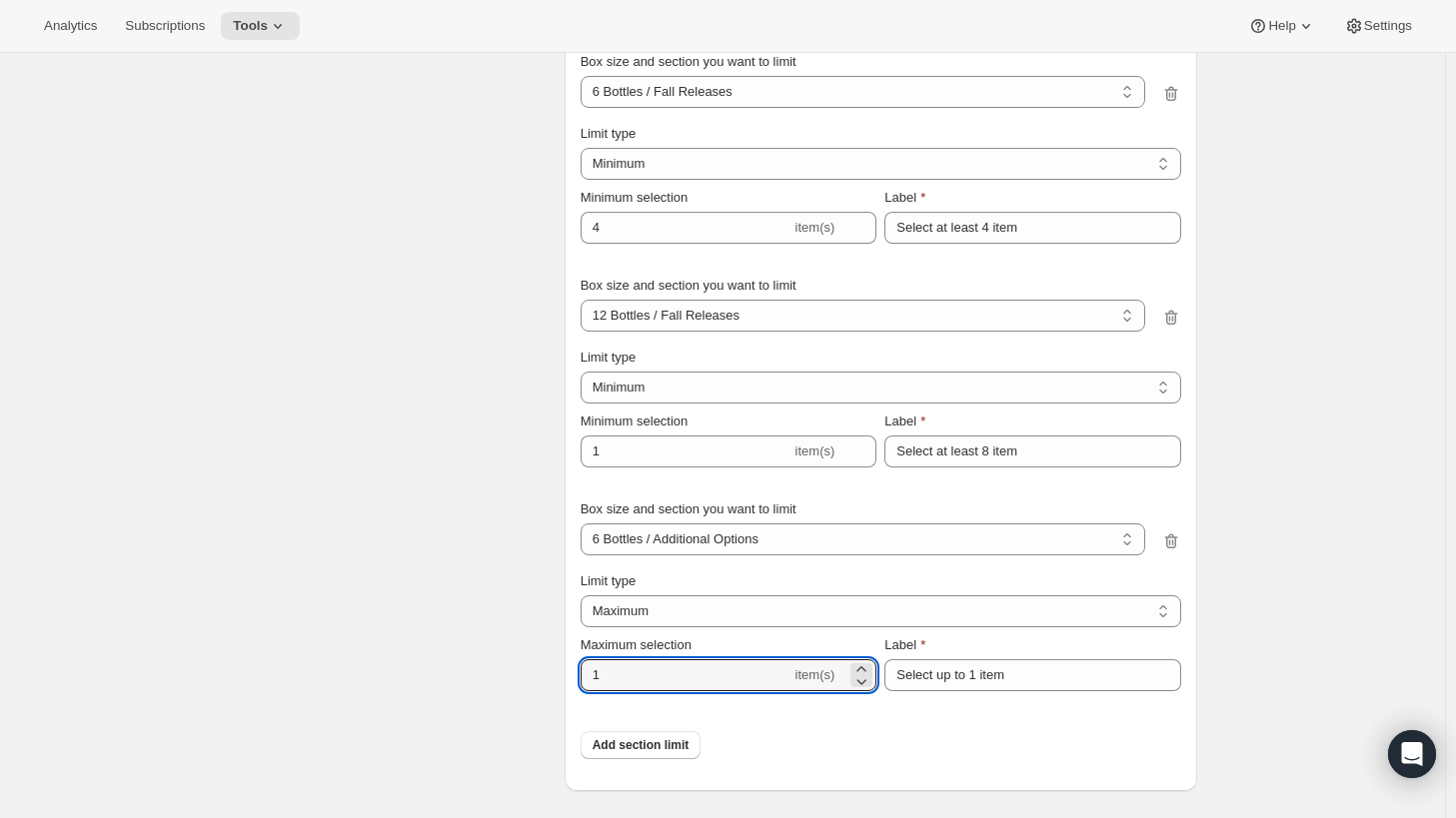 drag, startPoint x: 618, startPoint y: 665, endPoint x: 556, endPoint y: 667, distance: 62.03225 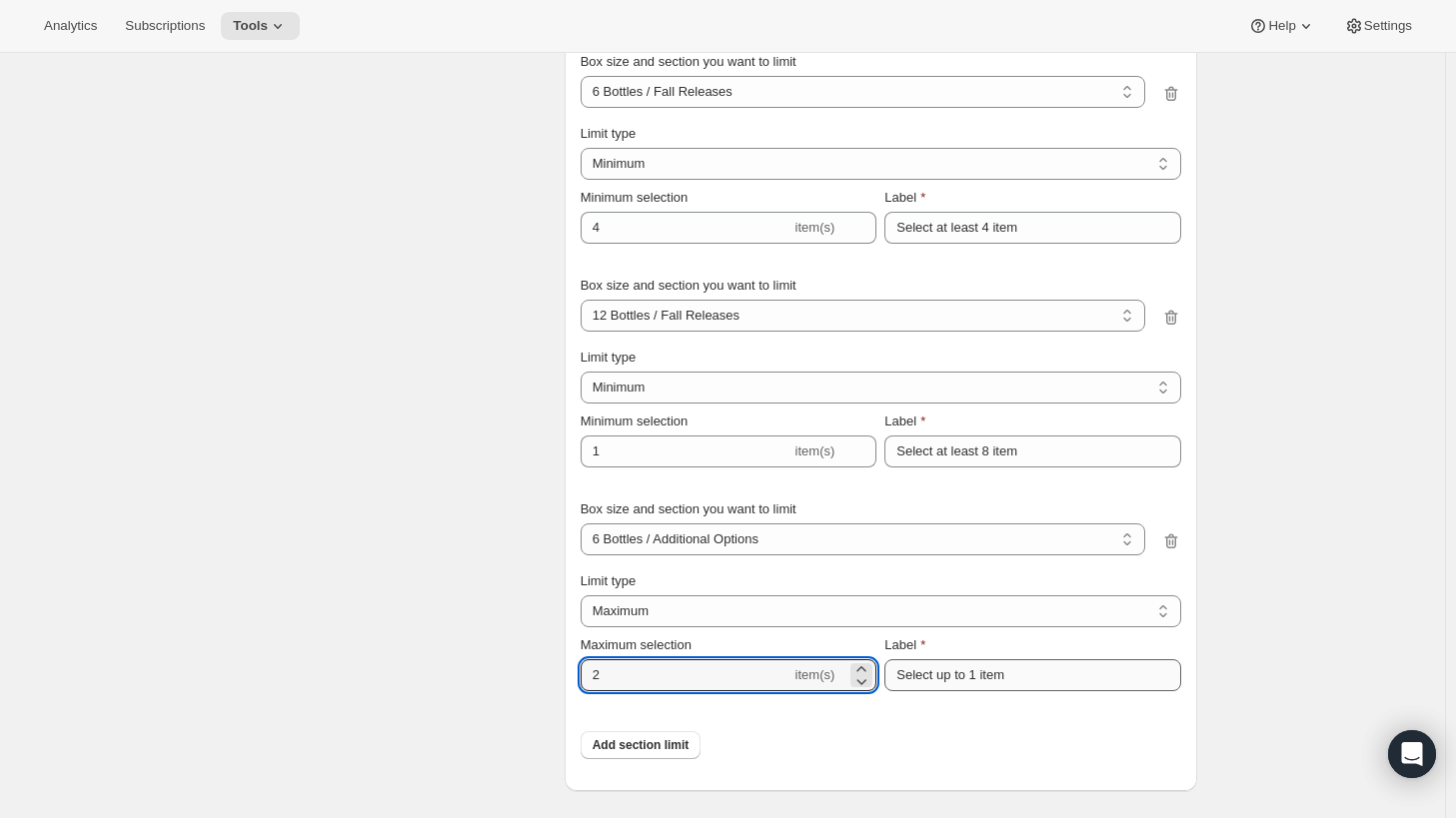 type on "2" 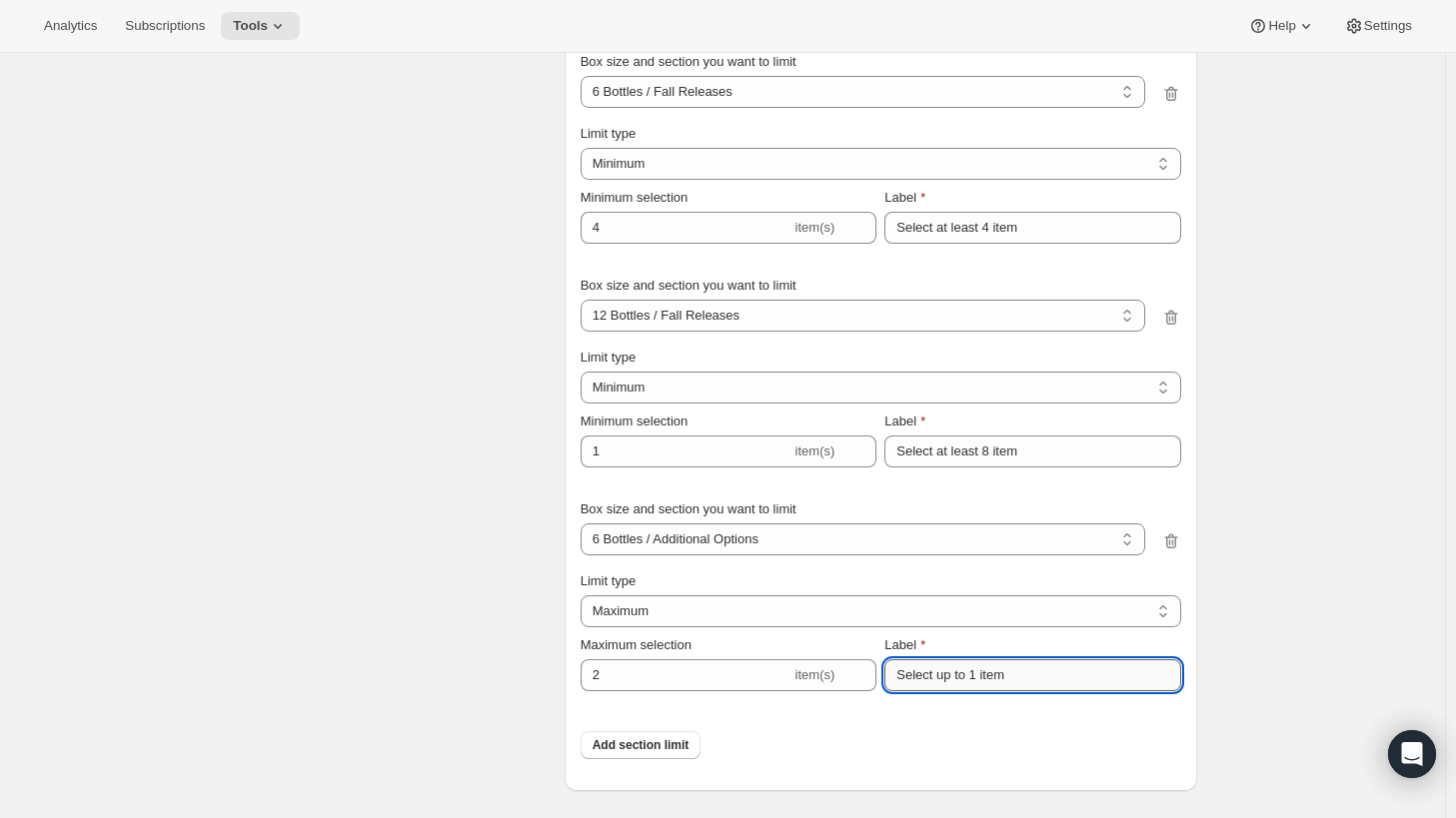 click on "Select up to 1 item" at bounding box center [1032, 675] 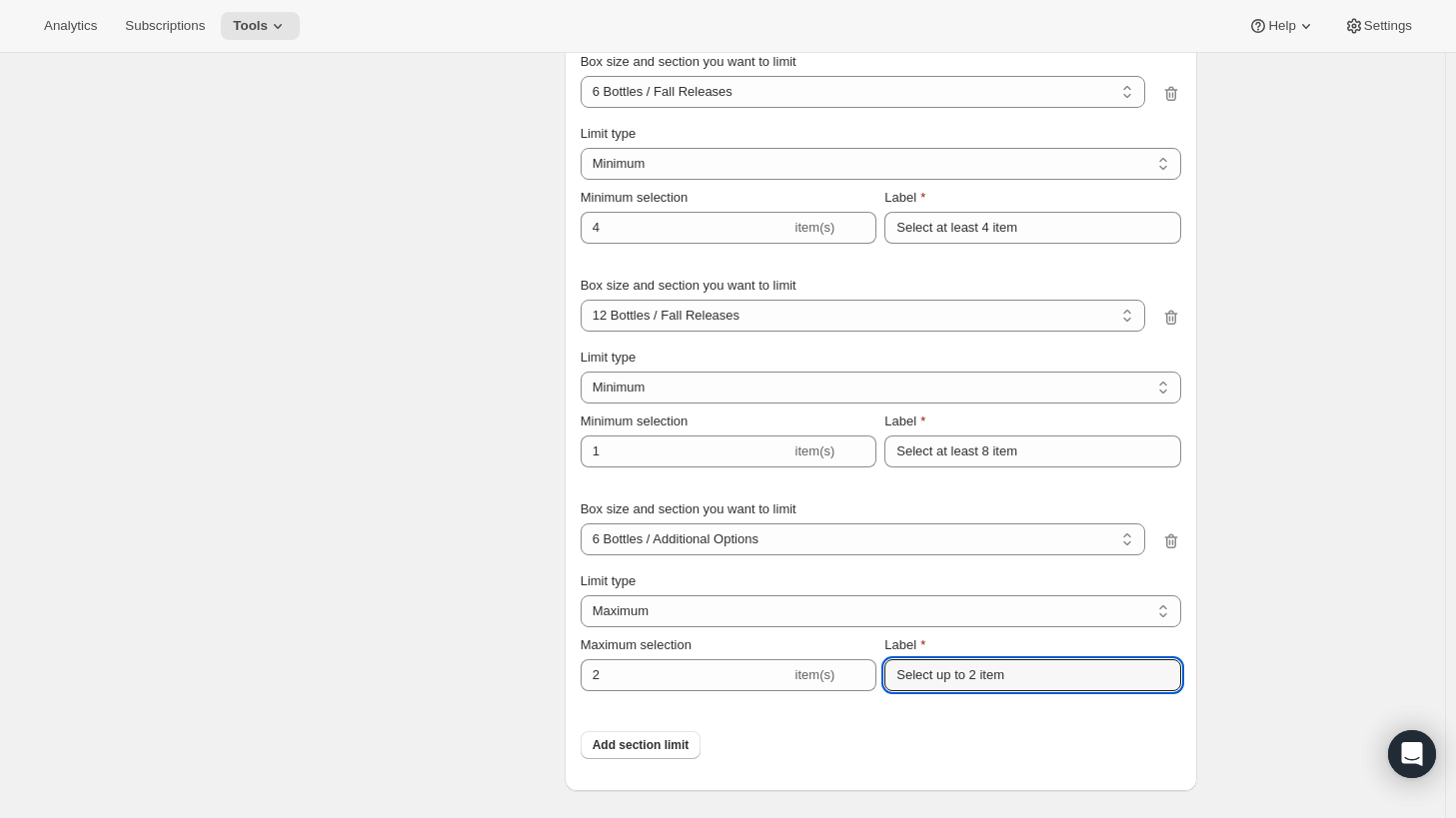 type on "Select up to 2 item" 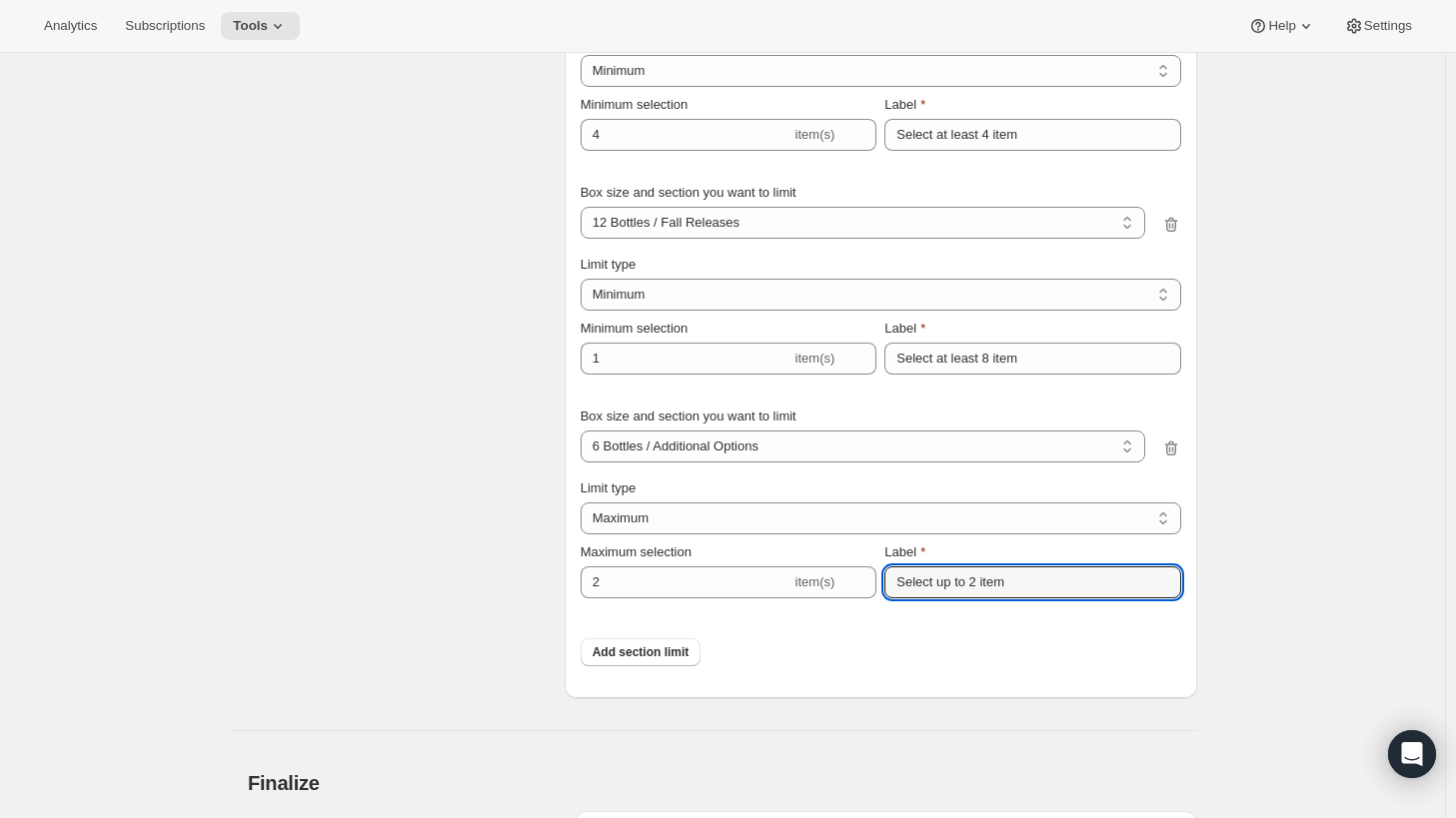 scroll, scrollTop: 2197, scrollLeft: 0, axis: vertical 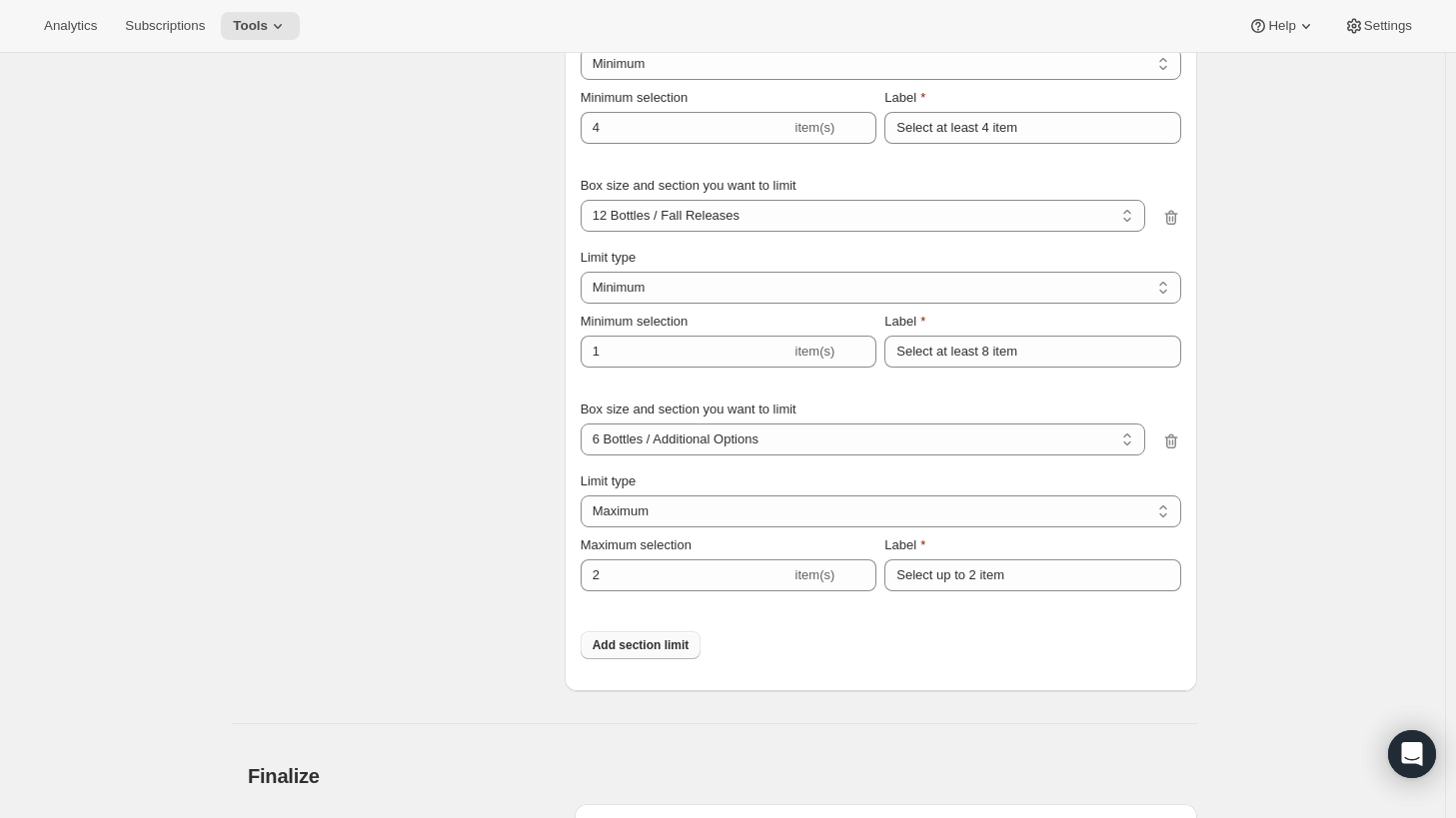 click on "Add section limit" at bounding box center [641, 645] 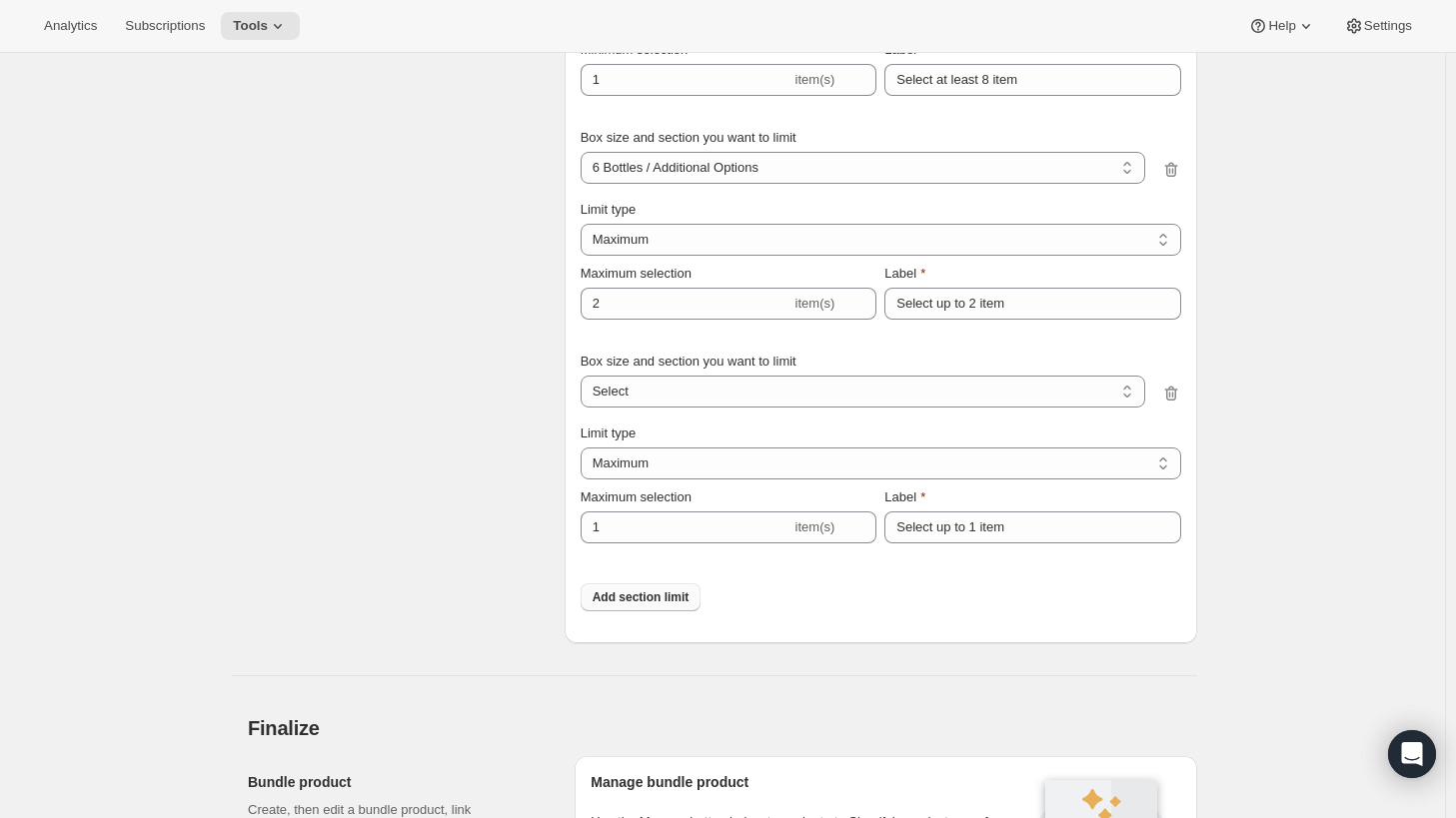 scroll, scrollTop: 2497, scrollLeft: 0, axis: vertical 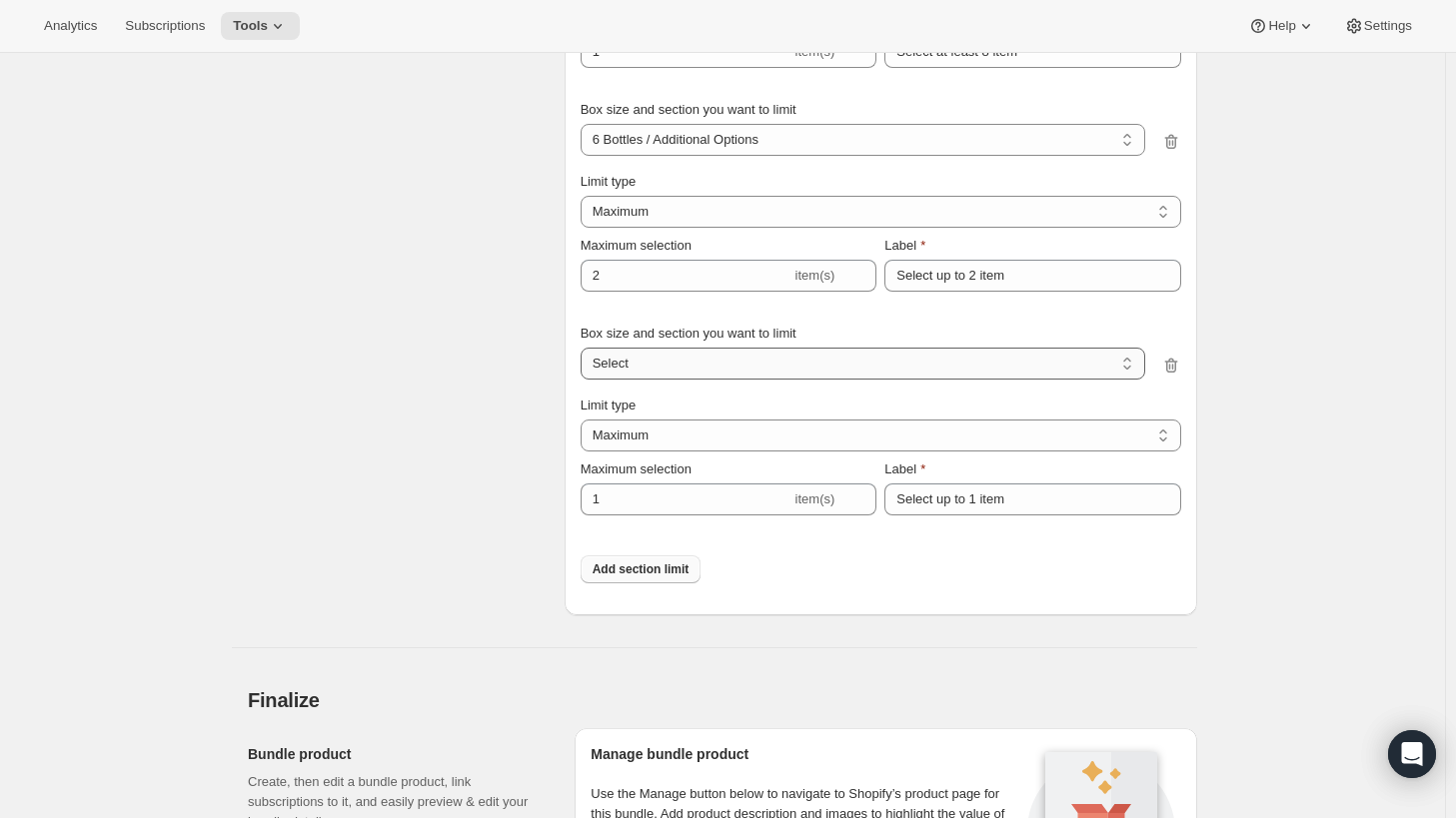 click on "6 Bottles / Fall Releases 6 Bottles / Additional Options 12 Bottles / Fall Releases 12 Bottles / Additional Options Select" at bounding box center [862, 364] 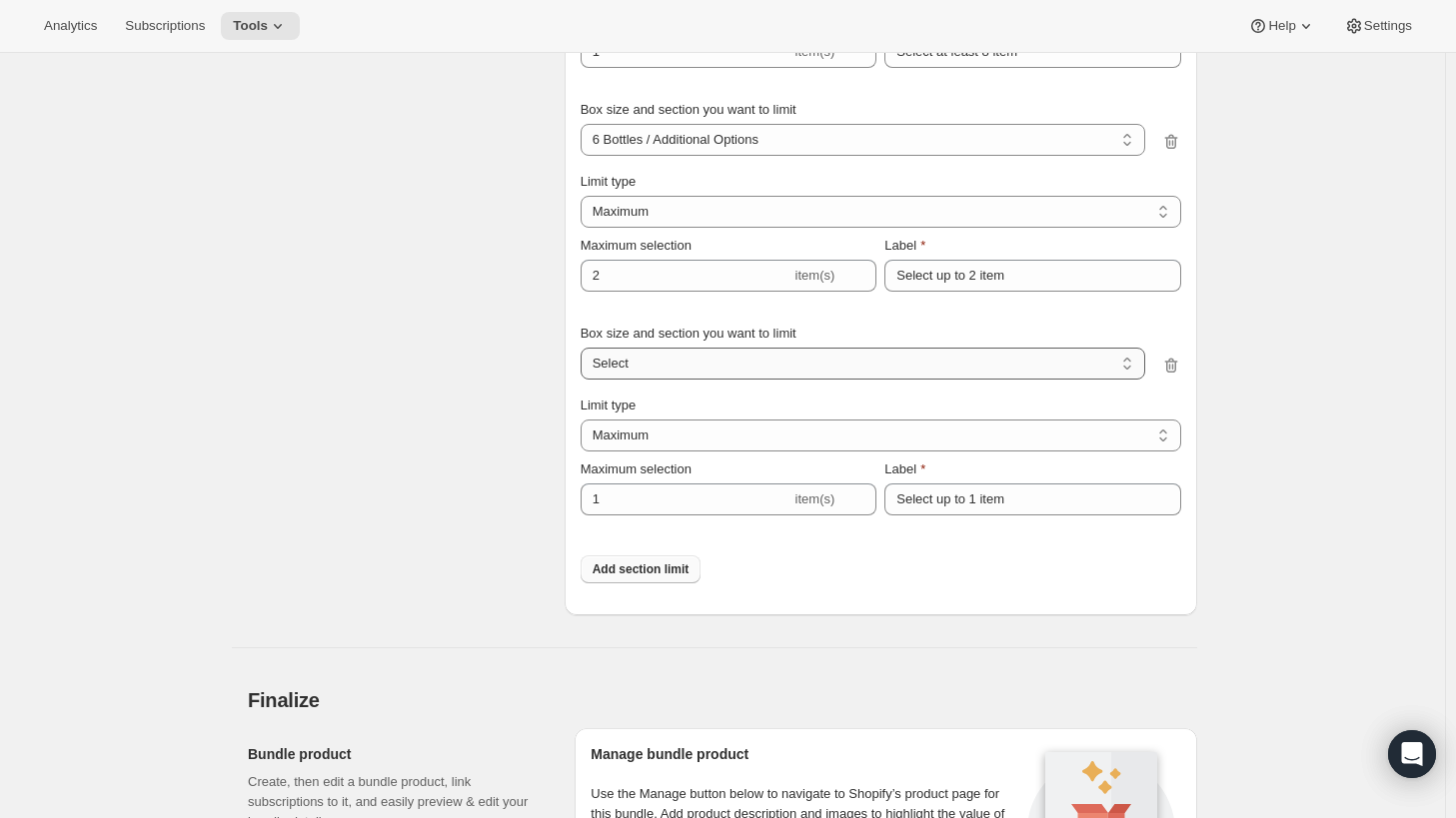 select on "gid://shopify/ProductVariant/52386189410672_8c423b74-4467-424f-984e-e8515971d6ff" 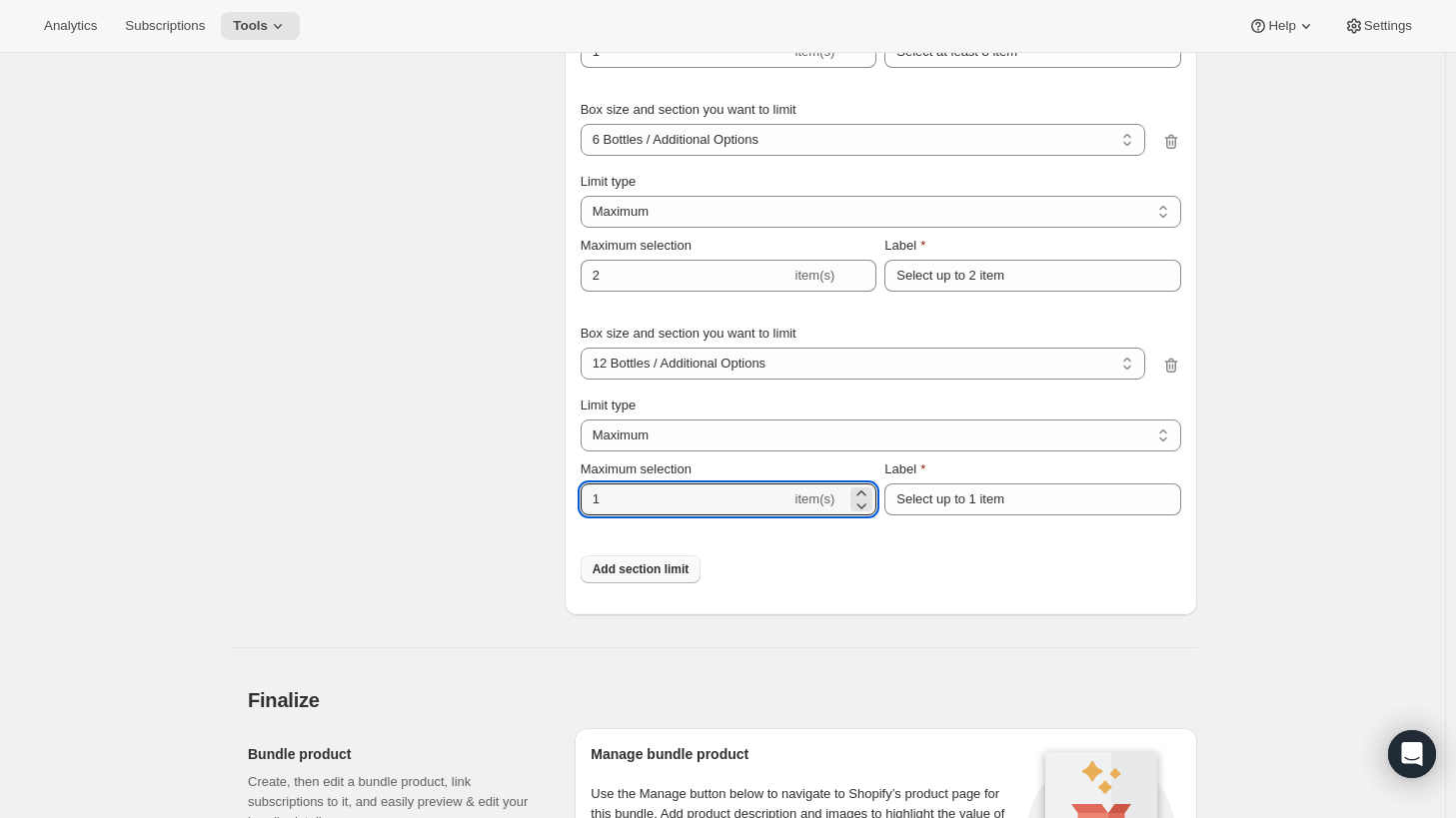 drag, startPoint x: 608, startPoint y: 491, endPoint x: 565, endPoint y: 493, distance: 43.046487 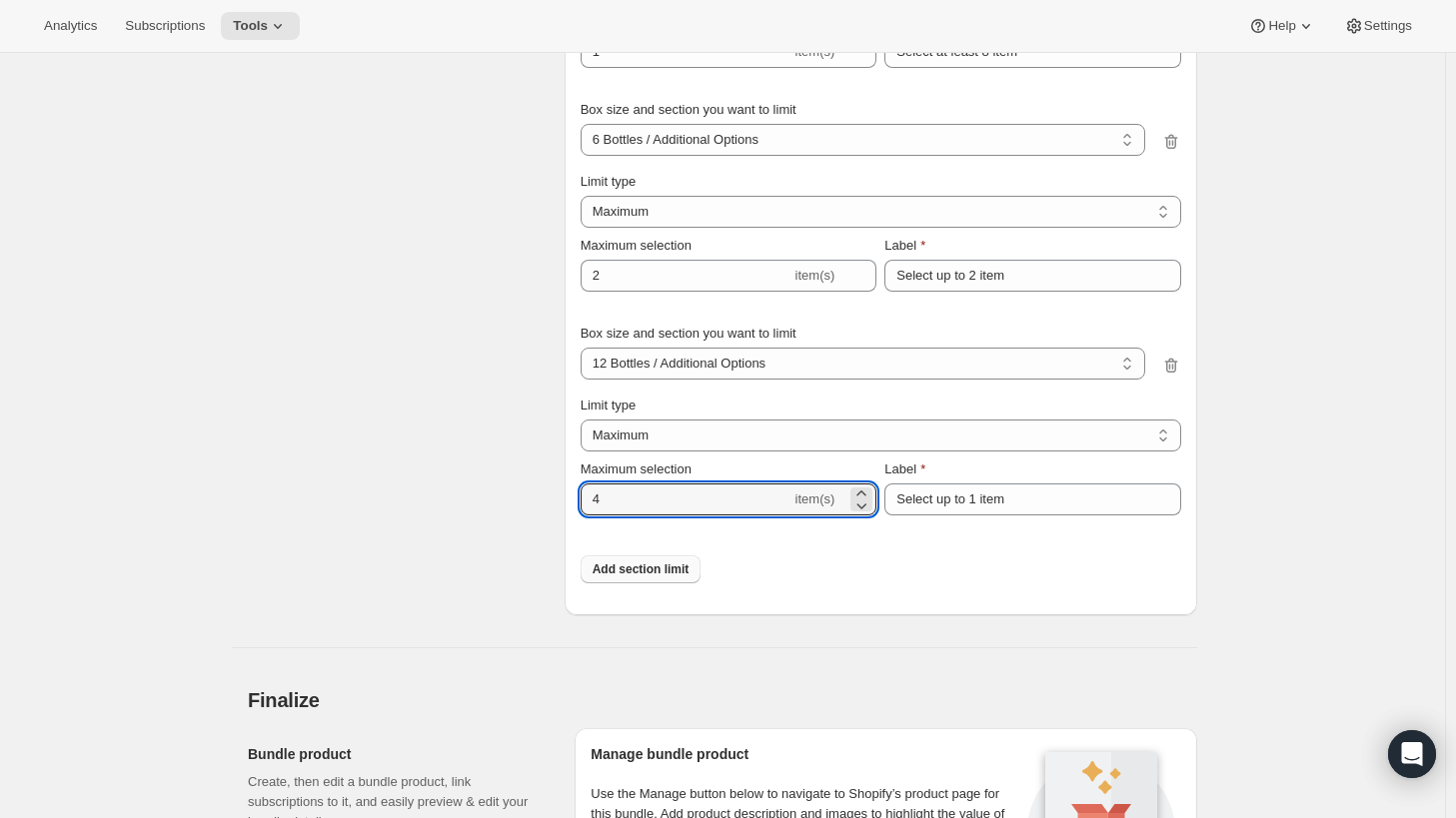 type on "4" 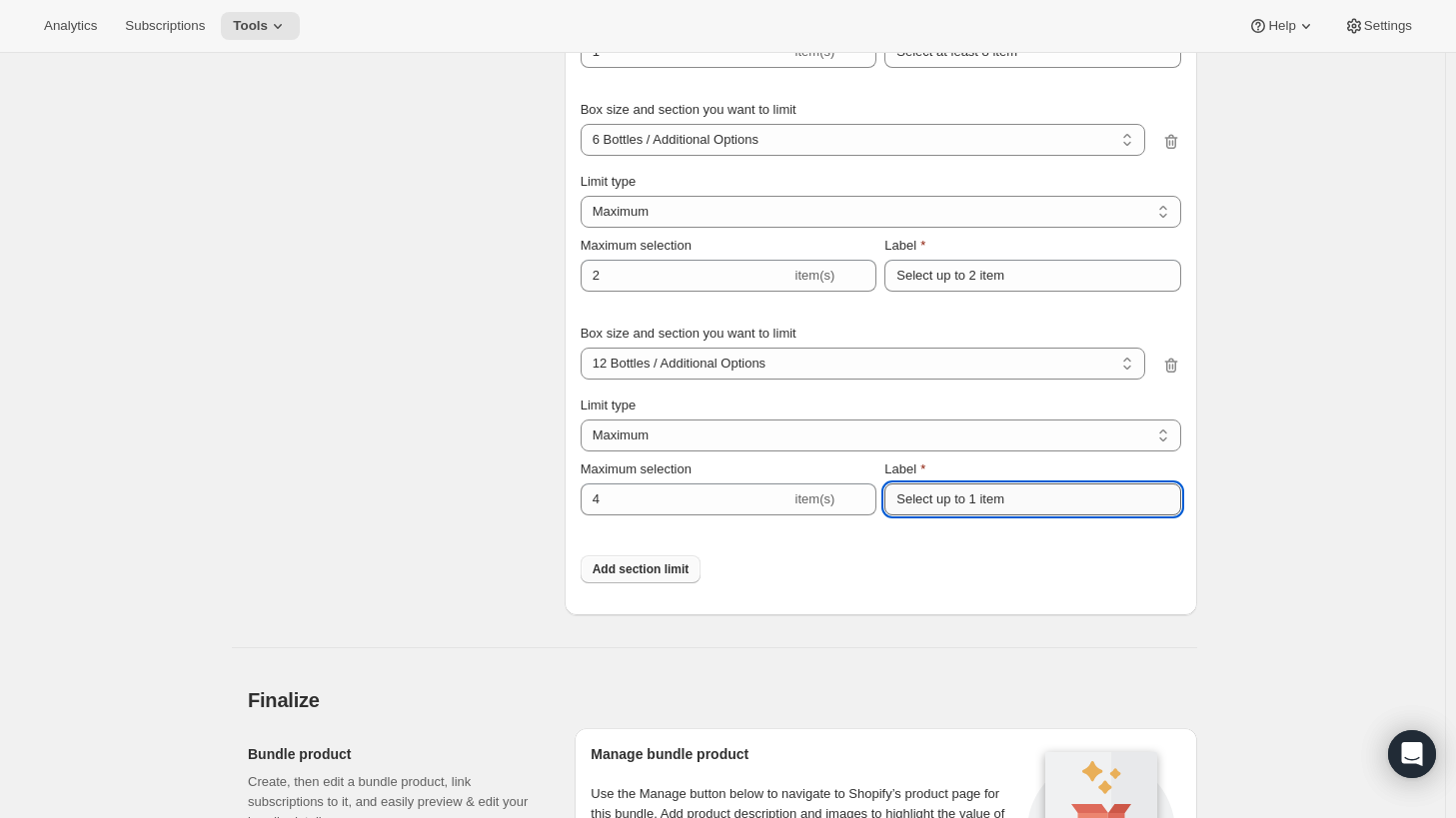 click on "Select up to 1 item" at bounding box center (1032, 499) 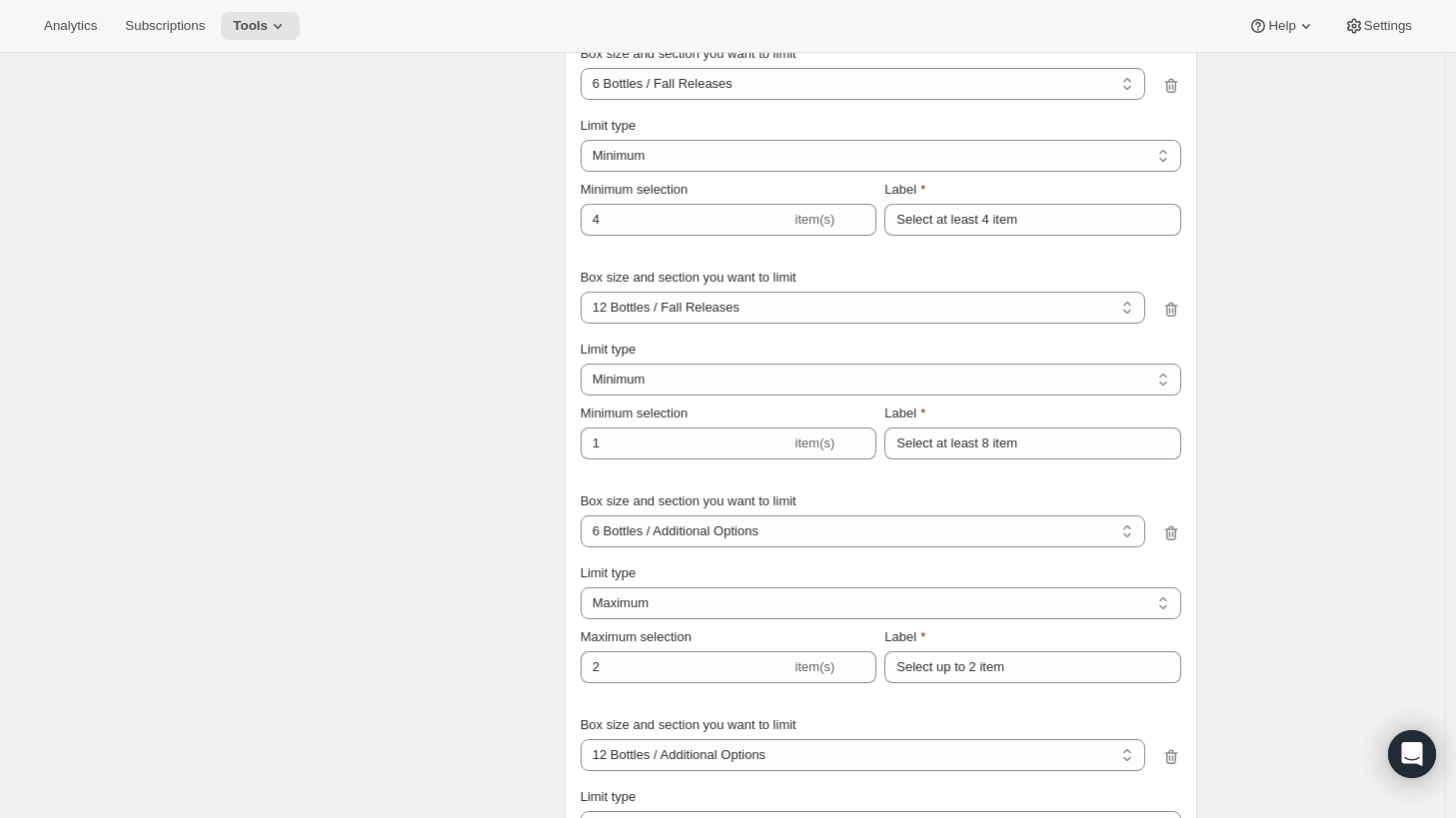 scroll, scrollTop: 2097, scrollLeft: 0, axis: vertical 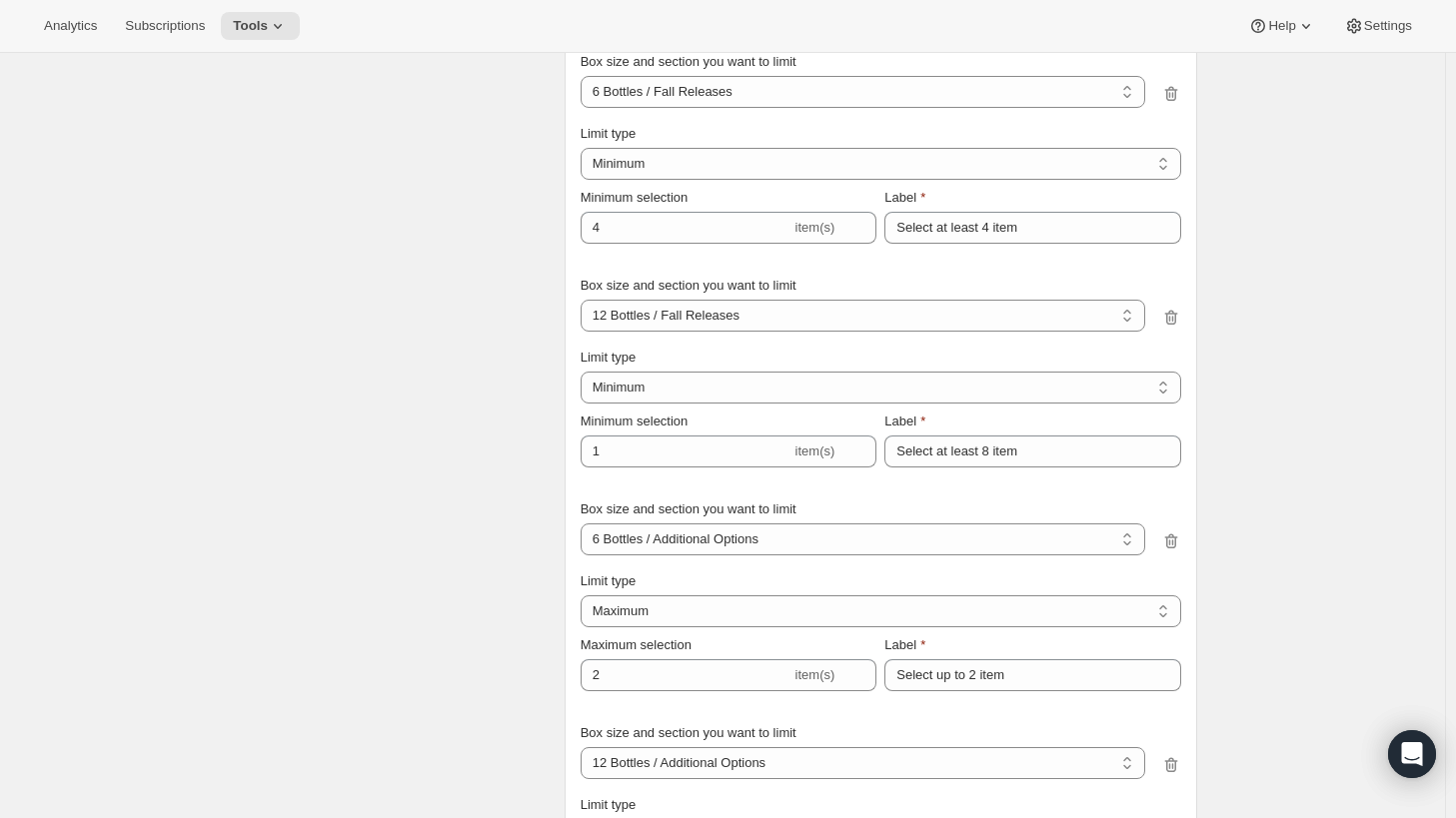 type on "Select up to 4 item" 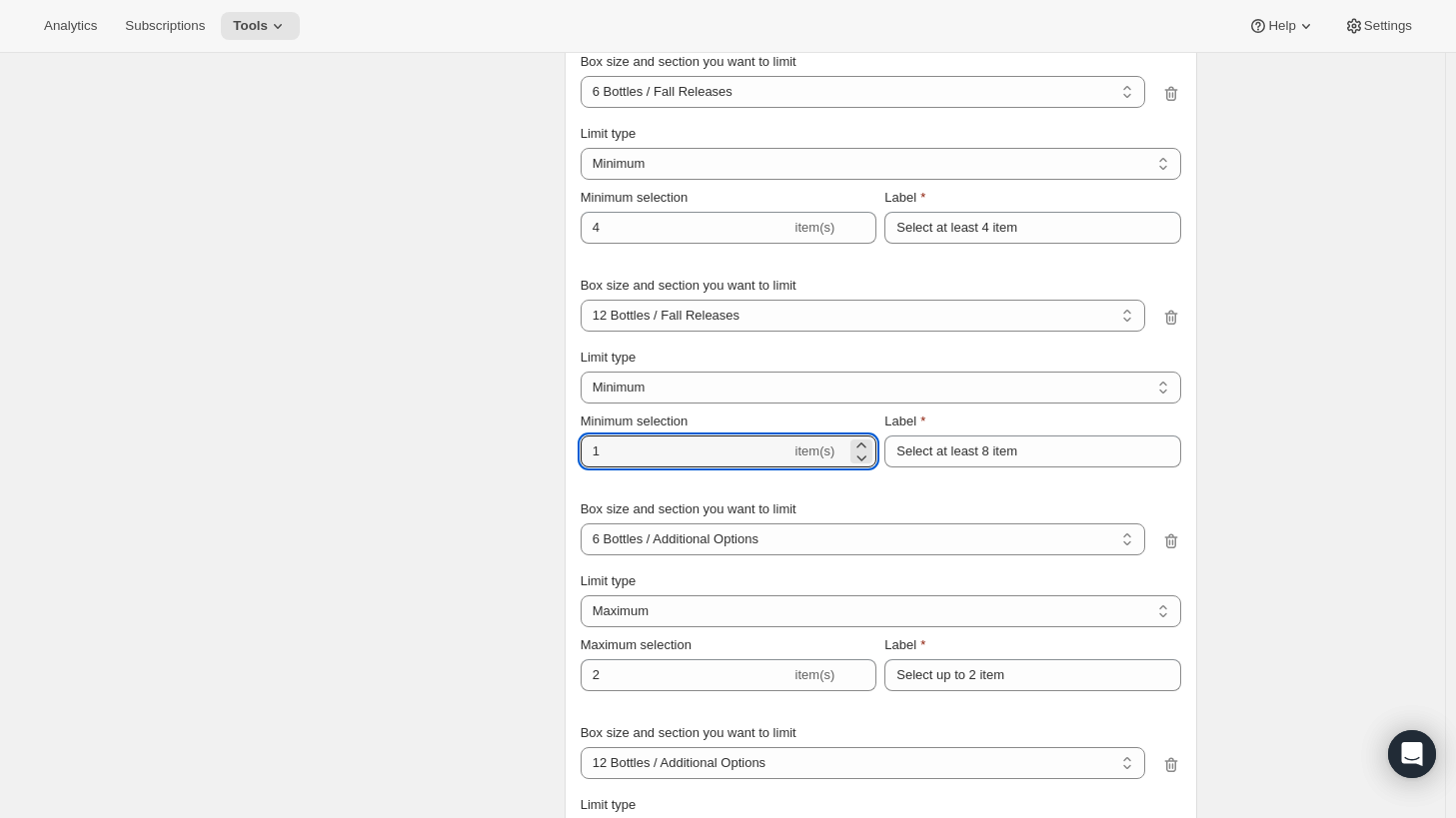 click on "Section-specific quantity limits Control the quantity of products that can be selected by customers within each section. Section limits Add section limit for this build-a-box Box size and section you want to limit 6 Bottles / Fall Releases 6 Bottles / Additional Options 12 Bottles / Fall Releases 12 Bottles / Additional Options Select 6 Bottles / Fall Releases Limit type Maximum Minimum Both Minimum Minimum selection 4 item(s) Label Select at least 4 item Box size and section you want to limit 6 Bottles / Fall Releases 6 Bottles / Additional Options 12 Bottles / Fall Releases 12 Bottles / Additional Options Select 12 Bottles / Fall Releases Limit type Maximum Minimum Both Minimum Minimum selection 1 item(s) Label Select at least 8 item Box size and section you want to limit 6 Bottles / Fall Releases 6 Bottles / Additional Options 12 Bottles / Fall Releases 12 Bottles / Additional Options Select 6 Bottles / Additional Options Limit type Maximum Minimum Both Maximum Maximum selection 2 item(s) Label Select Both" at bounding box center (715, 481) 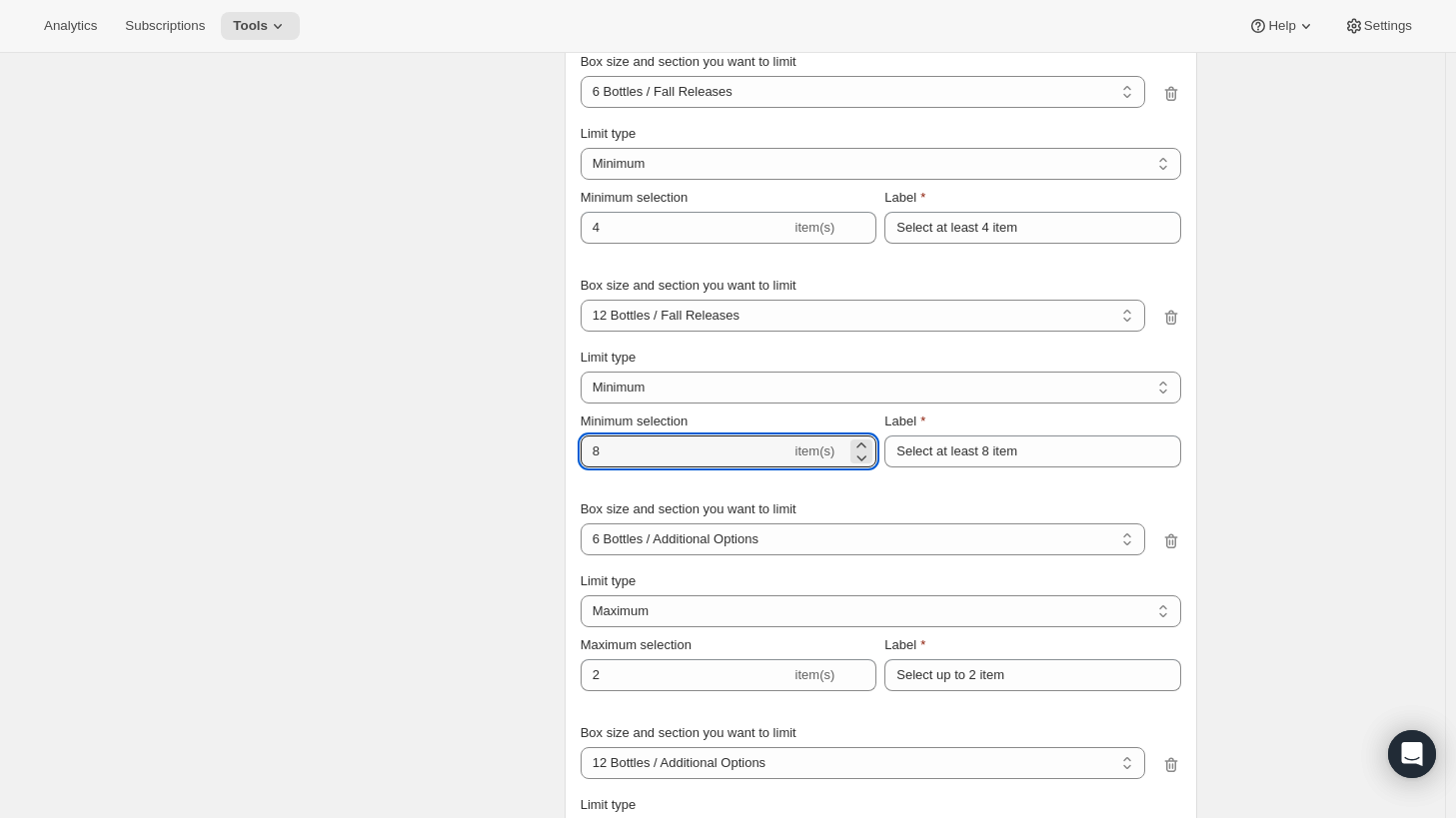 type on "8" 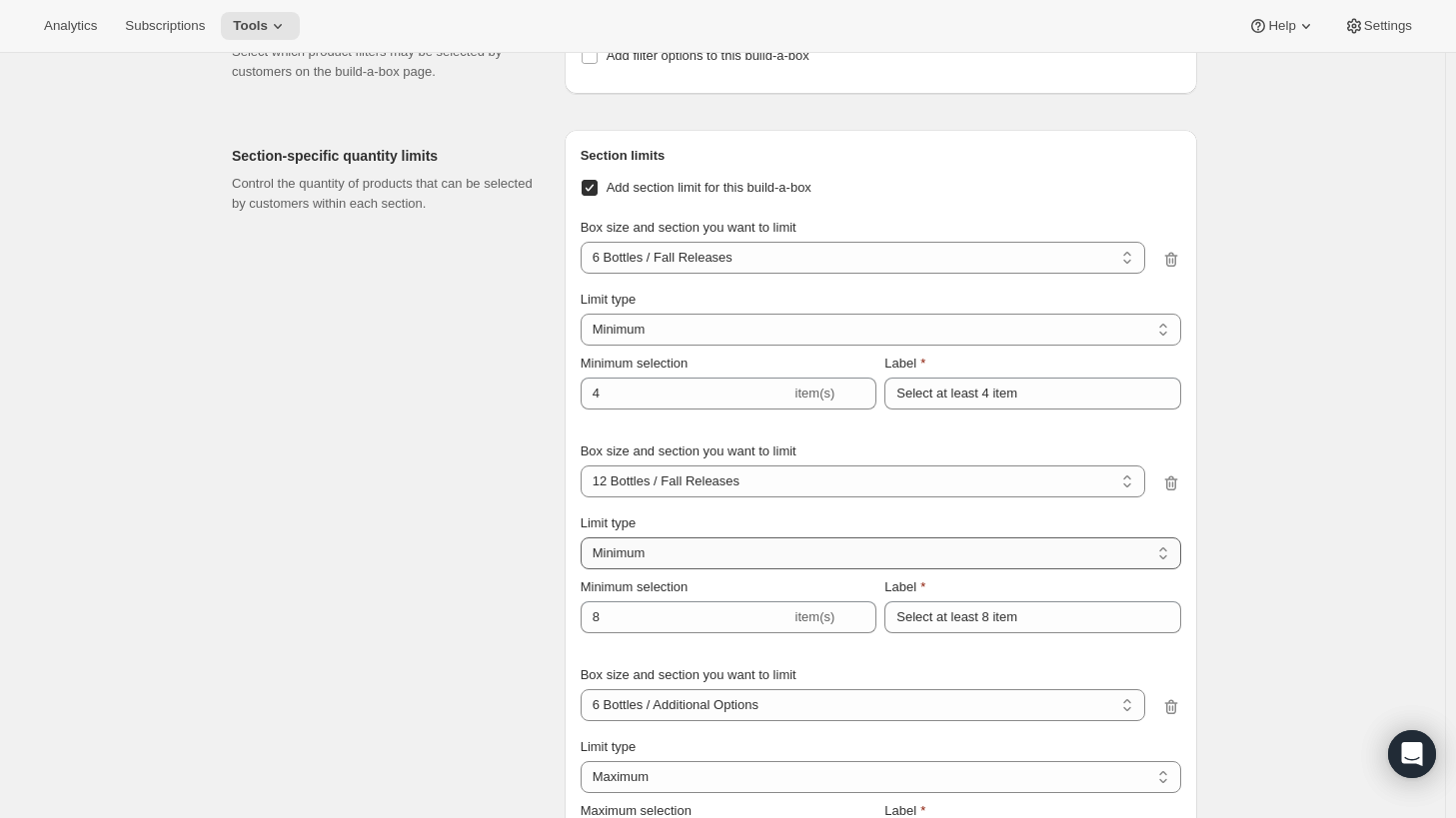 scroll, scrollTop: 1898, scrollLeft: 0, axis: vertical 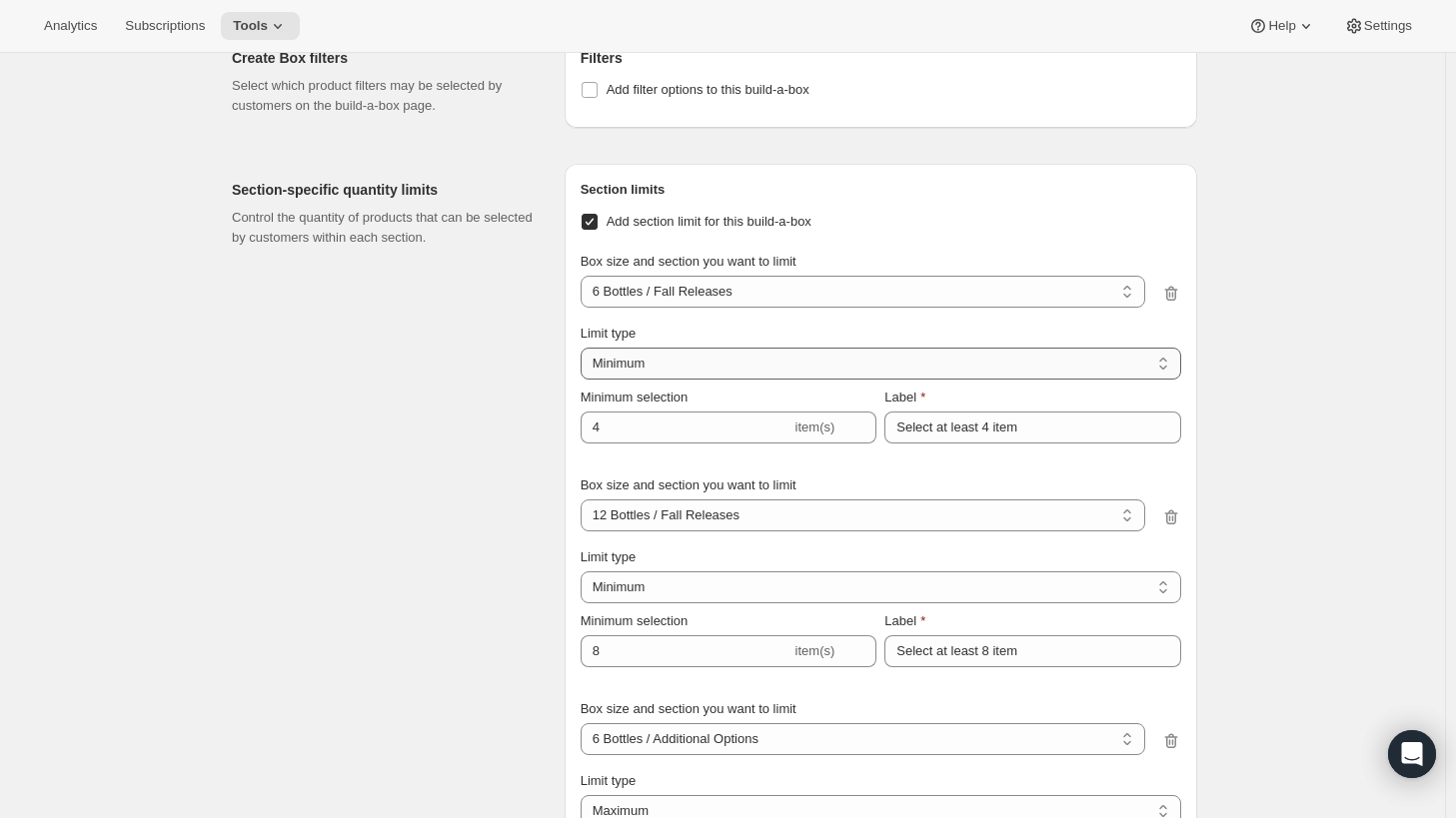 click on "Maximum Minimum Both" at bounding box center [880, 364] 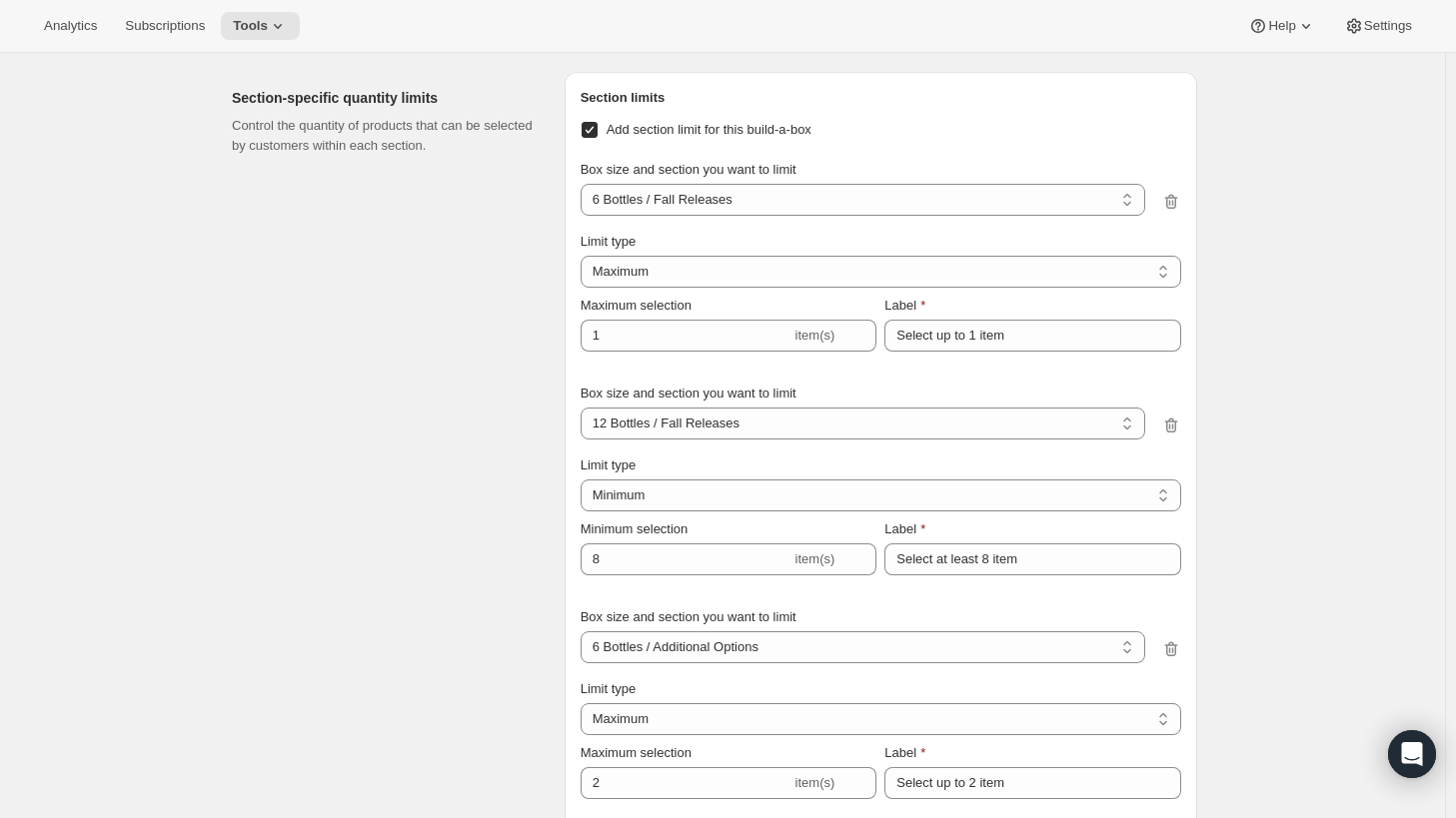 scroll, scrollTop: 1998, scrollLeft: 0, axis: vertical 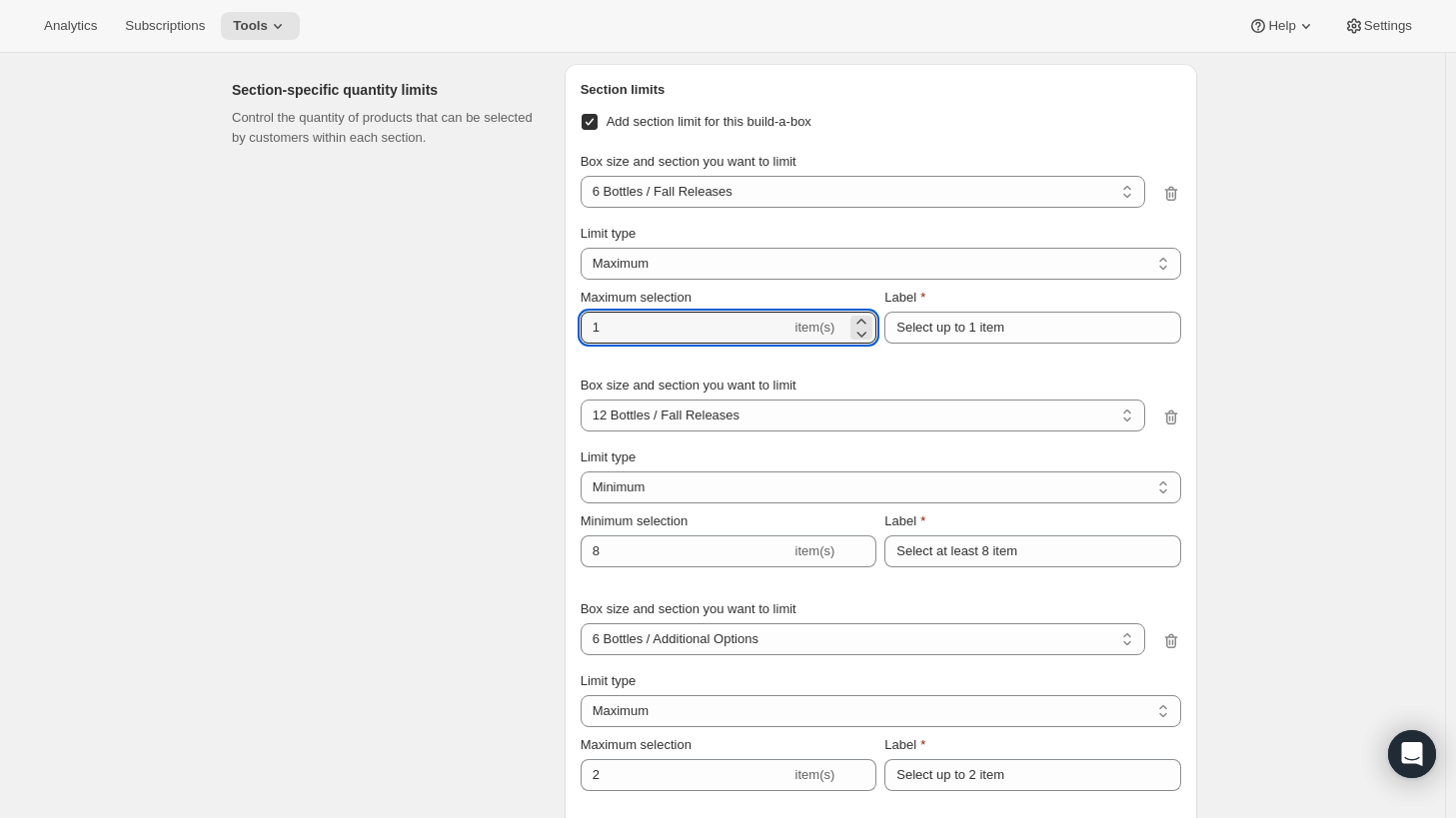 drag, startPoint x: 614, startPoint y: 322, endPoint x: 526, endPoint y: 332, distance: 88.56636 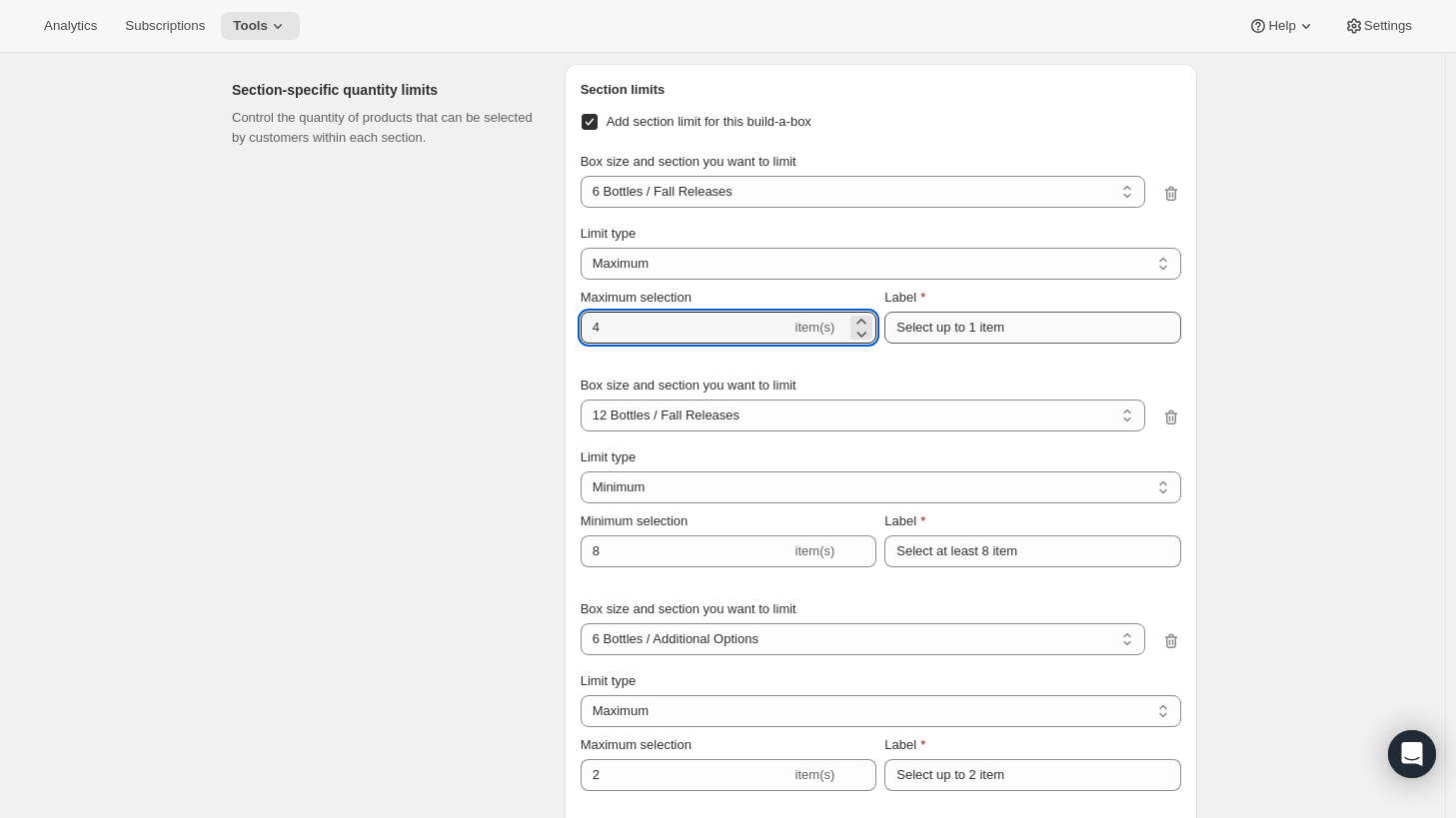 type on "4" 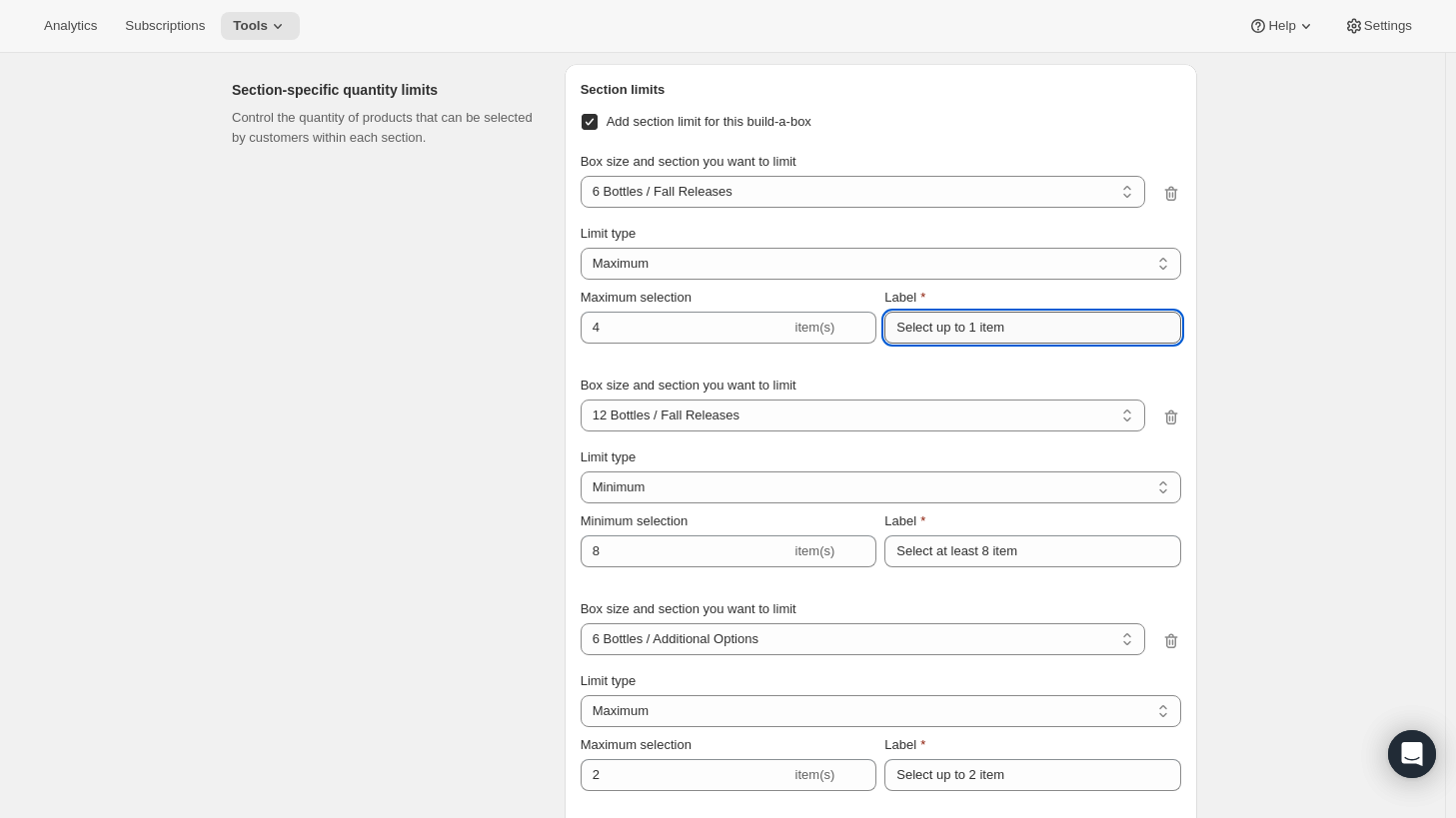 click on "Select up to 1 item" at bounding box center (1032, 328) 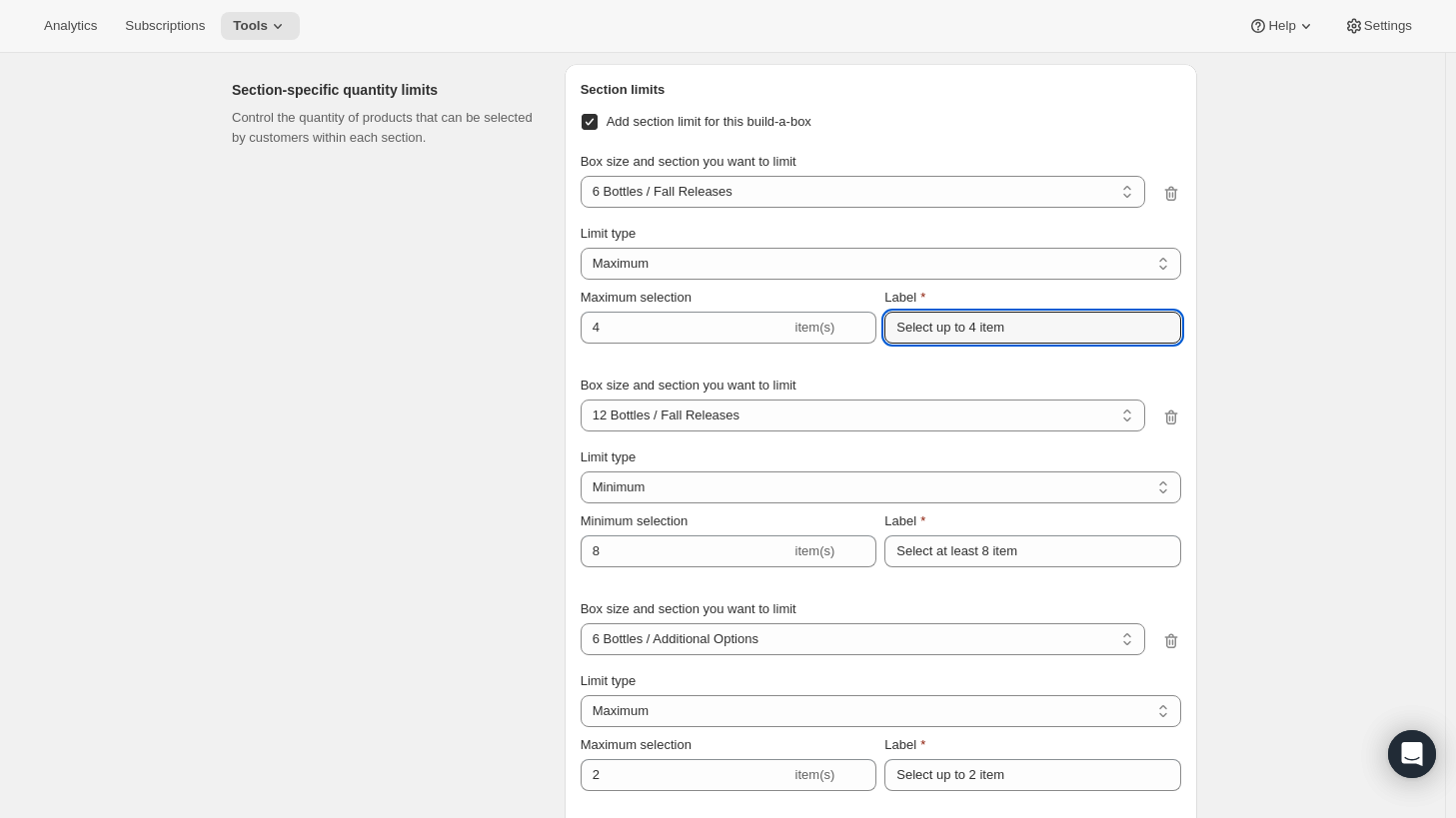 scroll, scrollTop: 2097, scrollLeft: 0, axis: vertical 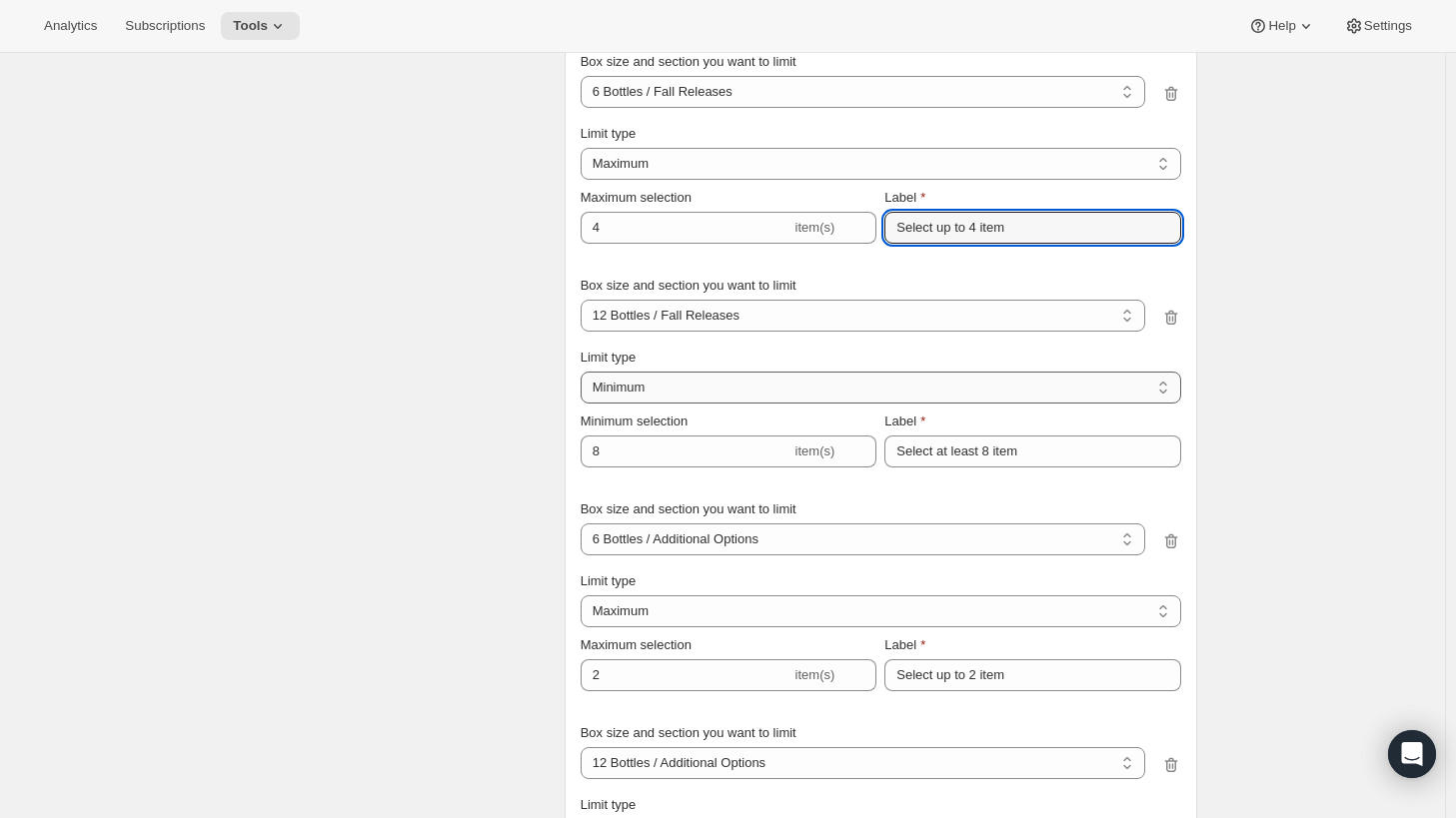 type on "Select up to 4 item" 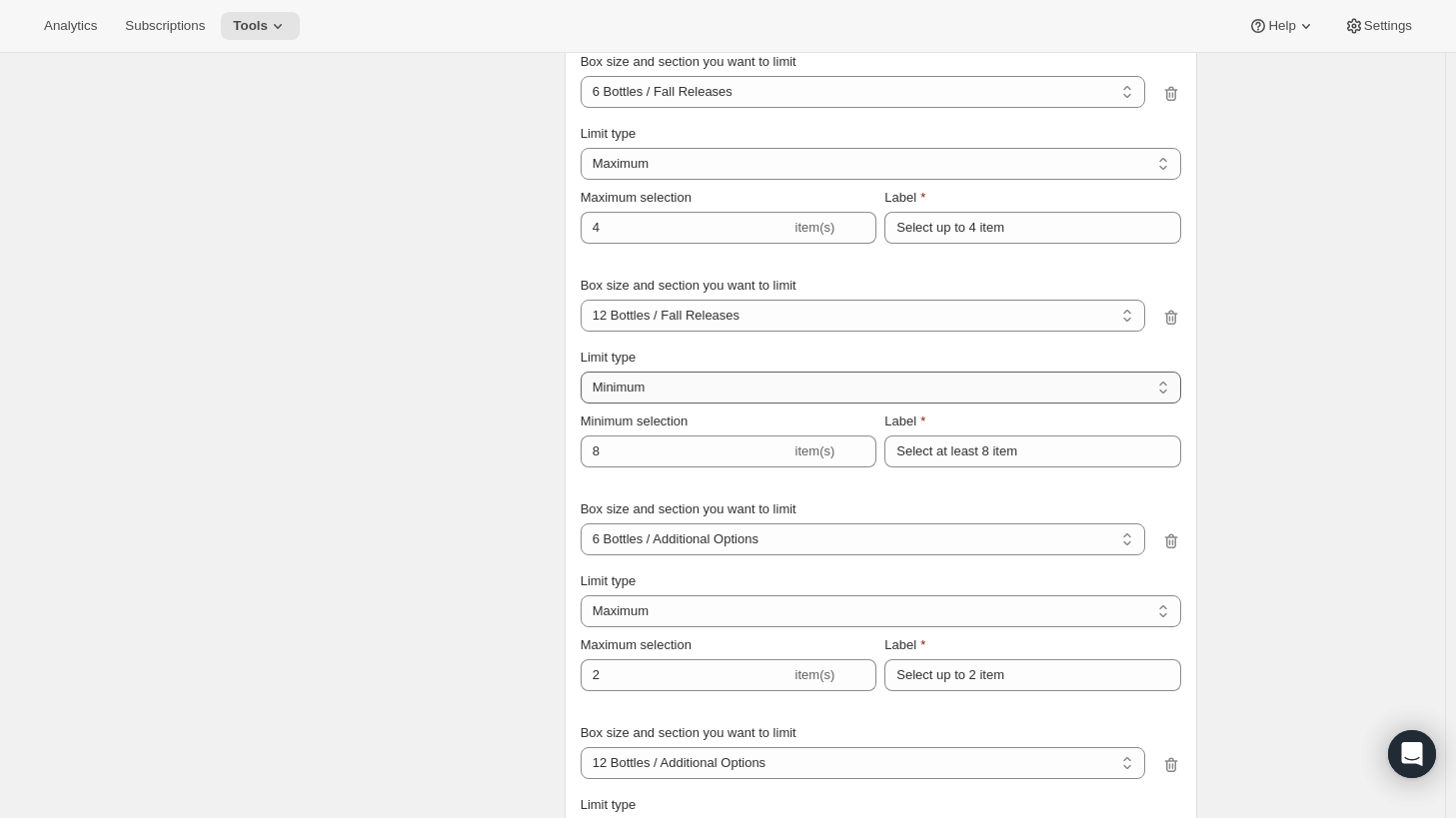 select on "MAXIMUM" 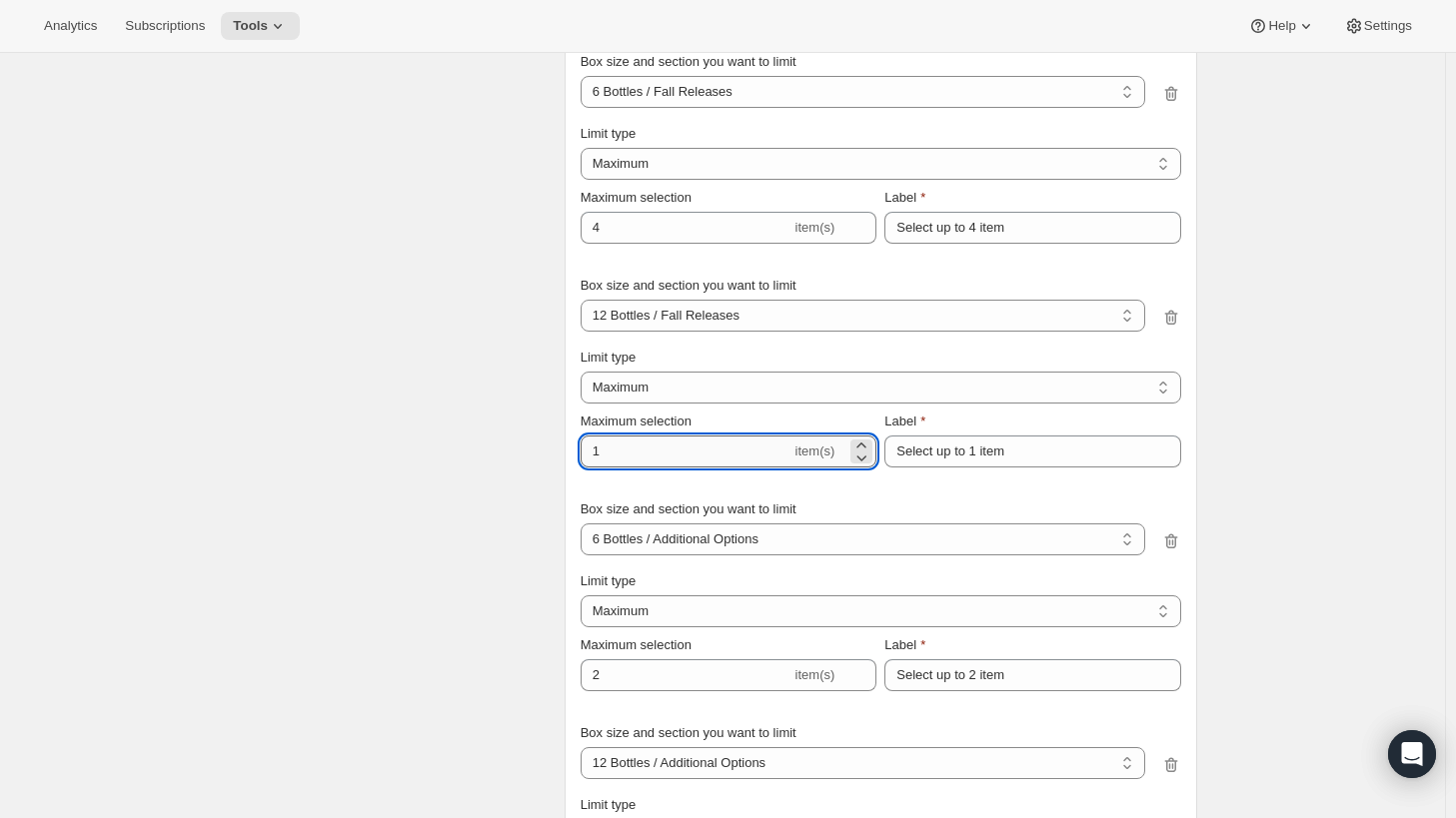 click on "1" at bounding box center (686, 451) 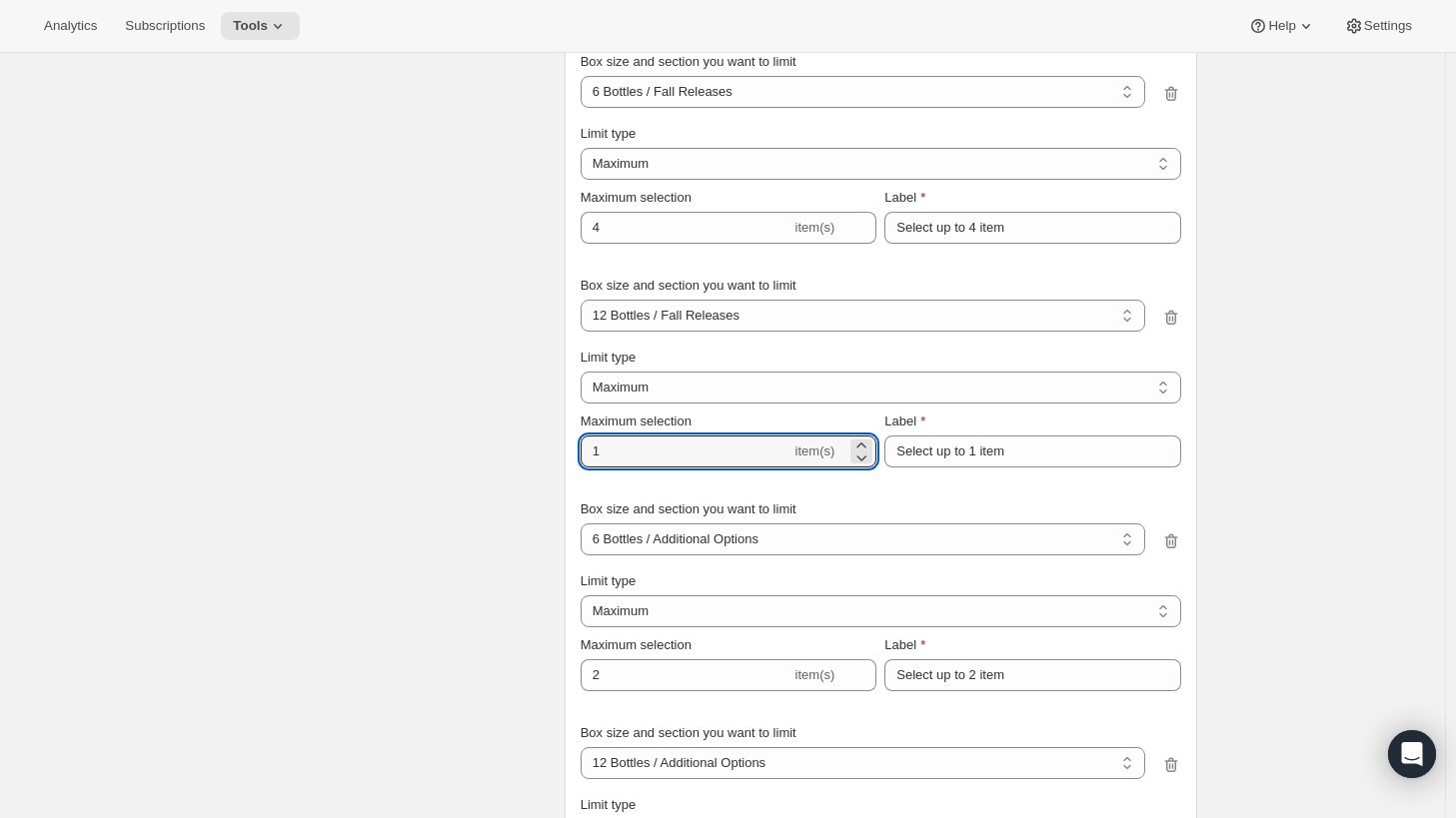 drag, startPoint x: 620, startPoint y: 449, endPoint x: 547, endPoint y: 449, distance: 73 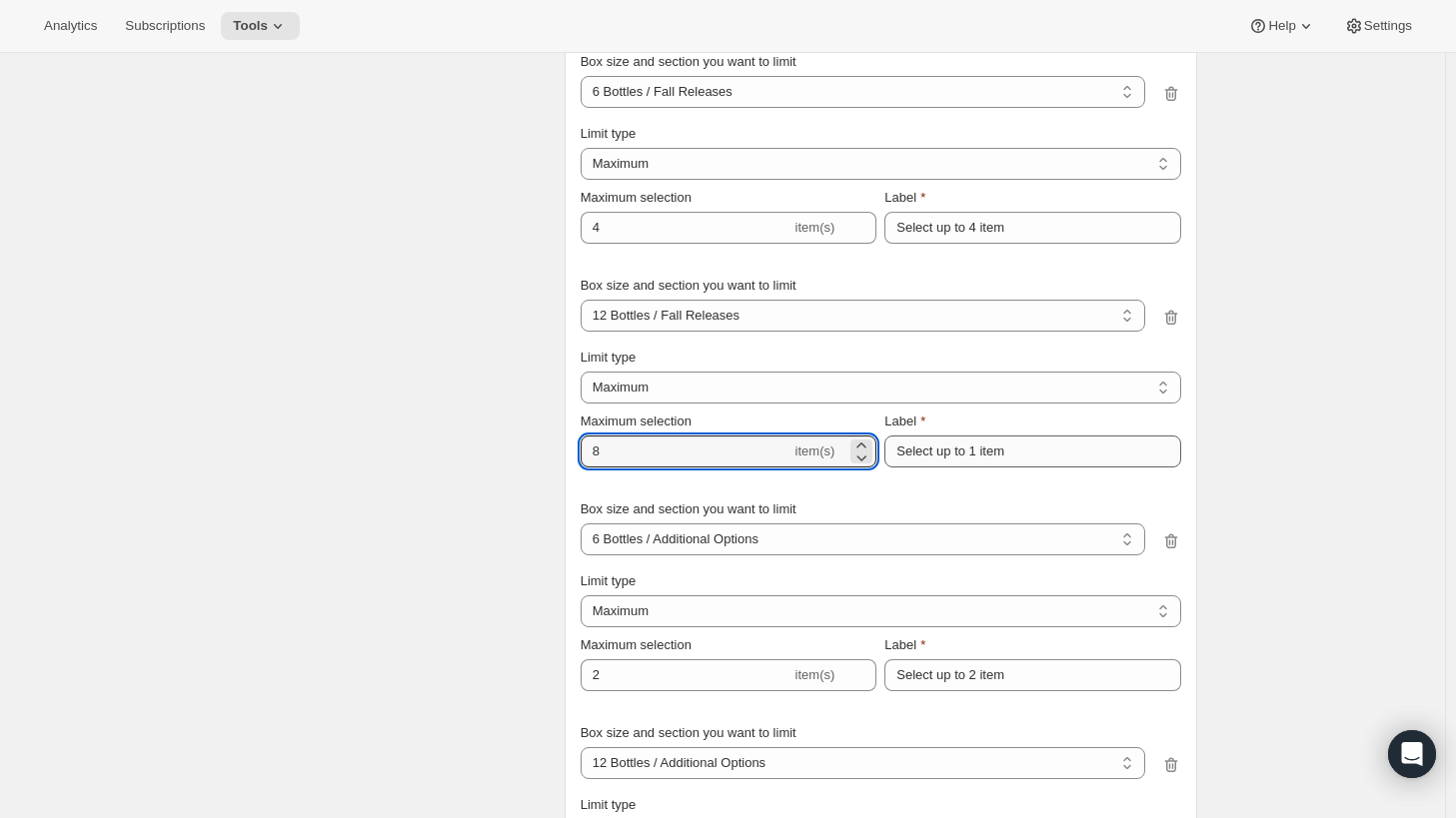 type on "8" 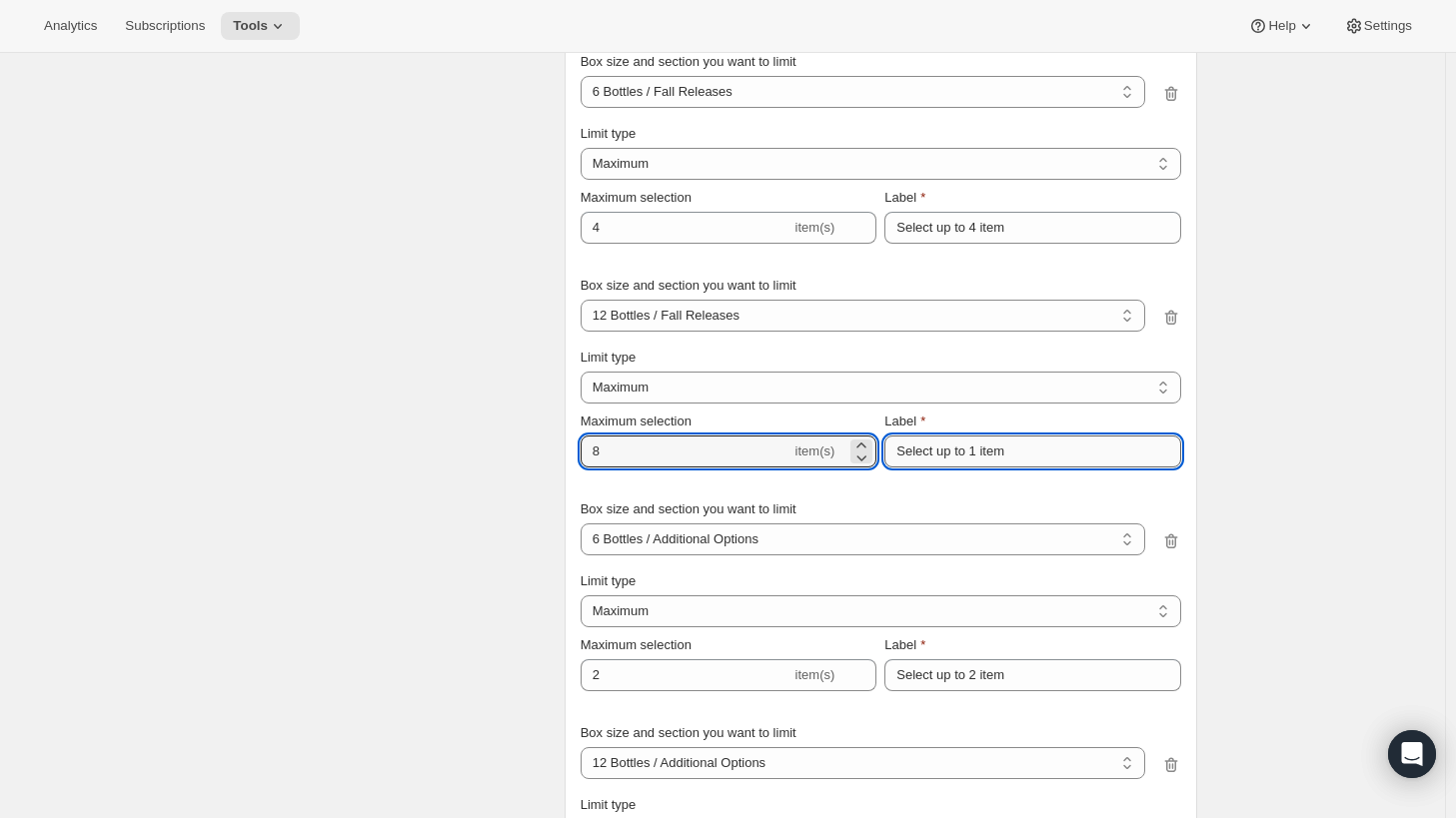click on "Select up to 1 item" at bounding box center (1032, 451) 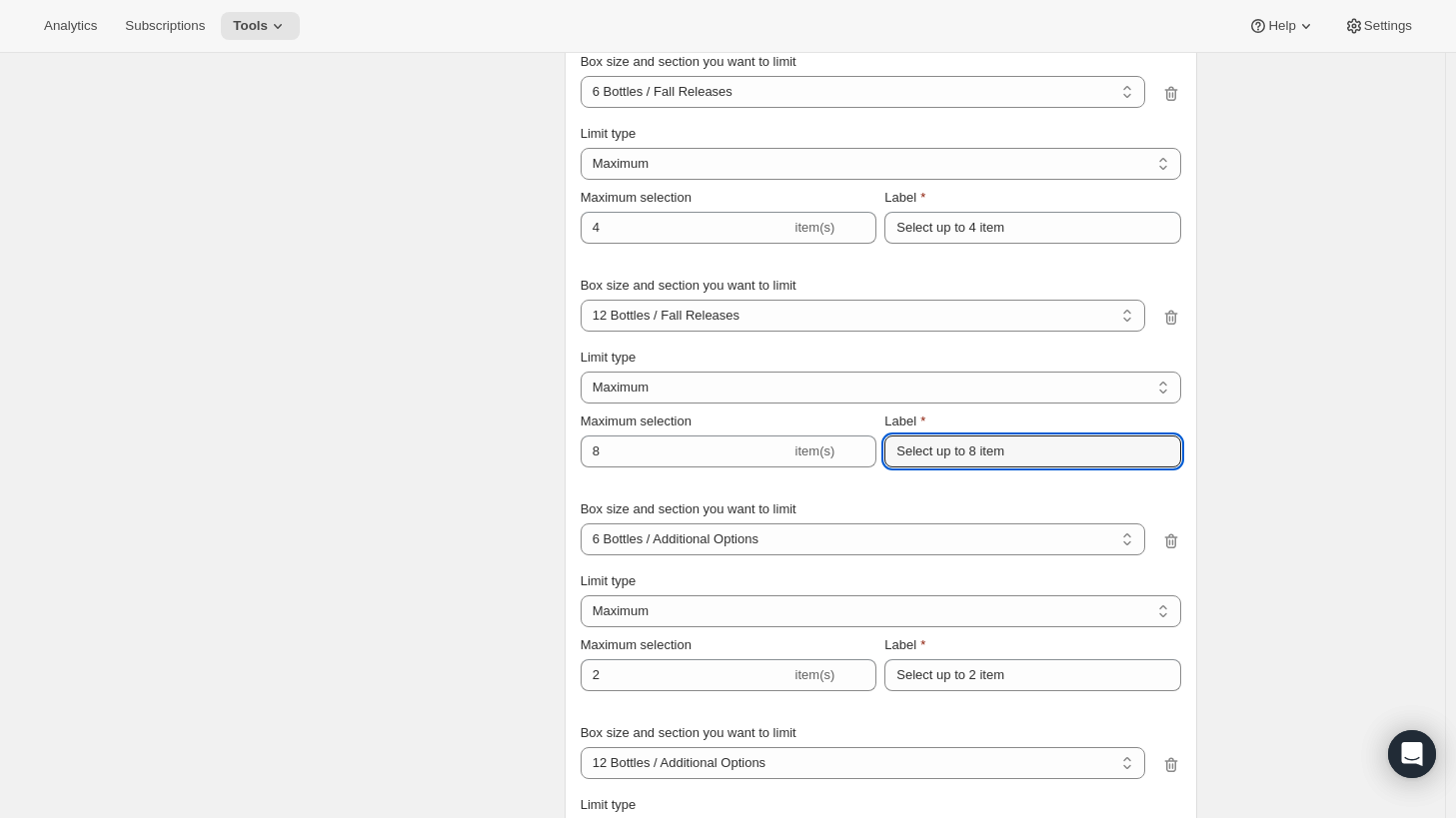 type on "Select up to 8 item" 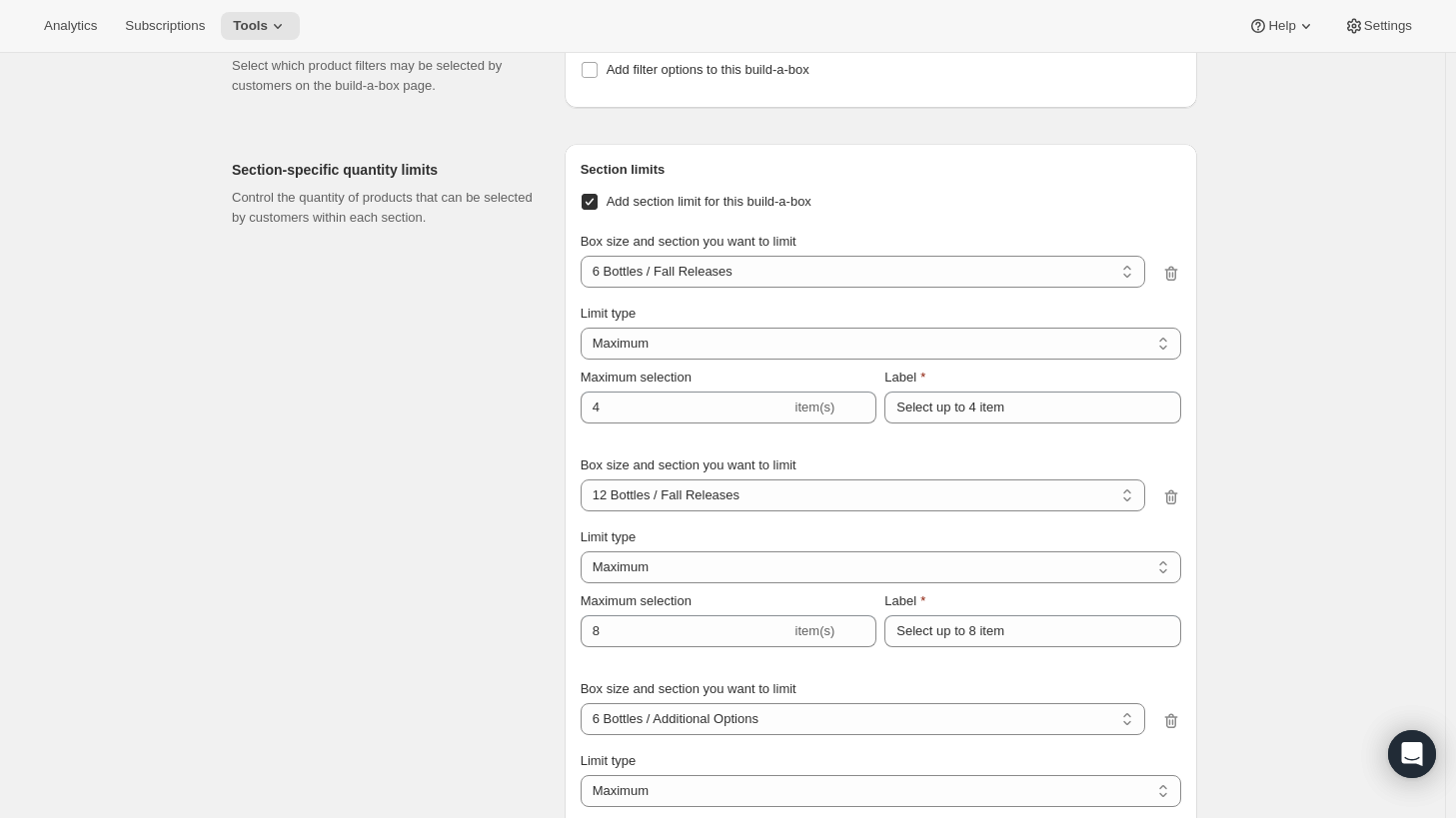 scroll, scrollTop: 1998, scrollLeft: 0, axis: vertical 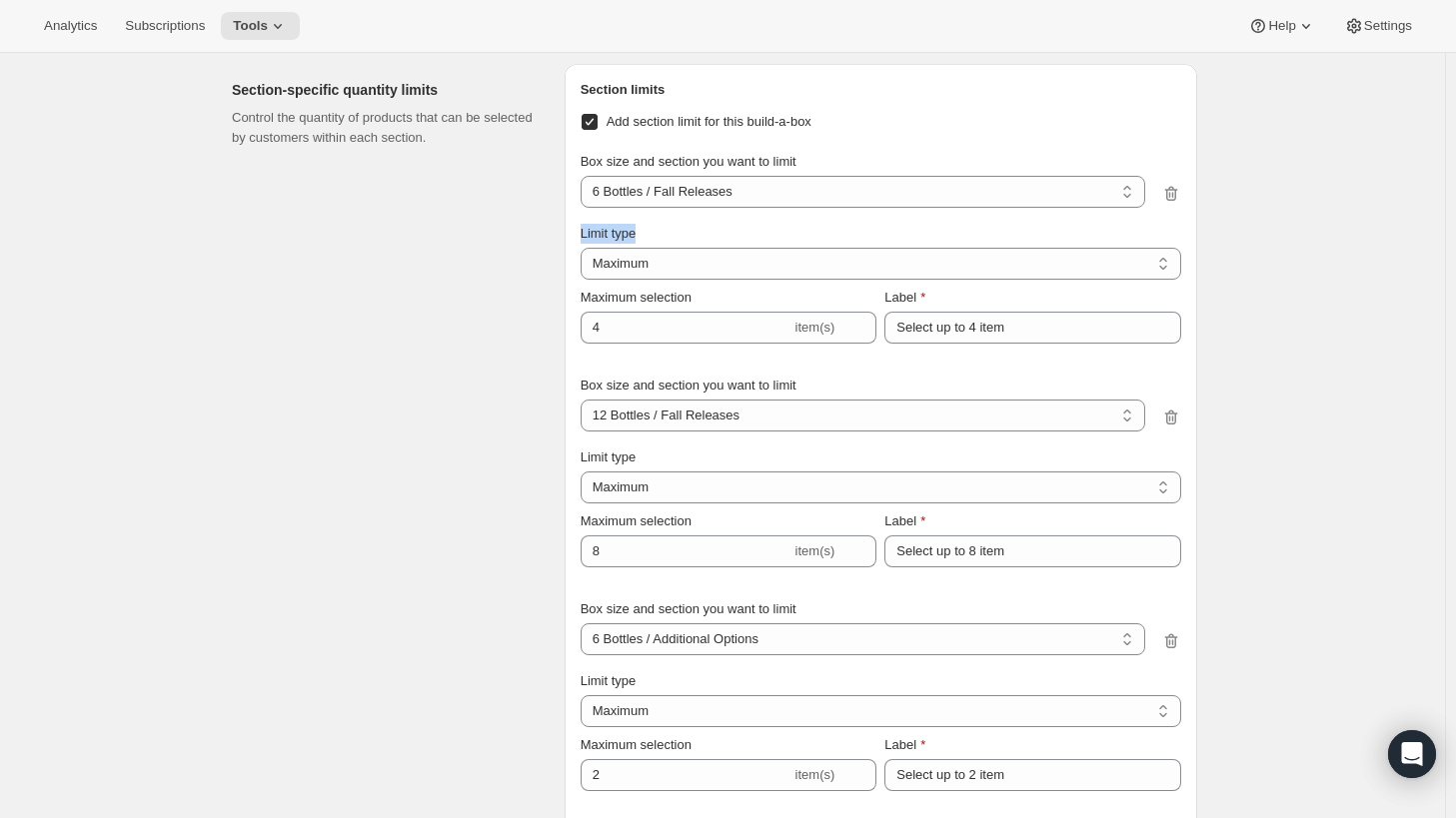 drag, startPoint x: 577, startPoint y: 227, endPoint x: 673, endPoint y: 222, distance: 96.13012 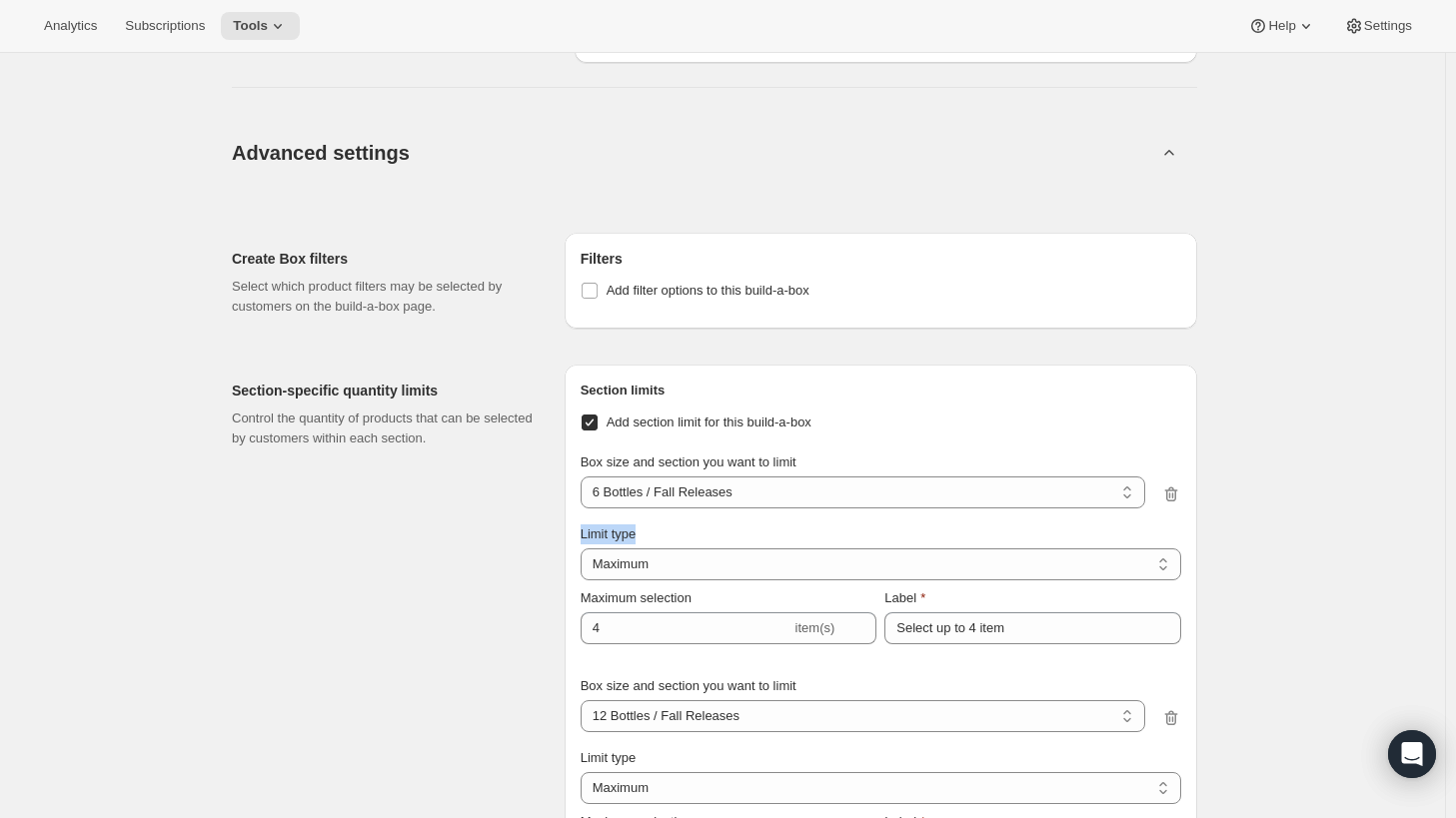 scroll, scrollTop: 1598, scrollLeft: 0, axis: vertical 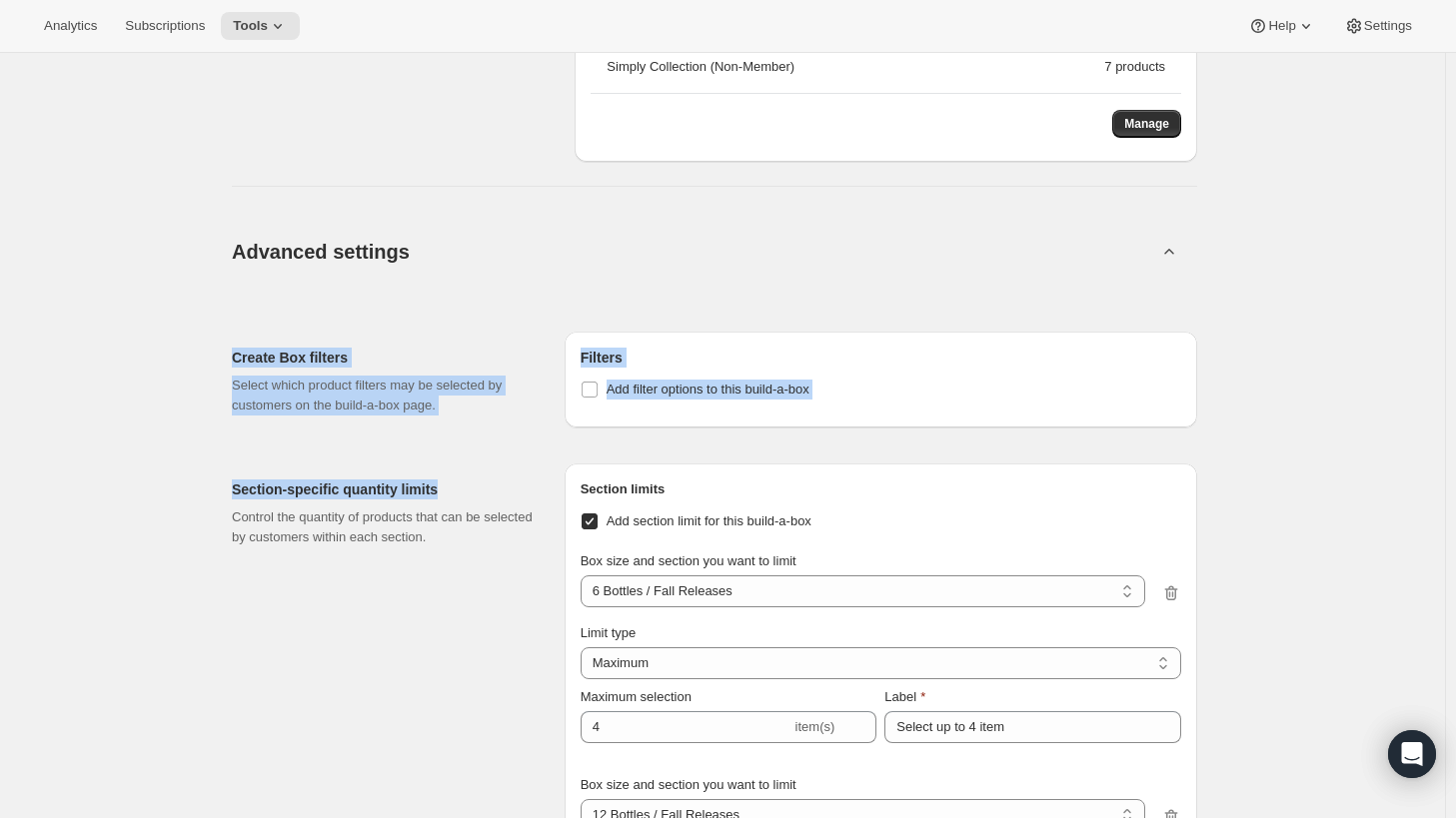 drag, startPoint x: 224, startPoint y: 245, endPoint x: 635, endPoint y: 496, distance: 481.58281 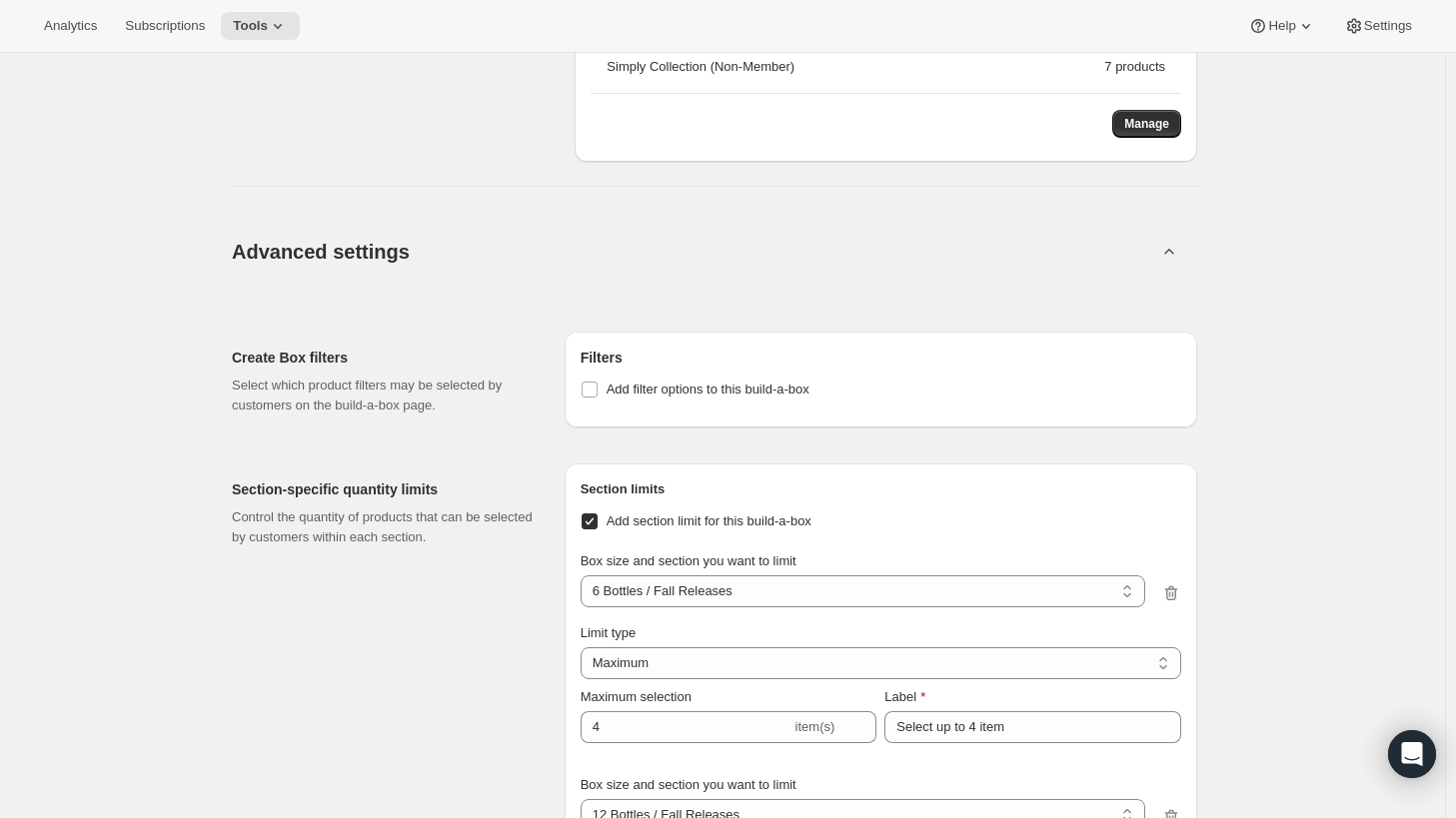 click on "Section-specific quantity limits Control the quantity of products that can be selected by customers within each section." at bounding box center [390, 989] 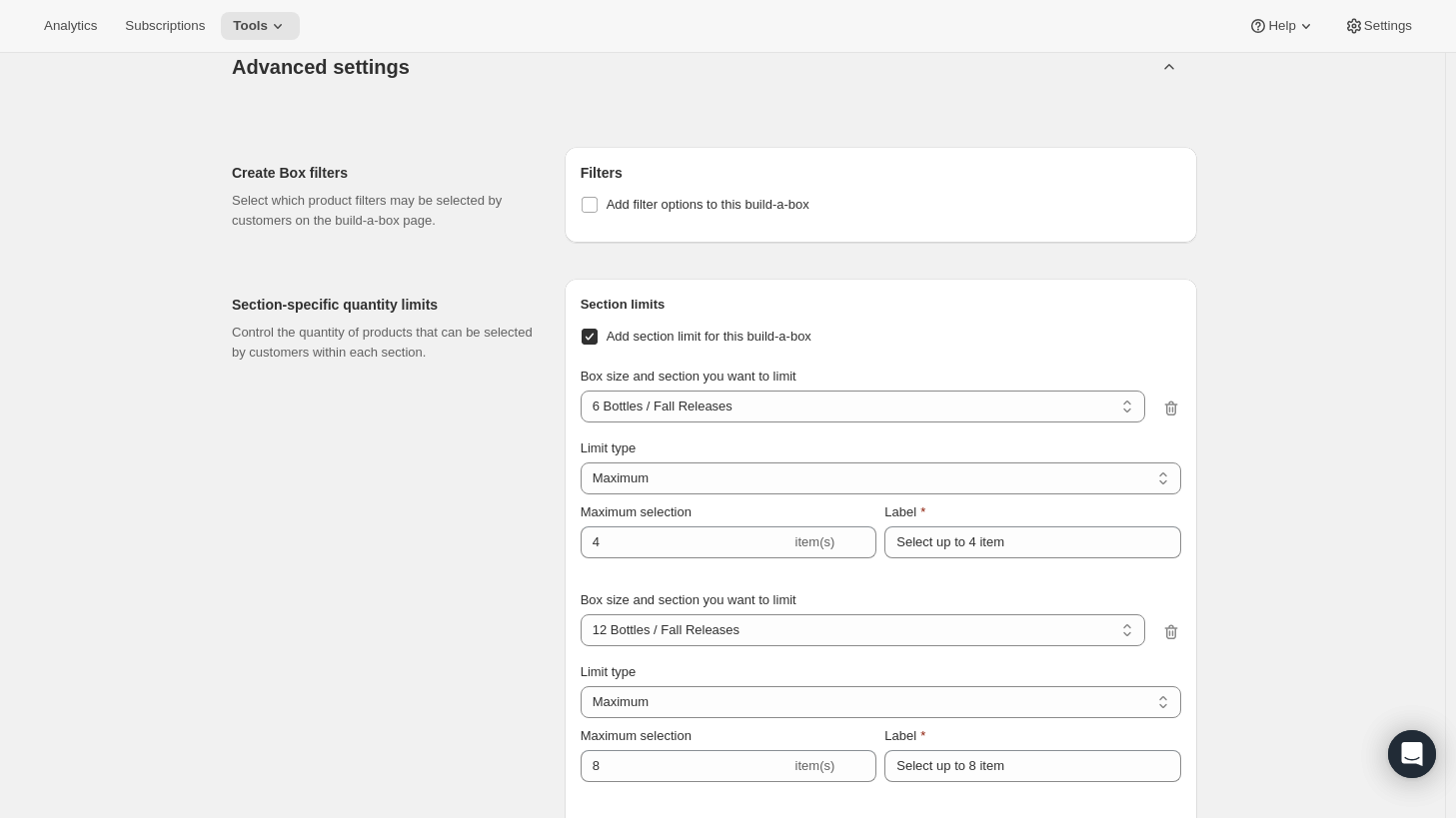 scroll, scrollTop: 1798, scrollLeft: 0, axis: vertical 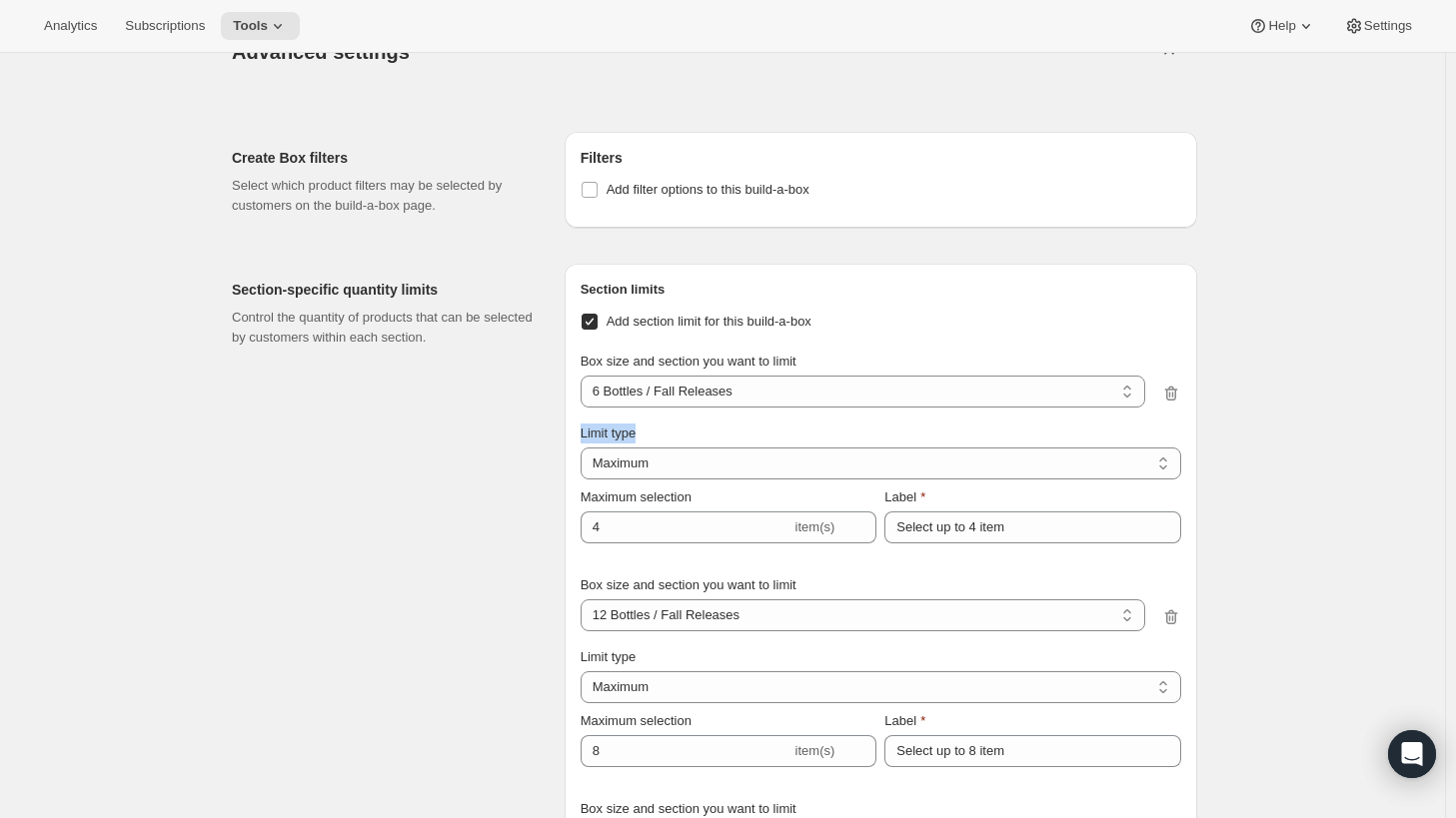 drag, startPoint x: 588, startPoint y: 430, endPoint x: 690, endPoint y: 432, distance: 102.01961 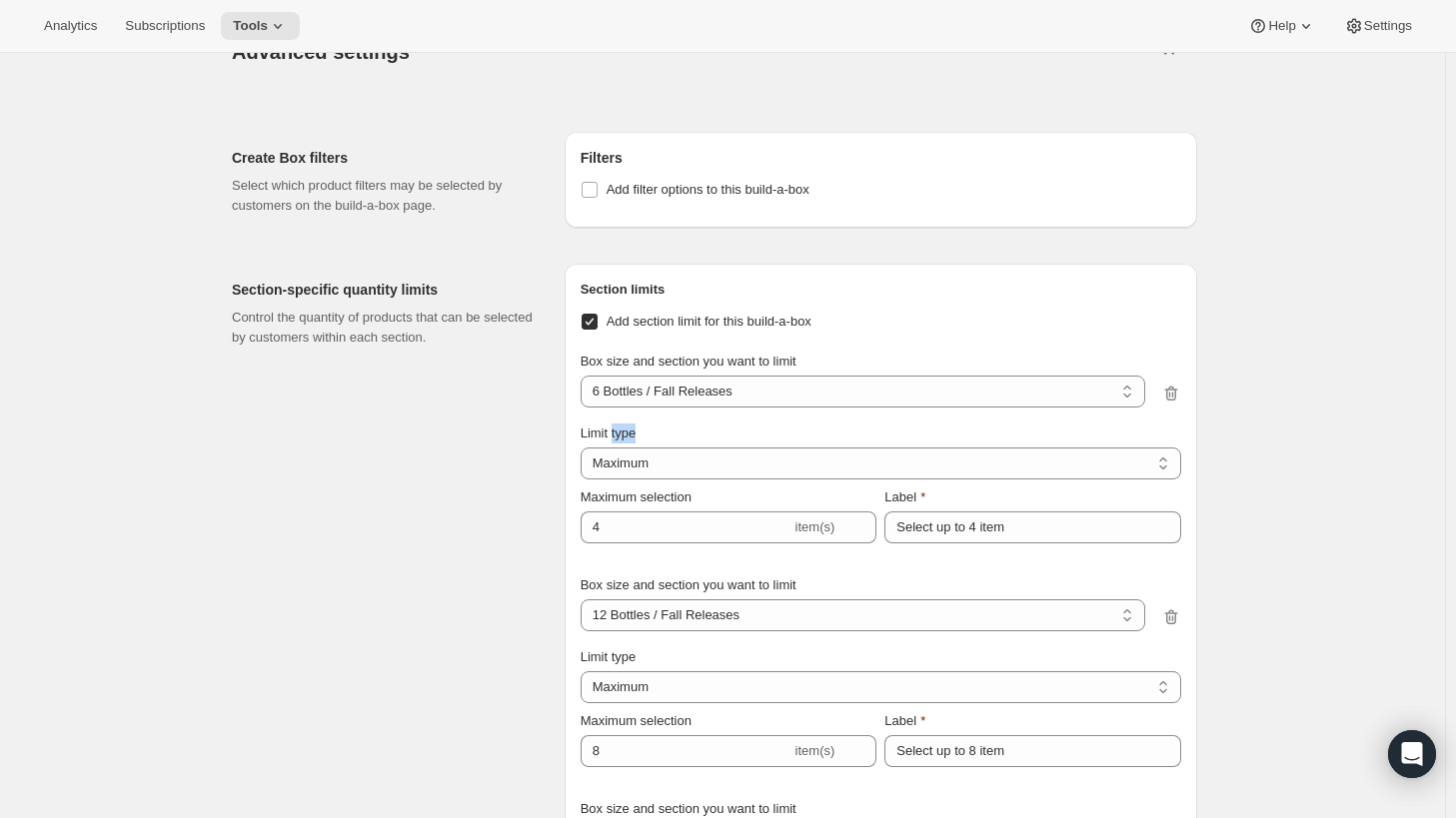 click on "Limit type" at bounding box center [609, 432] 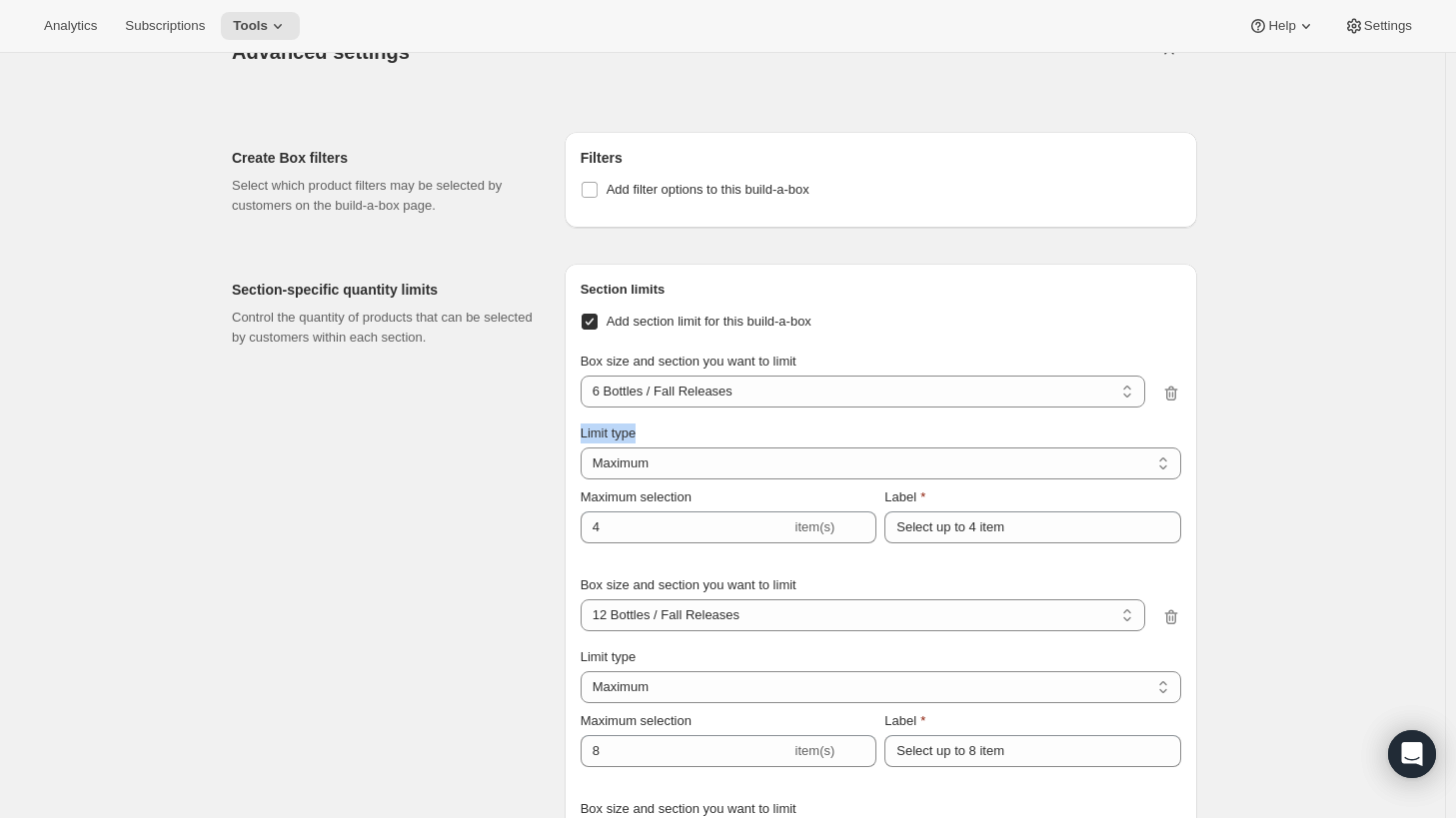 click on "Limit type" at bounding box center (609, 432) 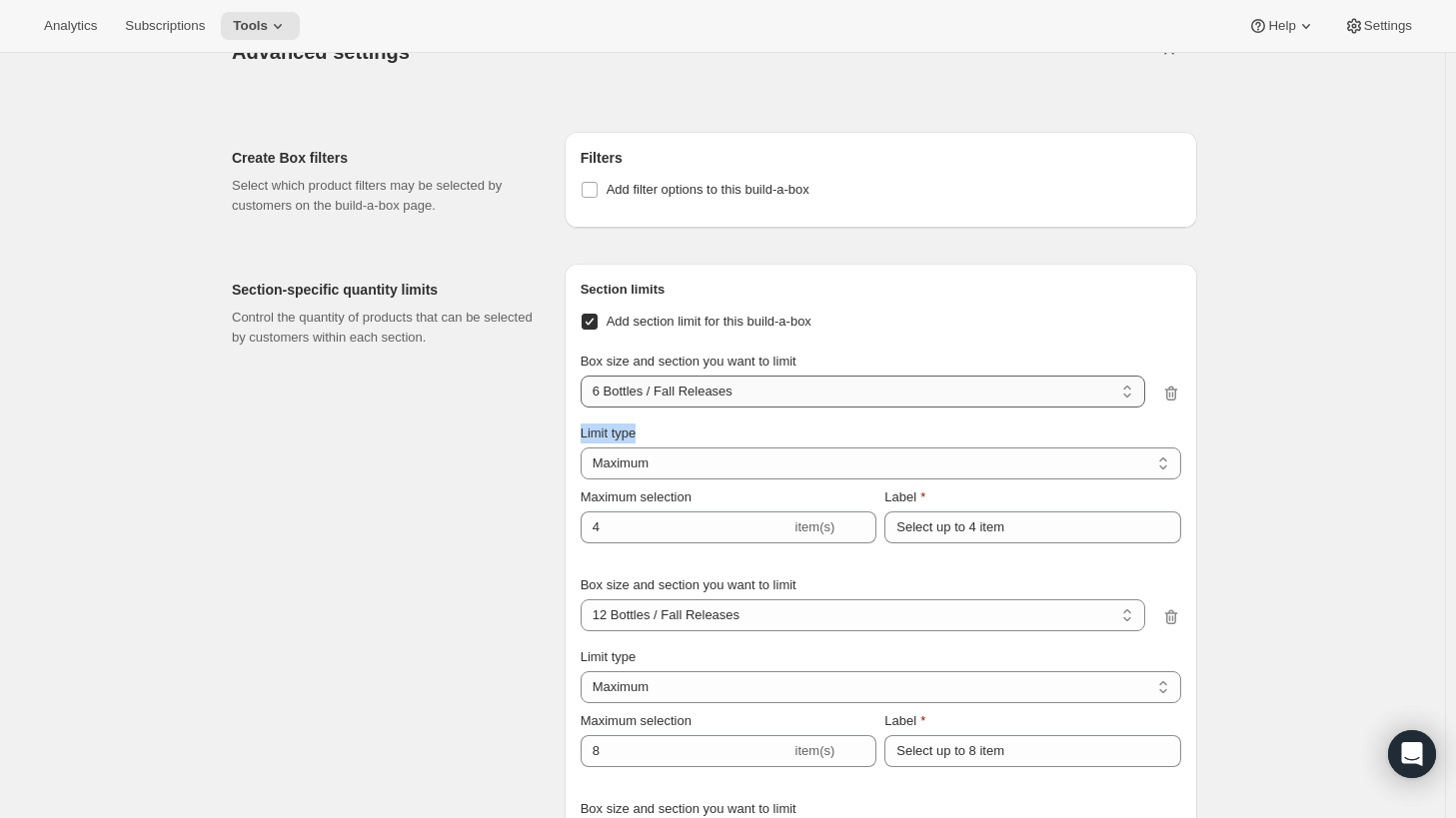 drag, startPoint x: 728, startPoint y: 387, endPoint x: 618, endPoint y: 391, distance: 110.0727 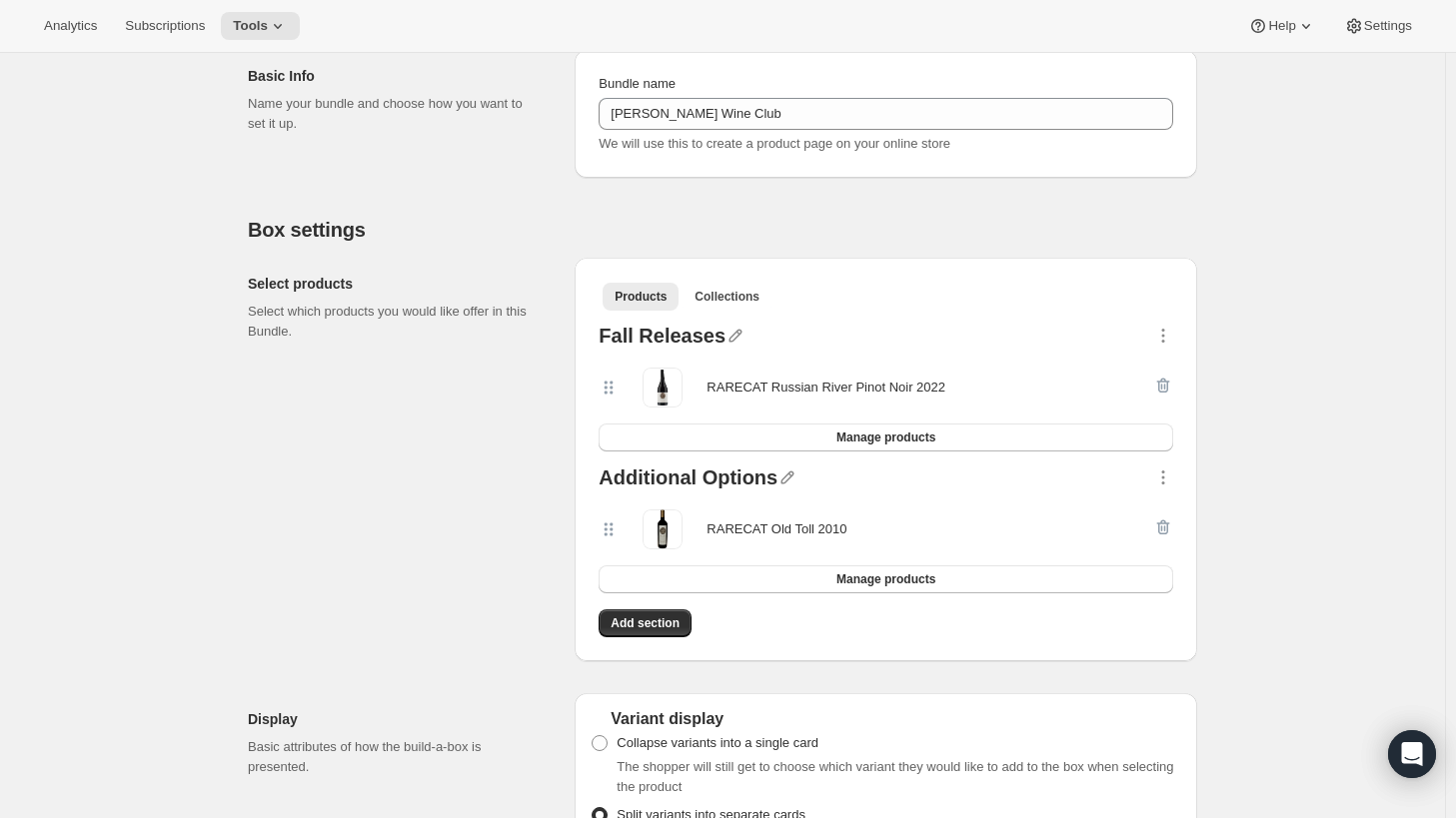 scroll, scrollTop: 200, scrollLeft: 0, axis: vertical 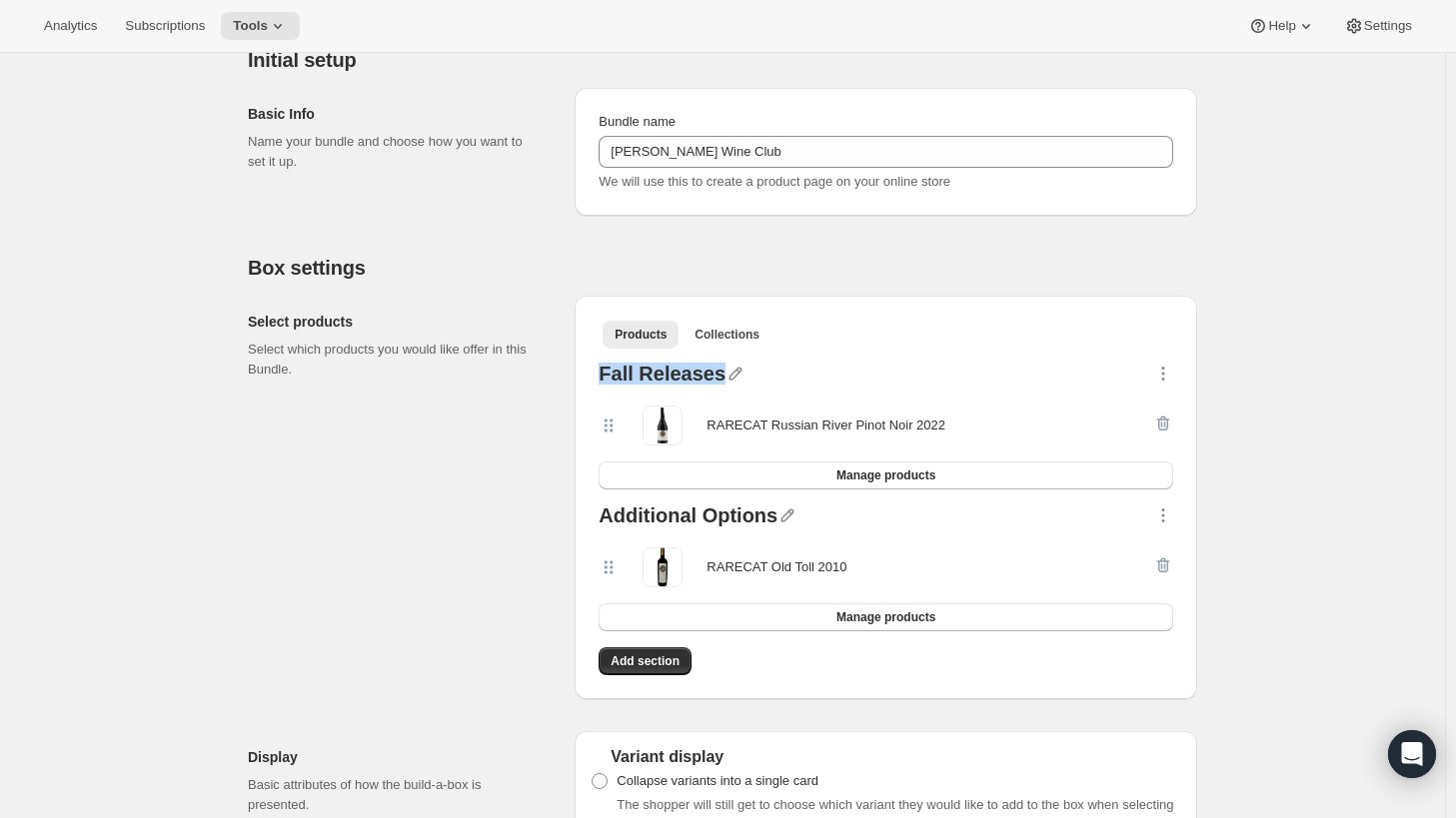 drag, startPoint x: 607, startPoint y: 372, endPoint x: 716, endPoint y: 379, distance: 109.22454 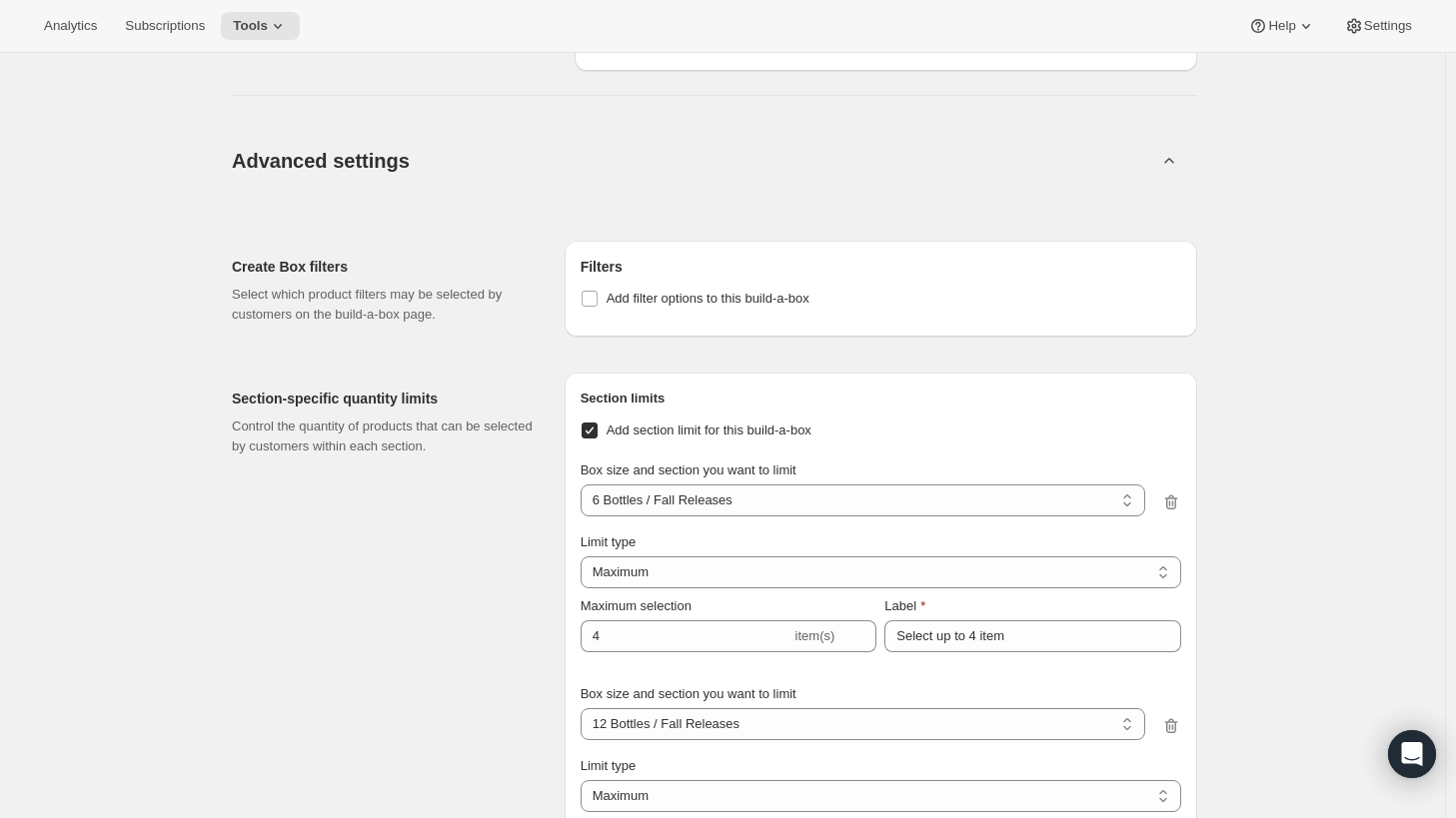 scroll, scrollTop: 1698, scrollLeft: 0, axis: vertical 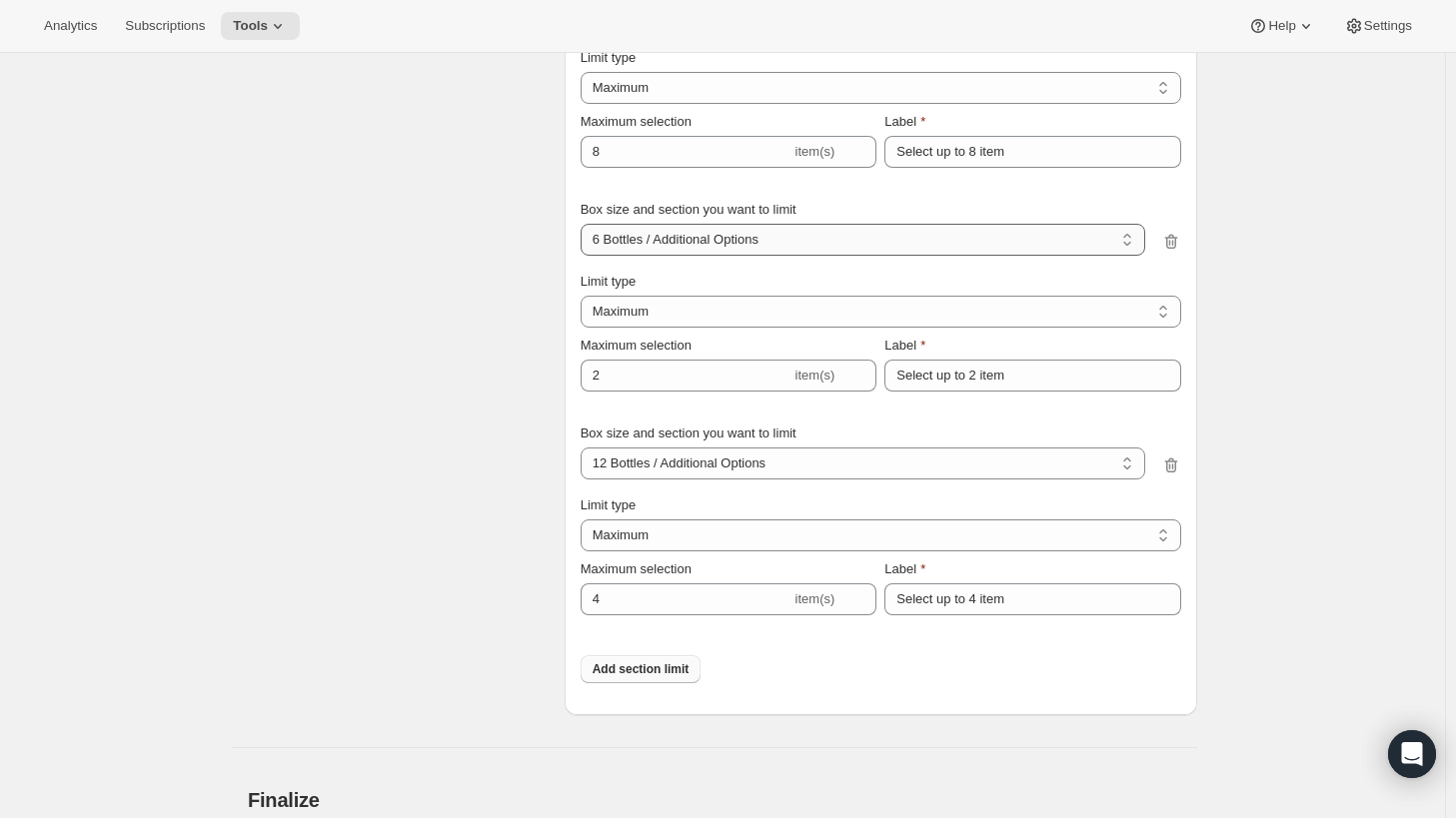 drag, startPoint x: 775, startPoint y: 229, endPoint x: 598, endPoint y: 237, distance: 177.1807 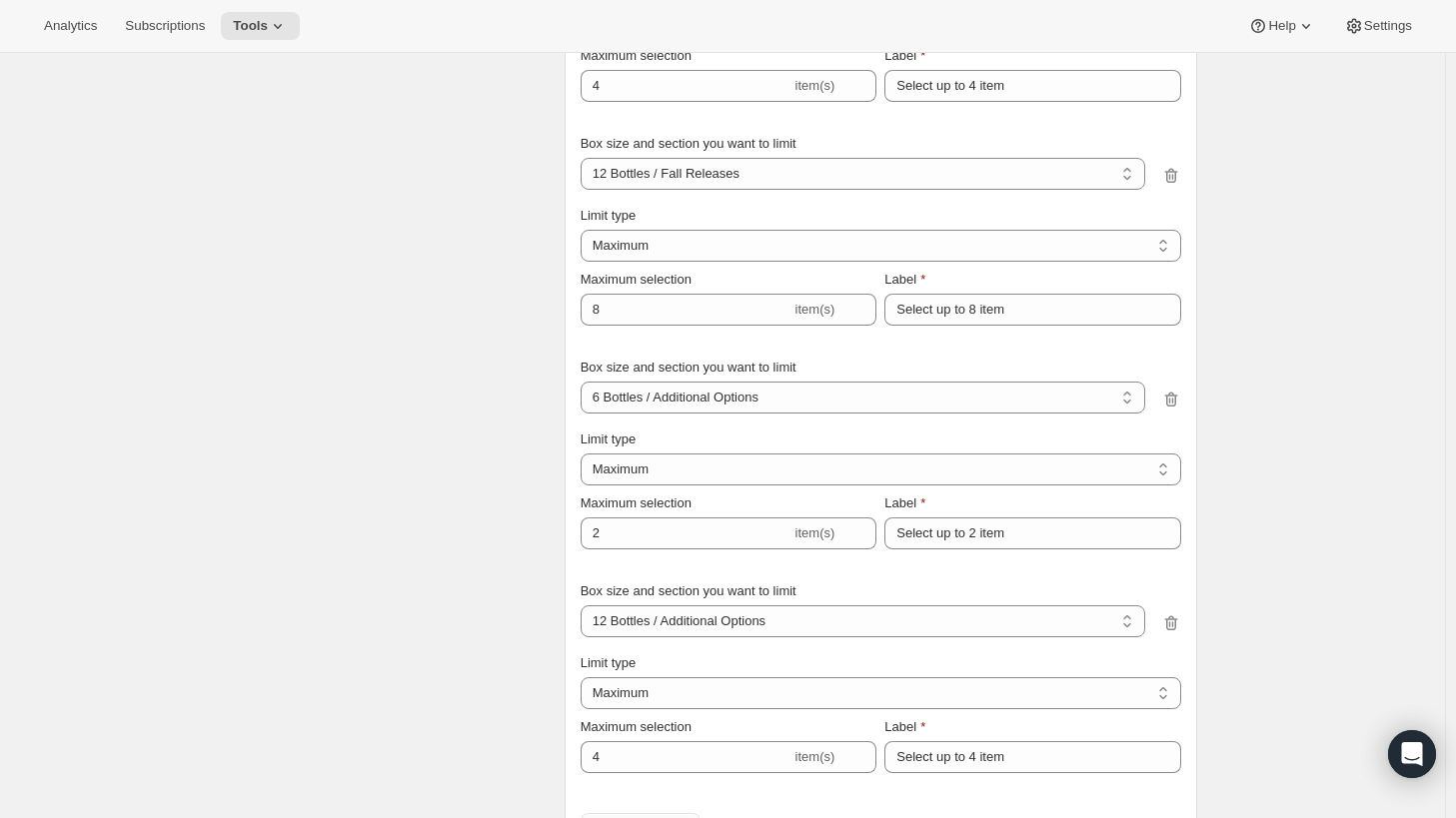 scroll, scrollTop: 2197, scrollLeft: 0, axis: vertical 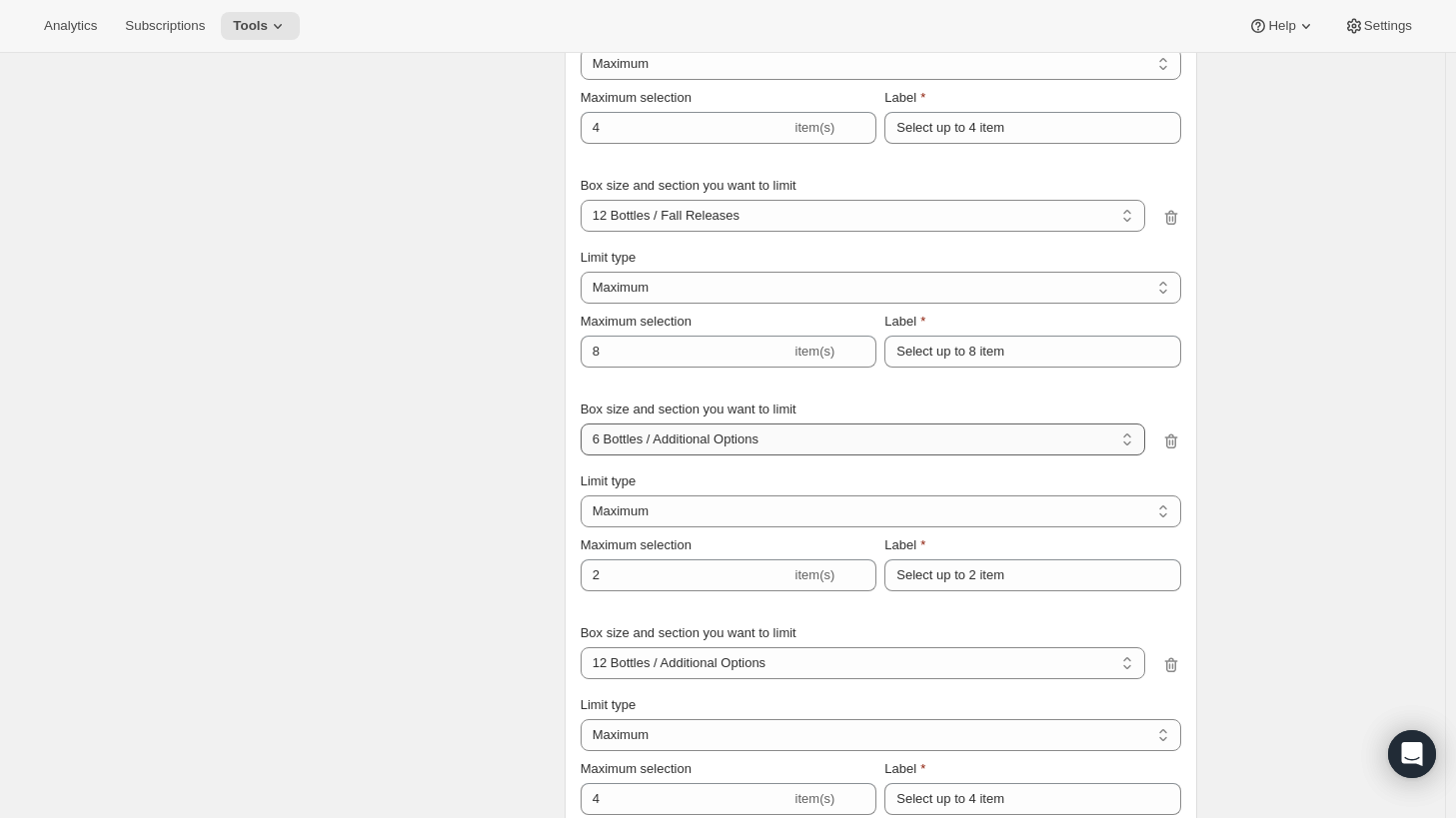 drag, startPoint x: 587, startPoint y: 432, endPoint x: 634, endPoint y: 432, distance: 47 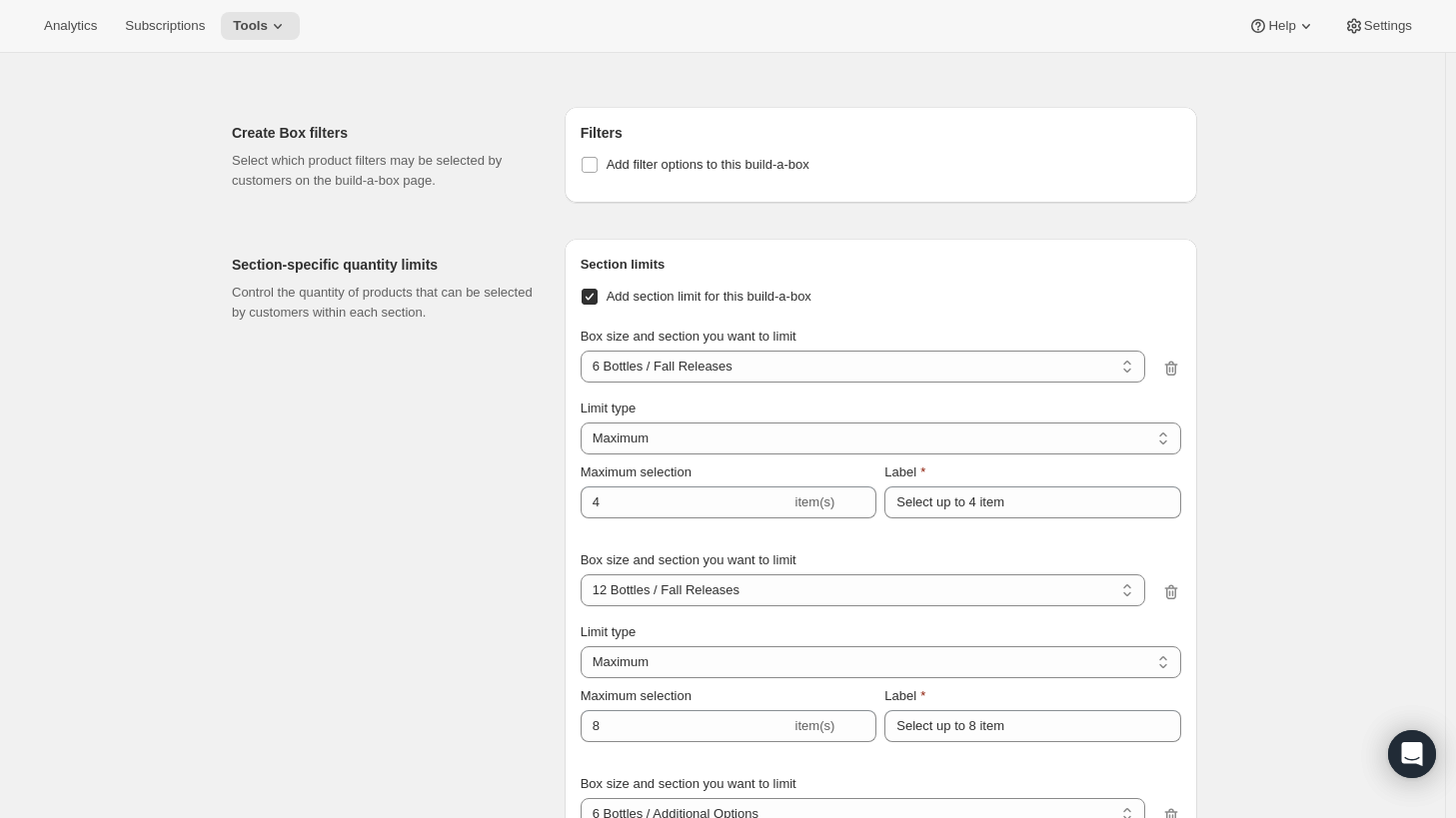 scroll, scrollTop: 1498, scrollLeft: 0, axis: vertical 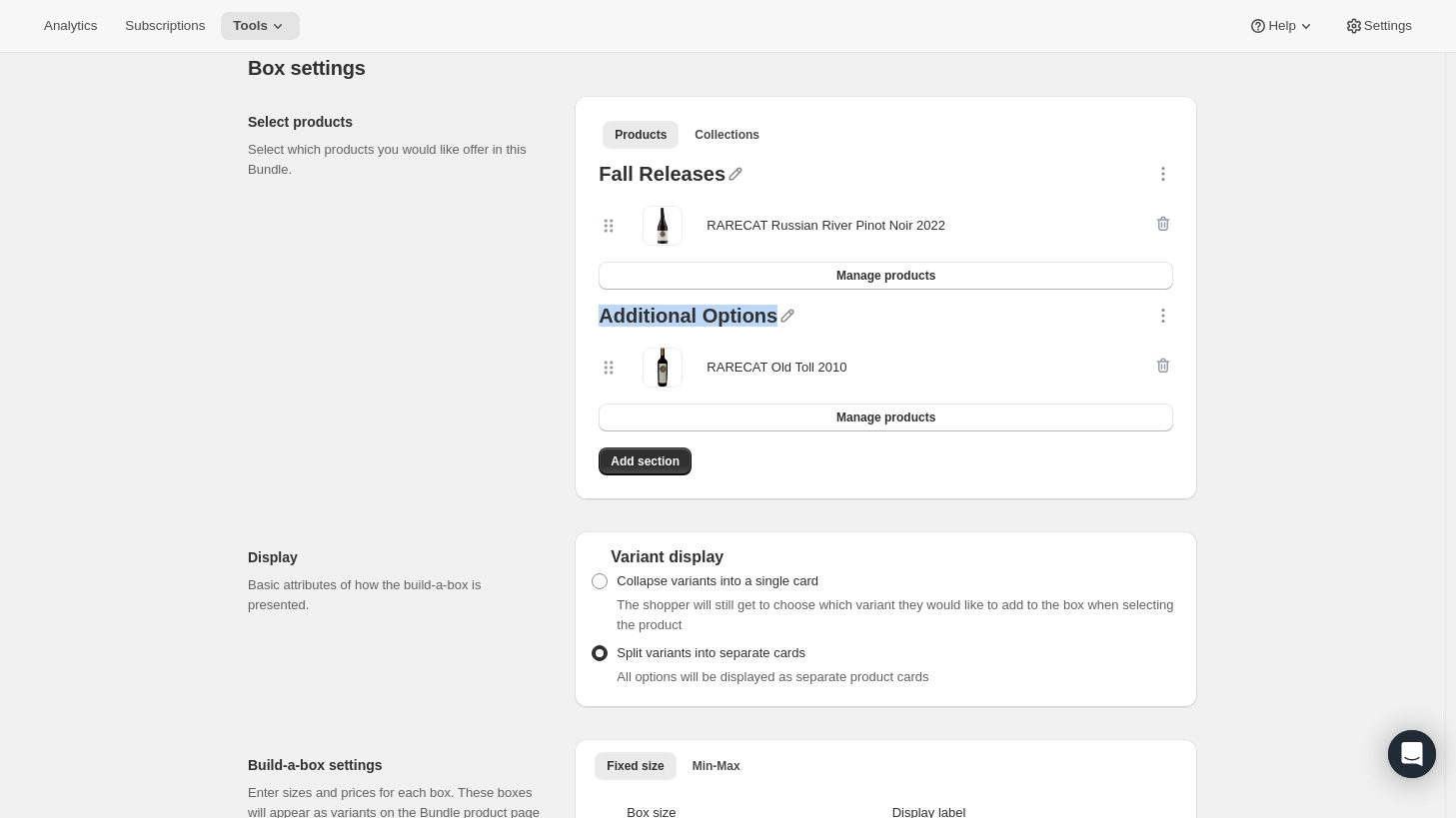 drag, startPoint x: 608, startPoint y: 315, endPoint x: 773, endPoint y: 309, distance: 165.1091 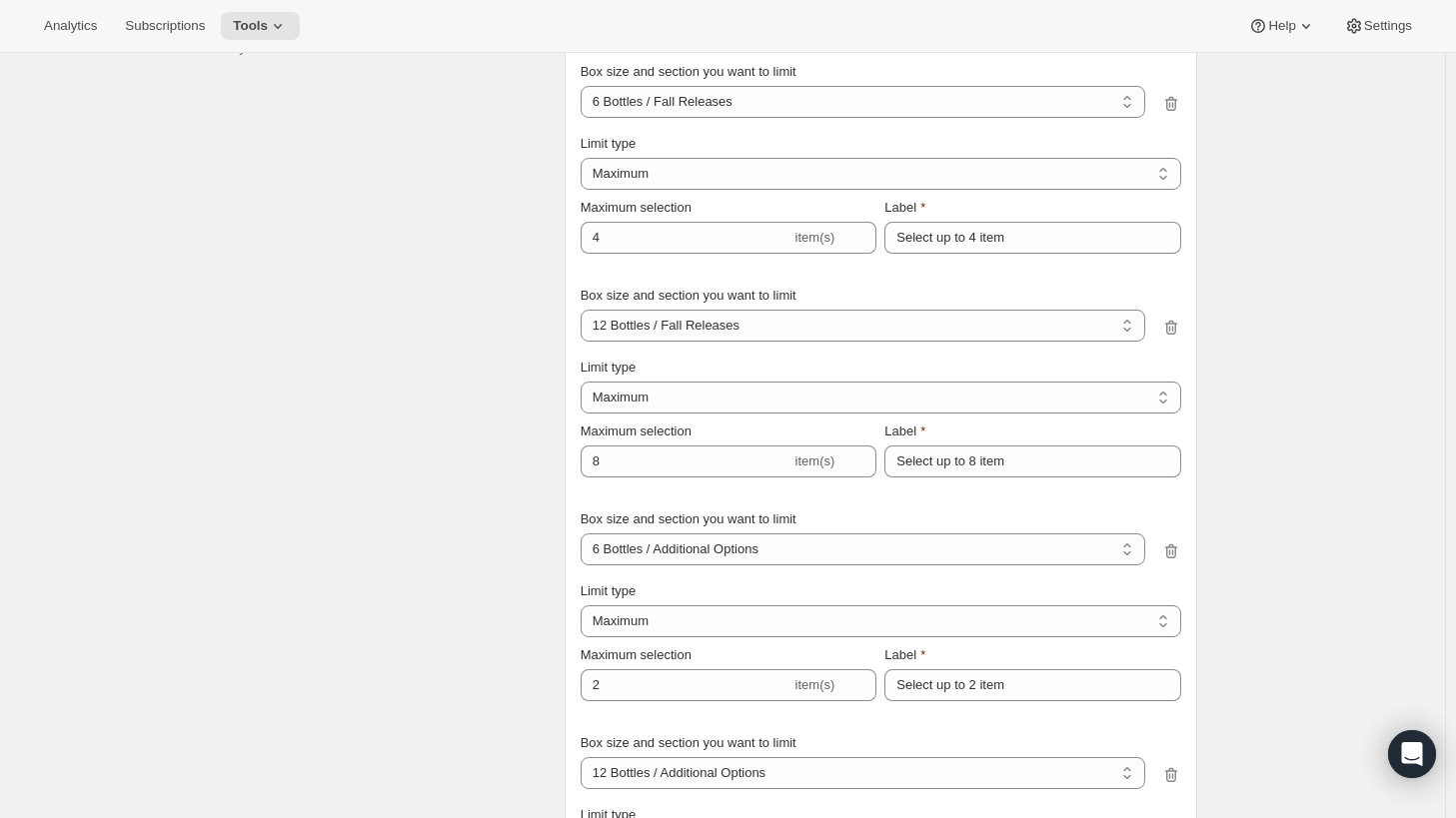 scroll, scrollTop: 2097, scrollLeft: 0, axis: vertical 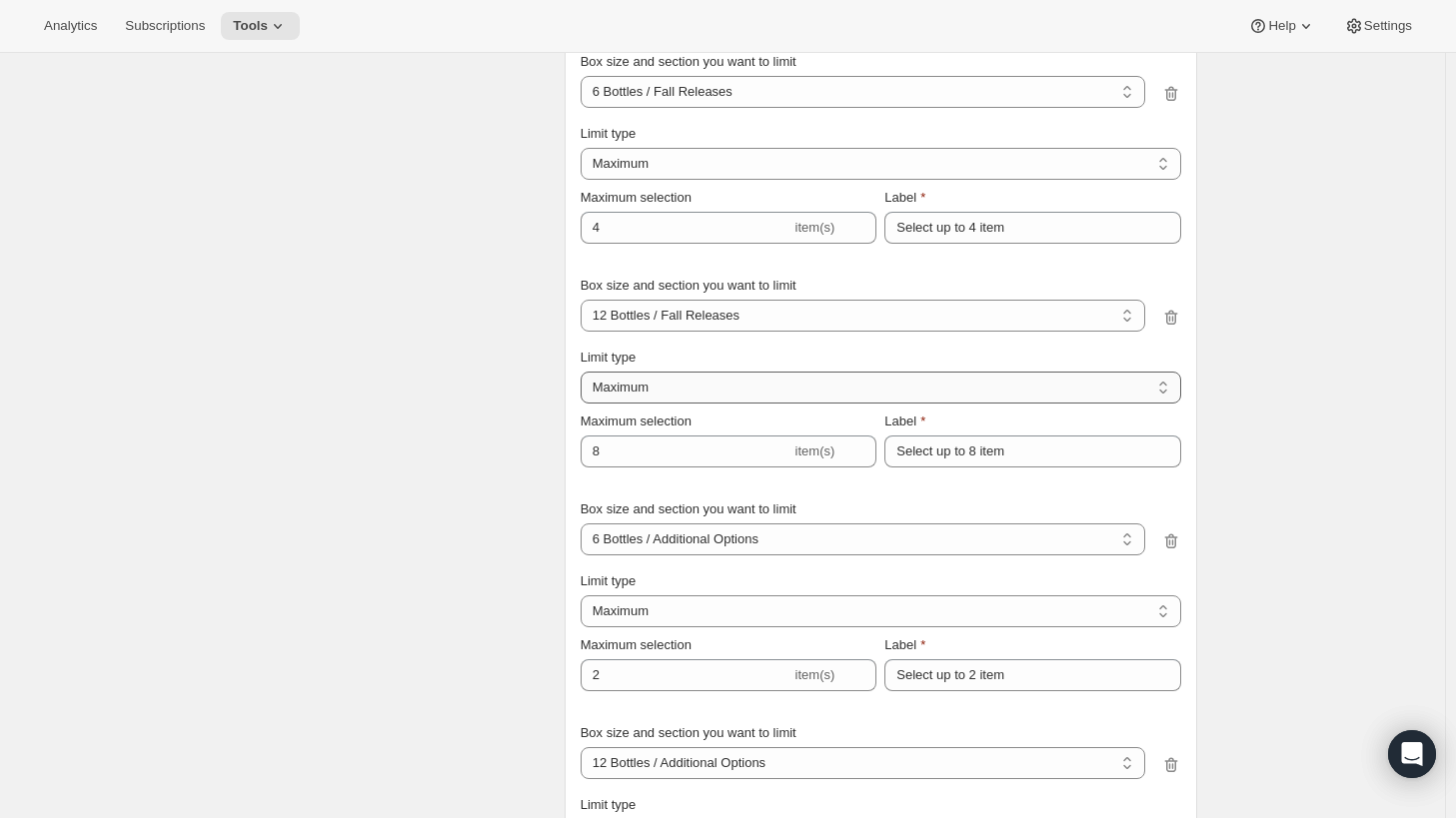 click on "Maximum Minimum Both" at bounding box center (880, 388) 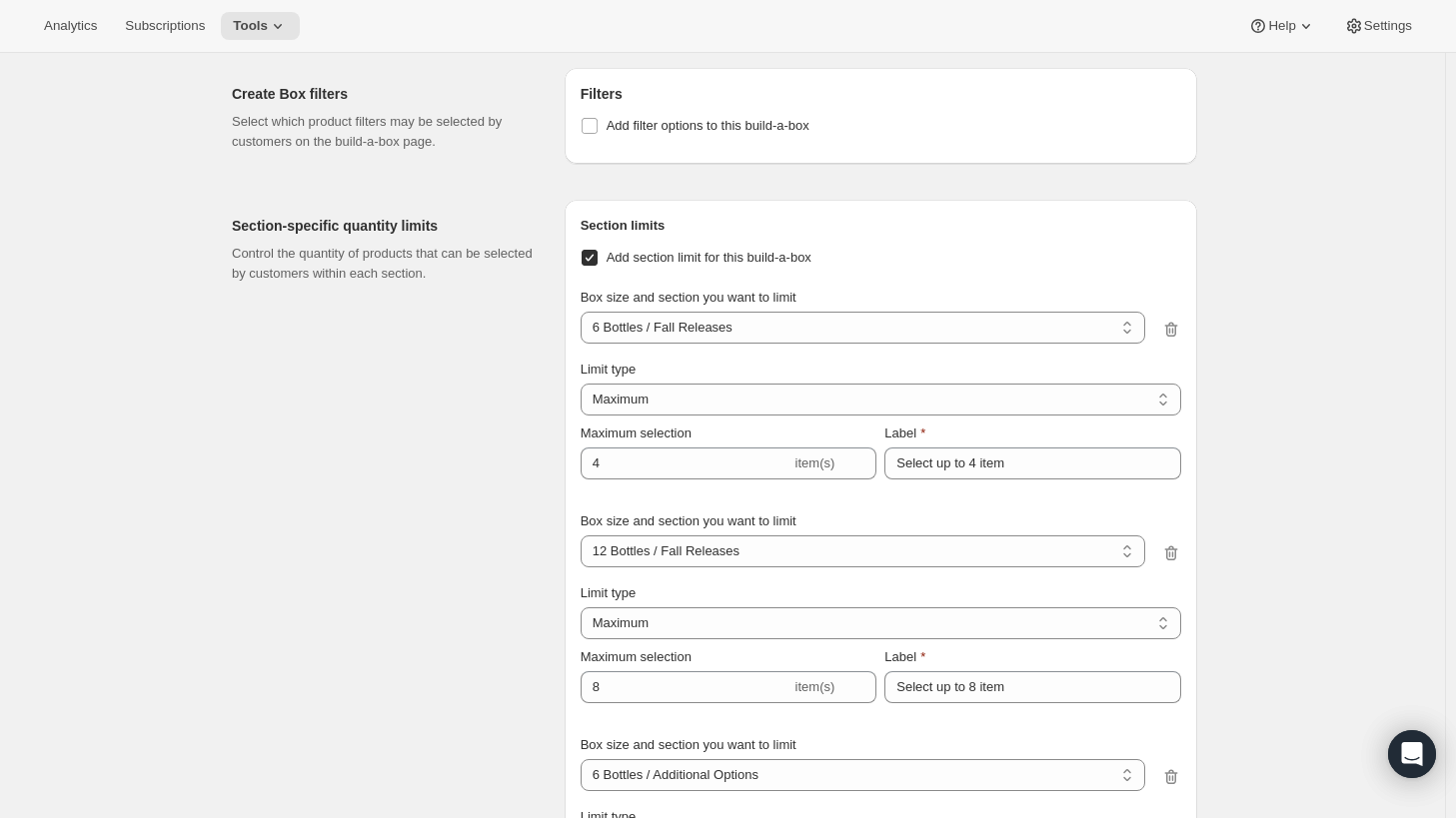 scroll, scrollTop: 1798, scrollLeft: 0, axis: vertical 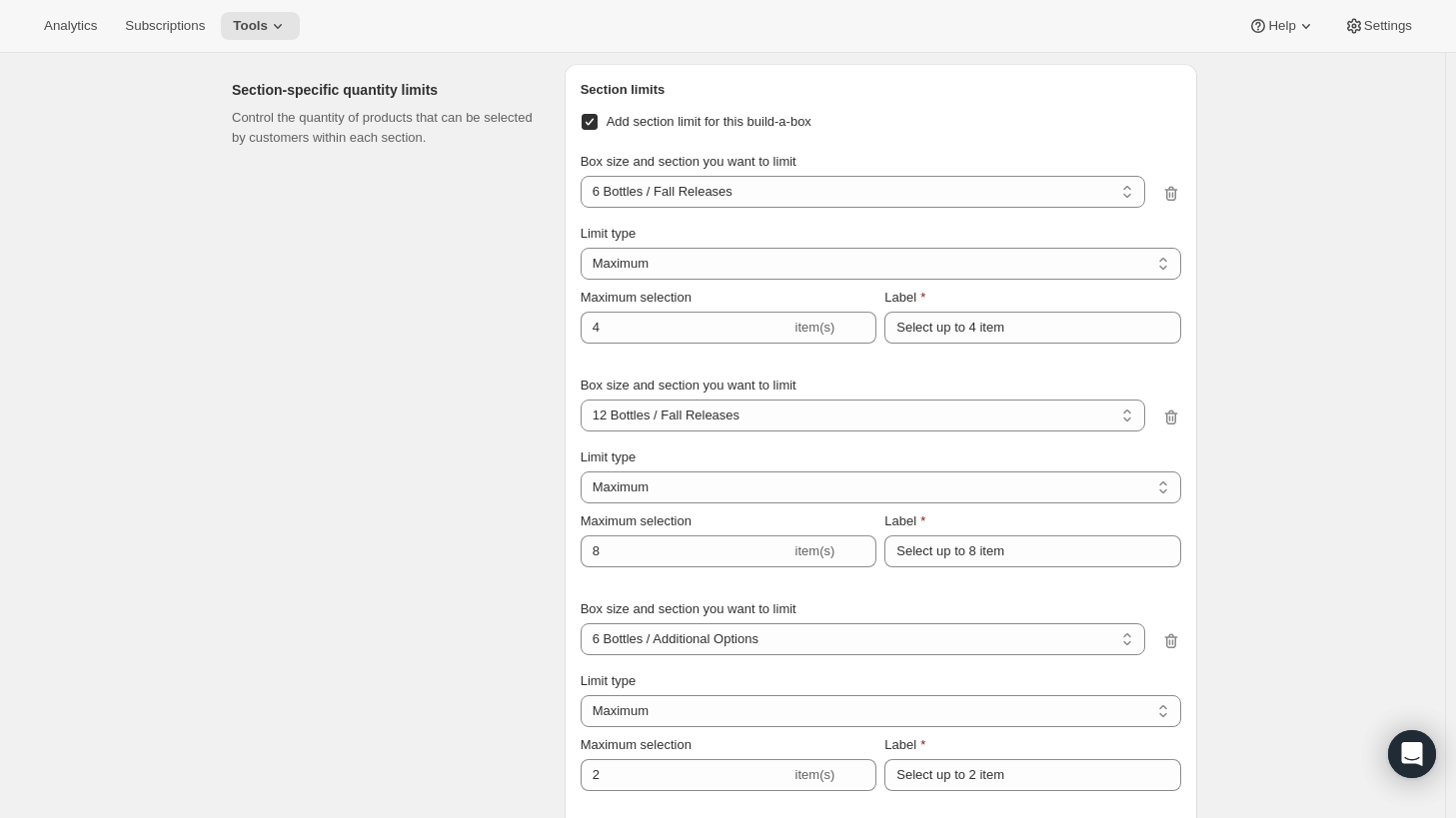 click on "Section-specific quantity limits Control the quantity of products that can be selected by customers within each section." at bounding box center [390, 589] 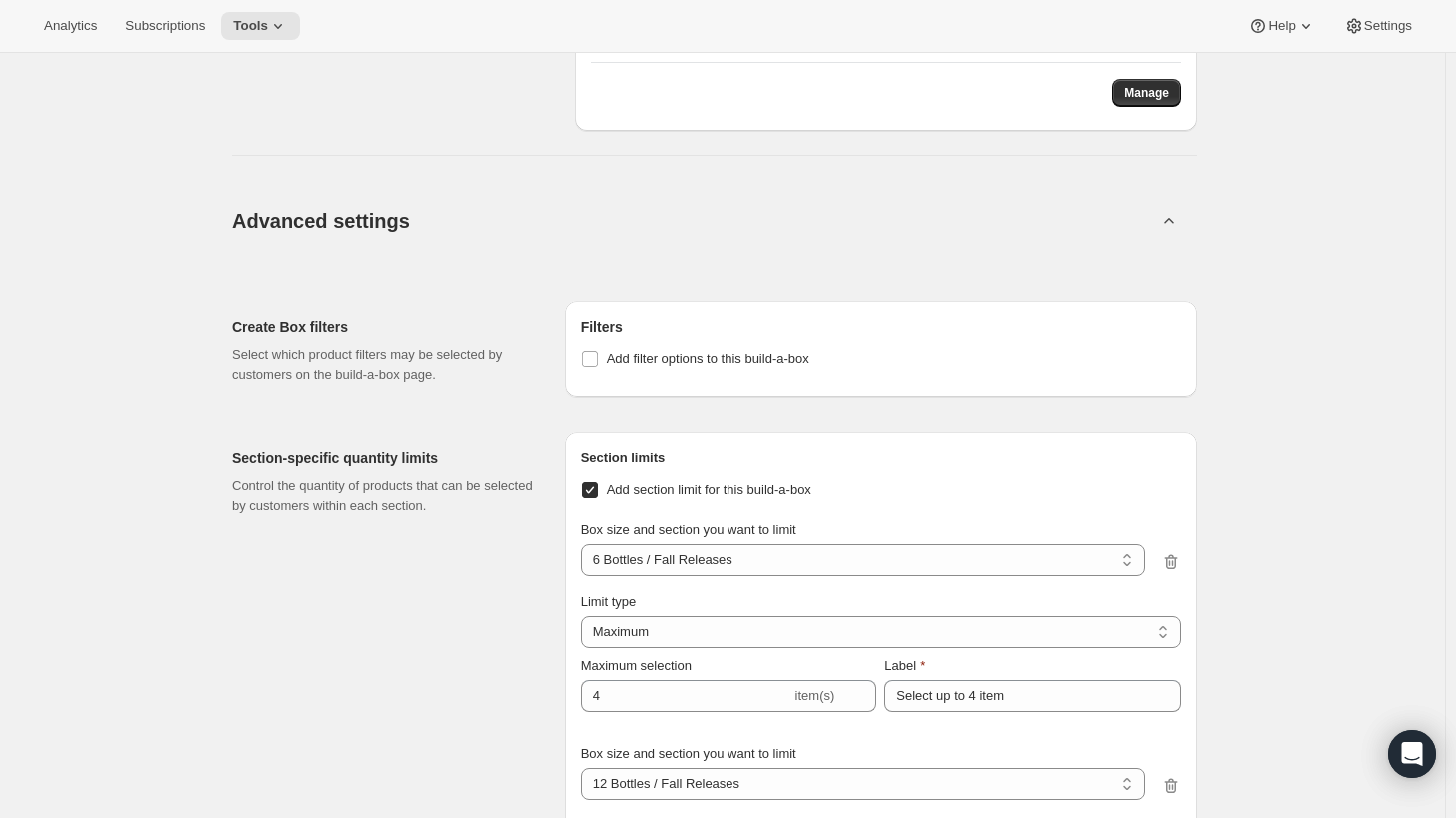 scroll, scrollTop: 1598, scrollLeft: 0, axis: vertical 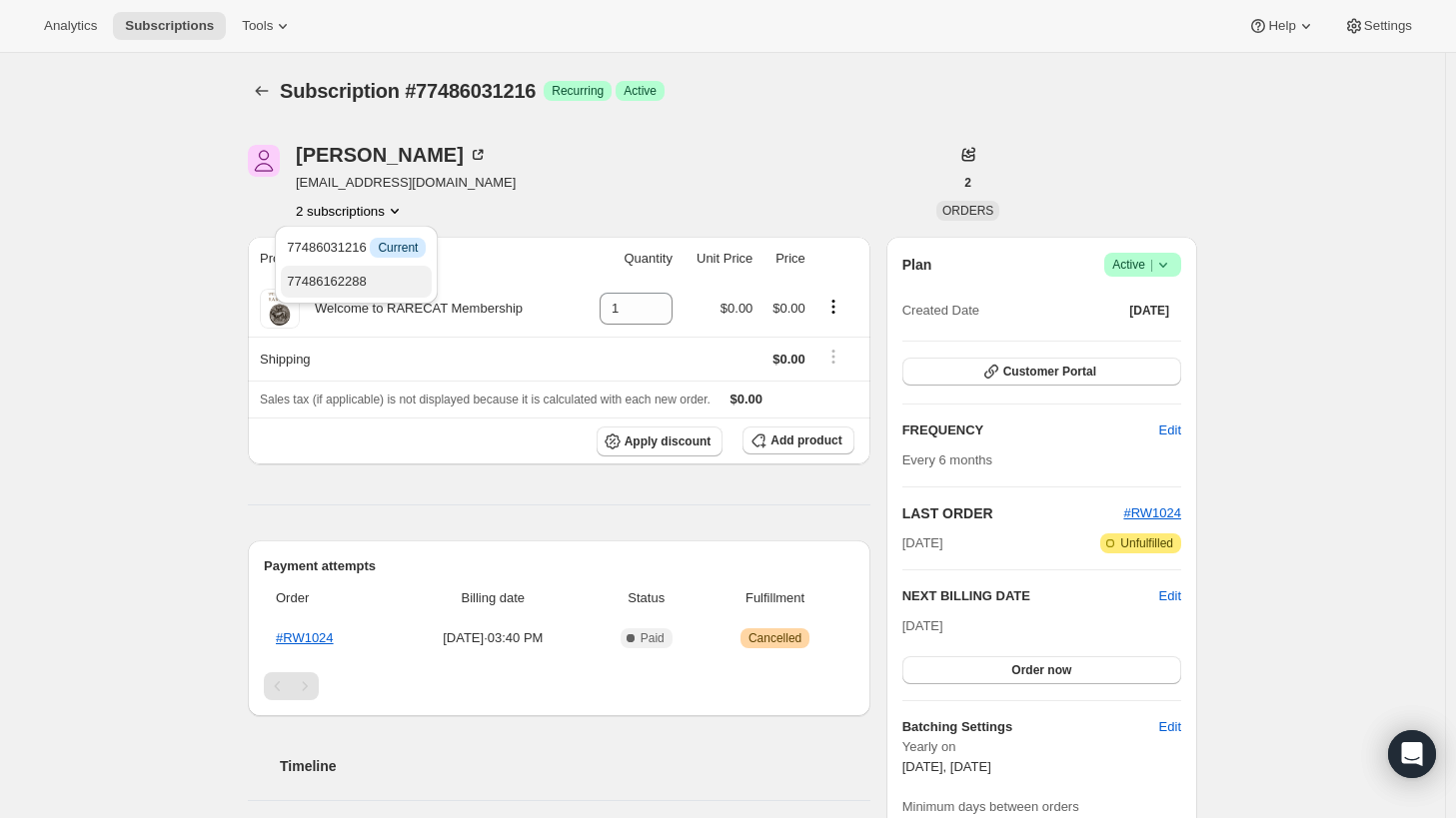 click on "77486162288" at bounding box center (327, 281) 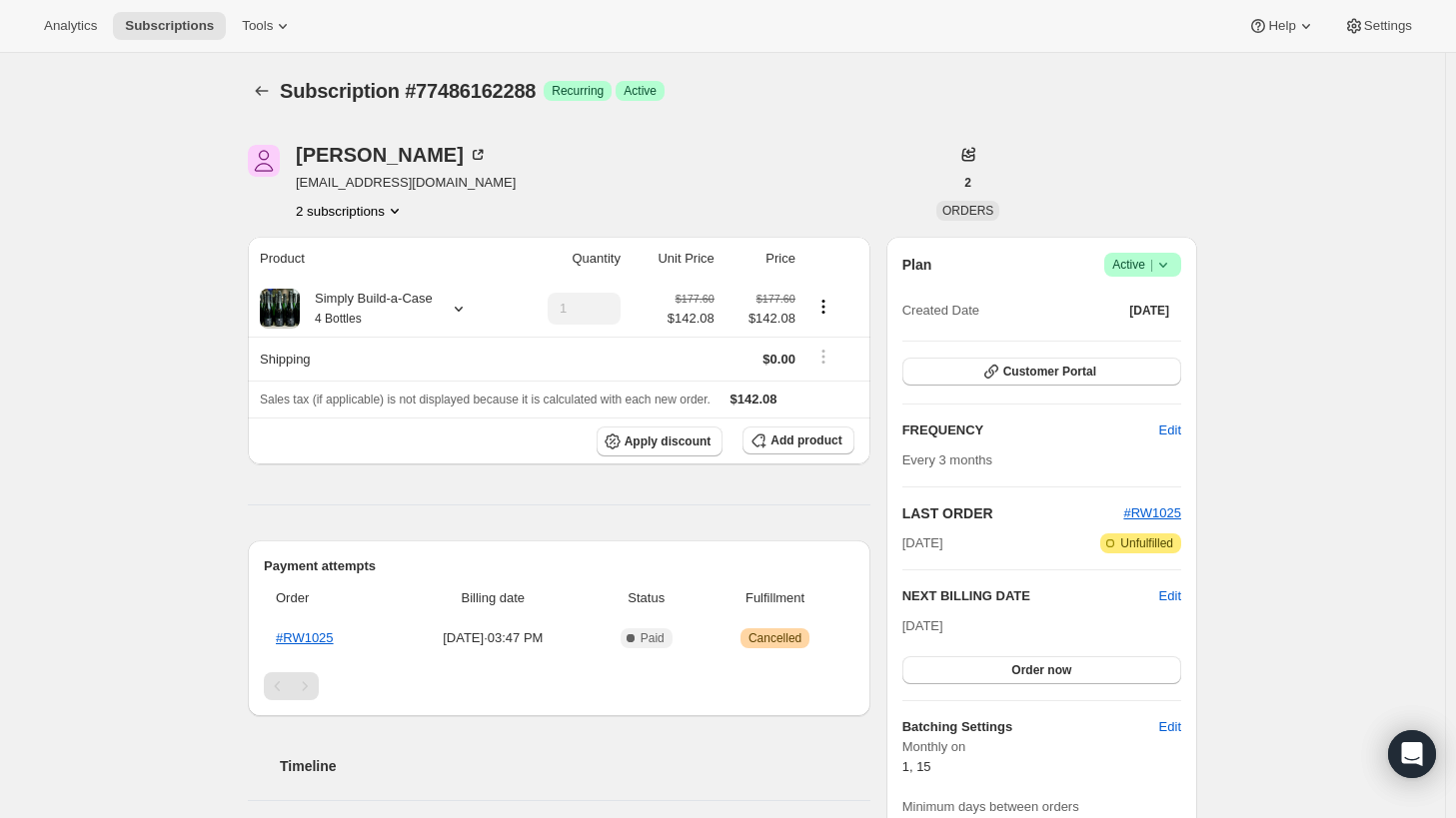 click on "2 subscriptions" at bounding box center [350, 211] 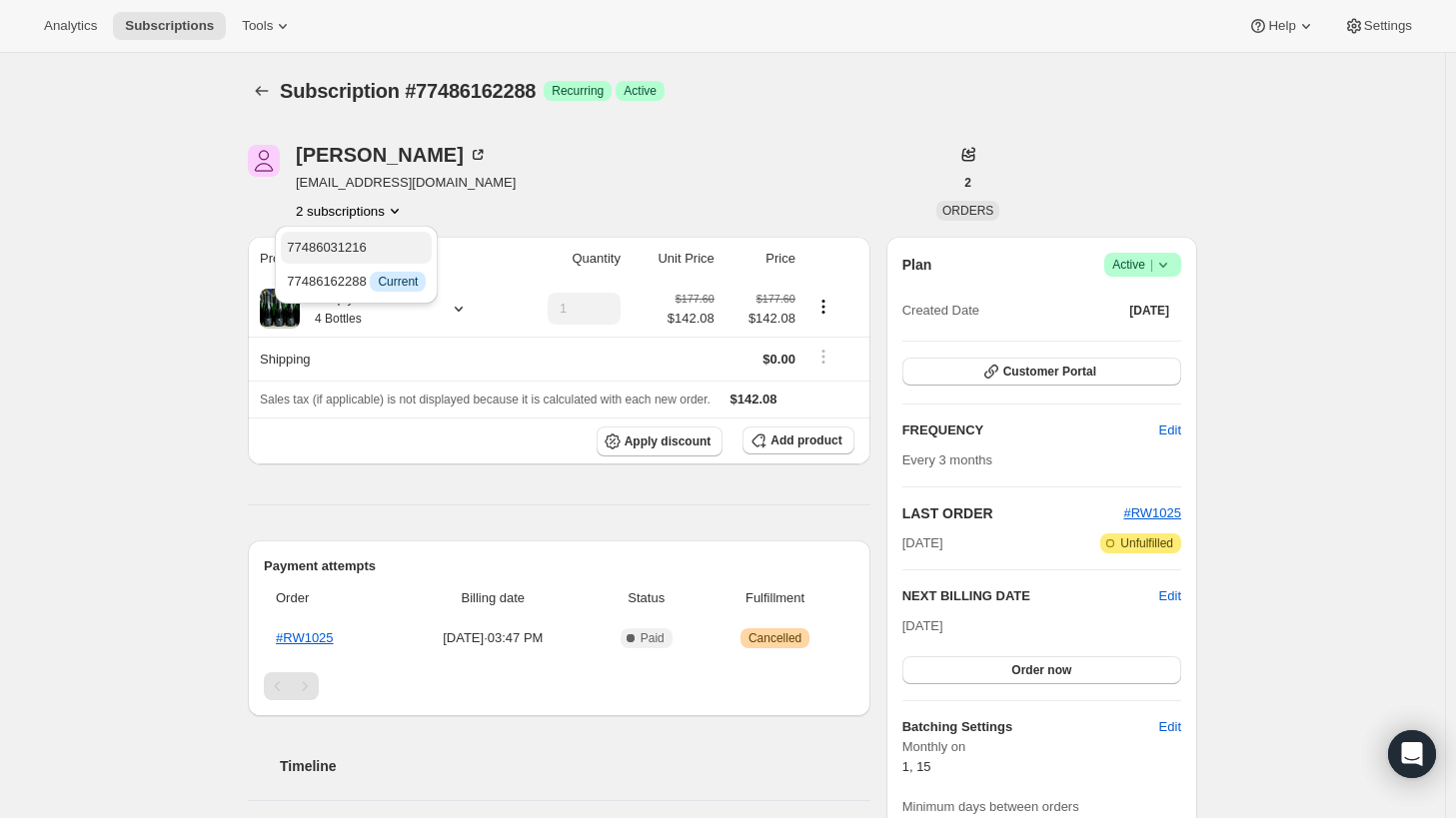 click on "77486031216" at bounding box center [327, 247] 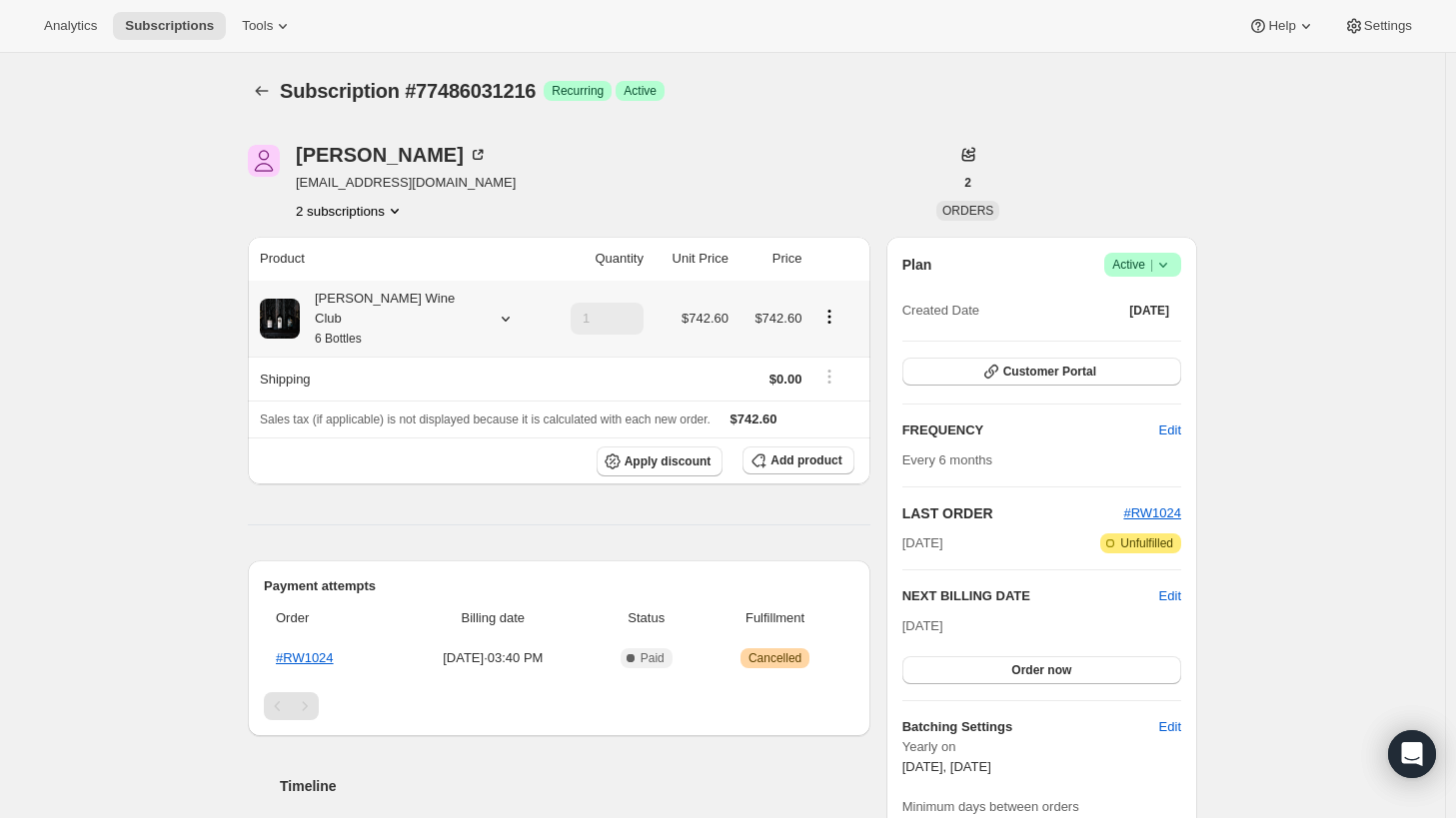 click 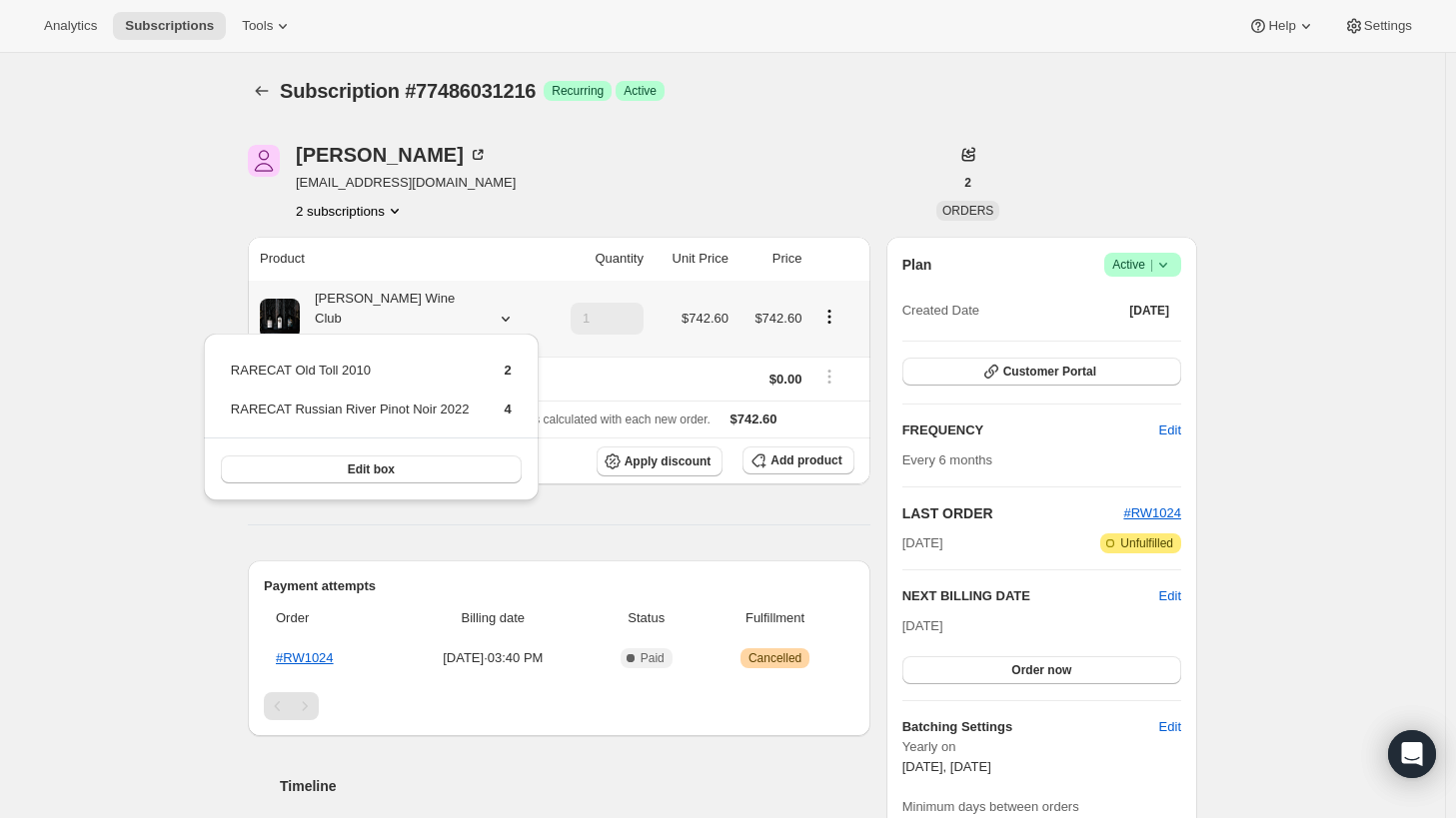 click on "Edit box" at bounding box center (371, 469) 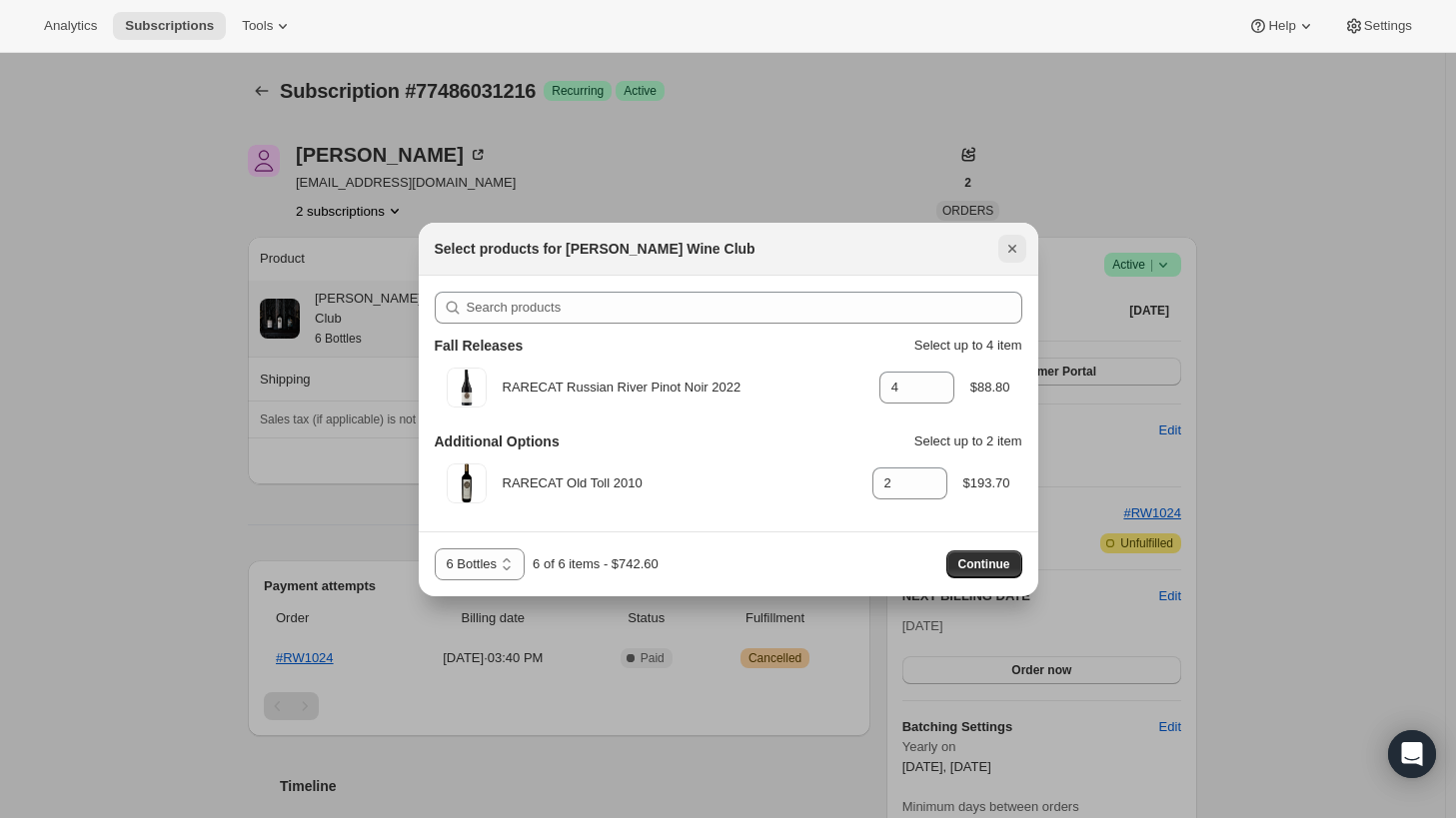click 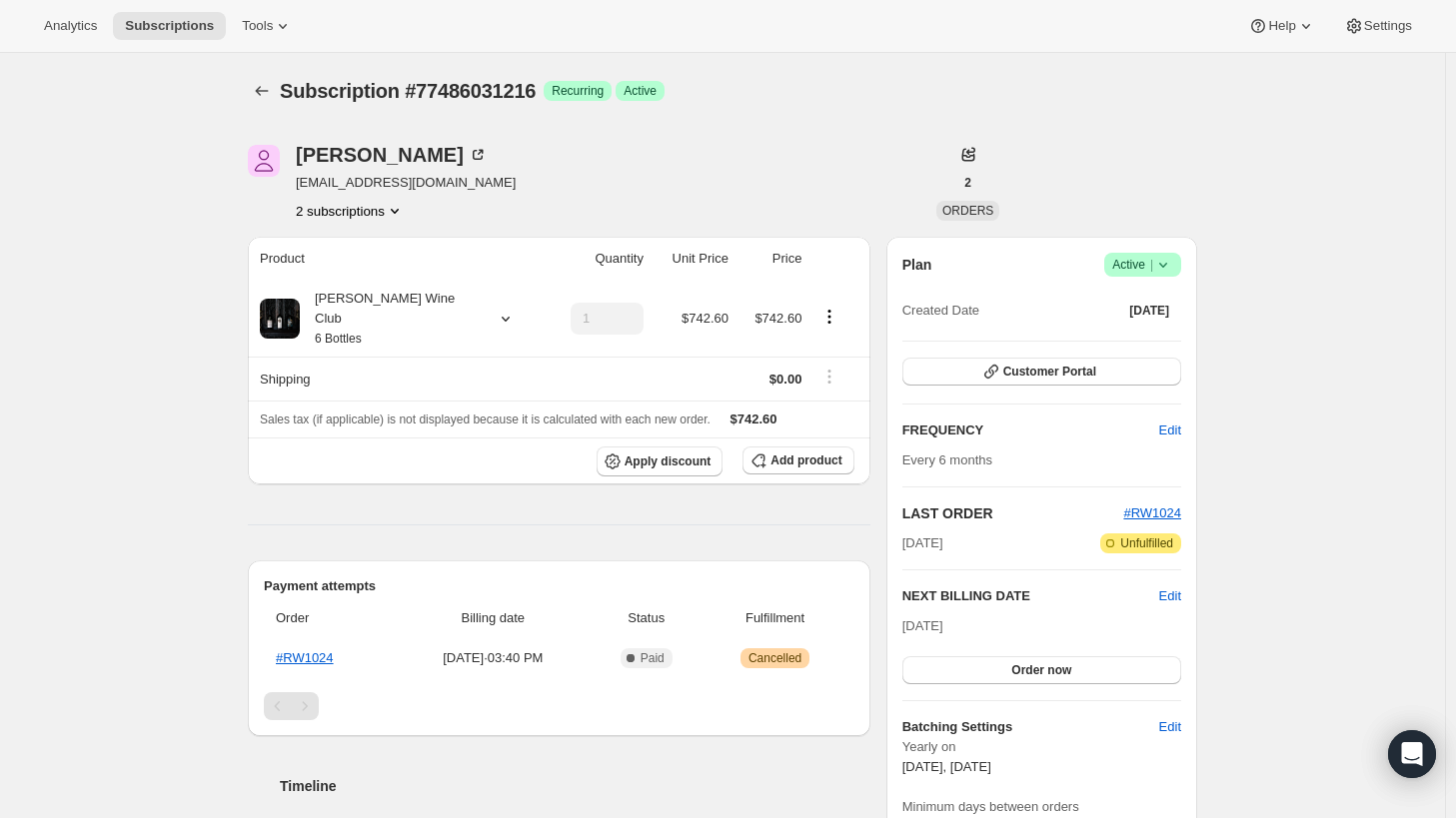 click on "Subscription #77486031216. This page is ready Subscription #77486031216 Success Recurring Success Active   Harris work4inventions@gmail.com 2 subscriptions 2 ORDERS Product Quantity Unit Price Price Audrey Wine Club  6 Bottles 1 $742.60 $742.60 Shipping $0.00 Sales tax (if applicable) is not displayed because it is calculated with each new order.   $742.60 Apply discount Add product Payment attempts Order Billing date Status Fulfillment #RW1024 Jul 21, 2025  ·  03:40 PM  Complete Paid Warning Cancelled Timeline Jul 22, 2025 Harris removed Welcome to RARECAT Membership via Customer Portal.  11:08 AM Triggered Shopify flow event for added line item to subscription. 11:07 AM Harris added a new Audrey Wine Club  - 6 Bottles via Customer Portal 11:07 AM New box selection 2 - RARECAT Old Toll 2010 4 - RARECAT Russian River Pinot Noir 2022 Harris removed Audrey Wine Club  - 6 Bottles via Customer Portal.  11:04 AM Triggered Shopify flow event for added line item to subscription. 11:04 AM 11:04 AM New box selection" at bounding box center (723, 738) 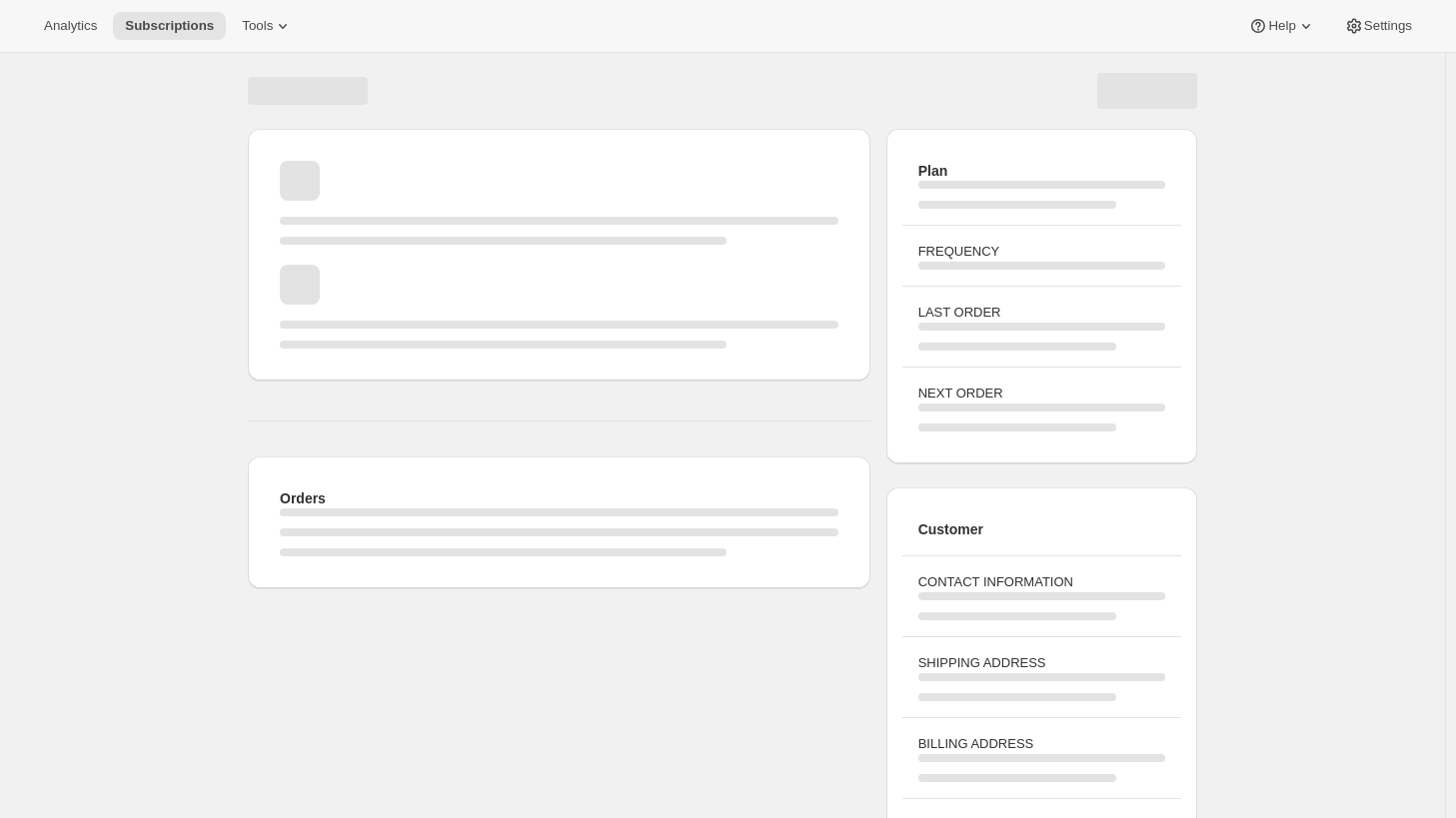 scroll, scrollTop: 0, scrollLeft: 0, axis: both 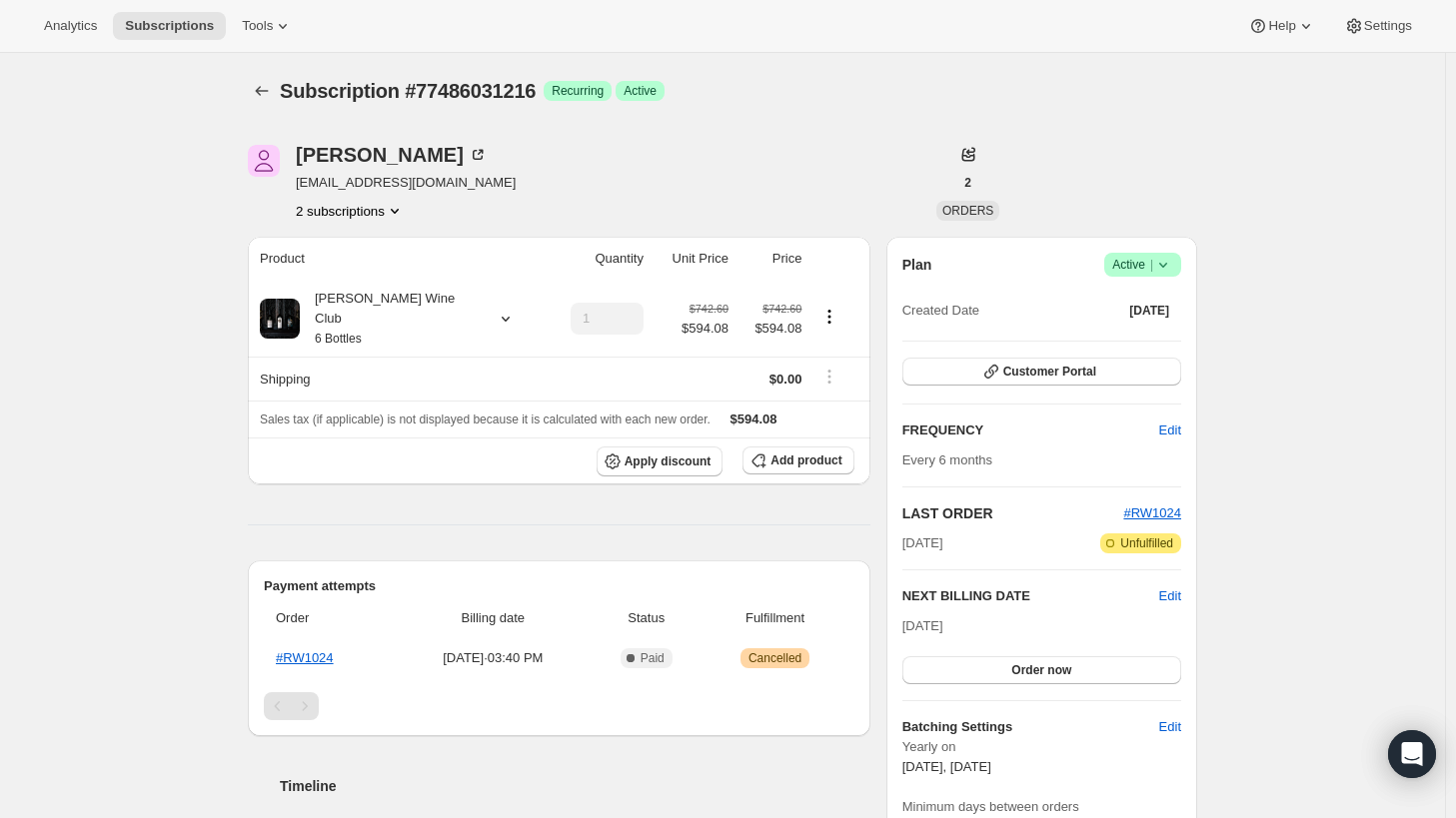 click on "2 subscriptions" at bounding box center (350, 211) 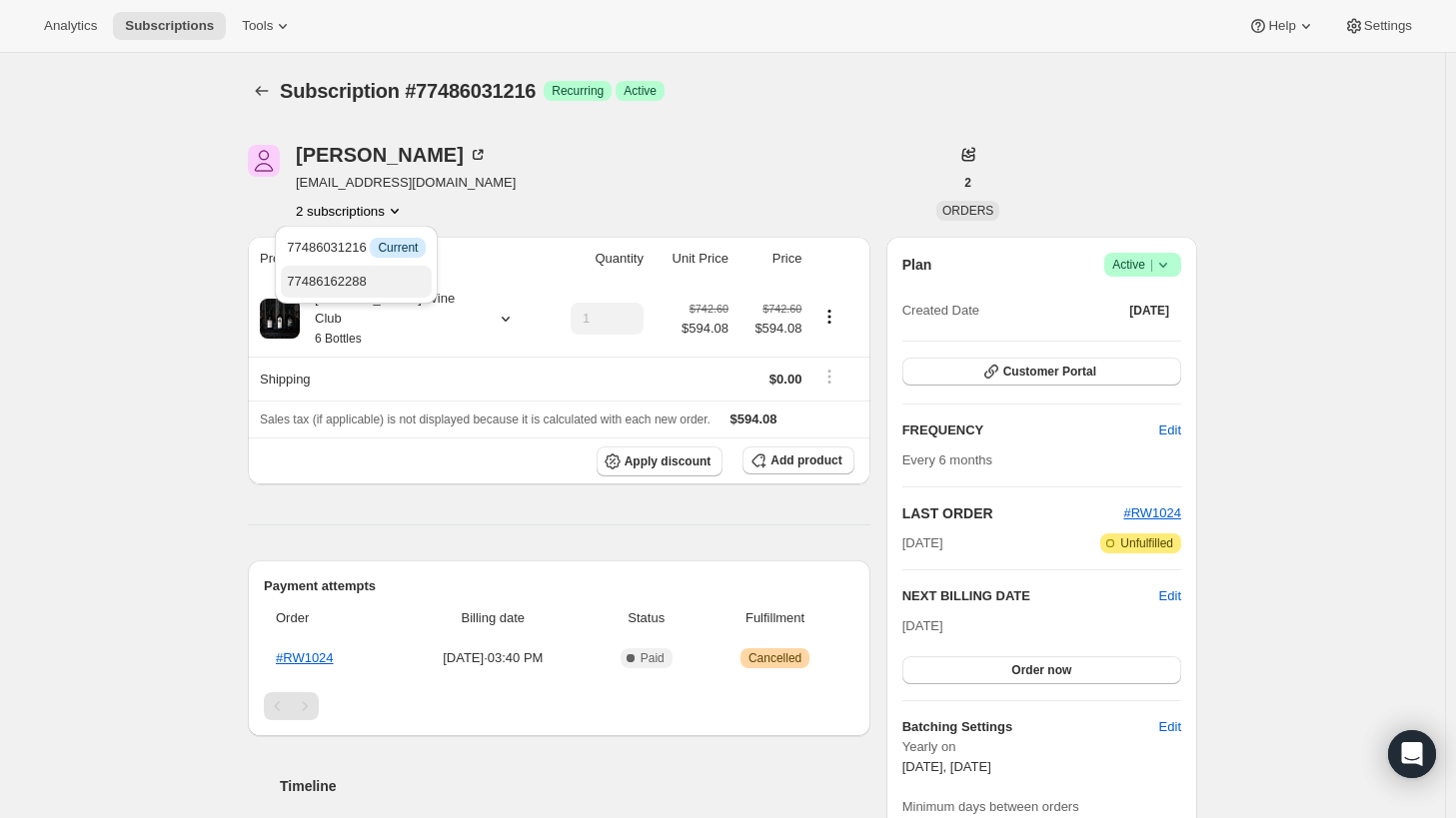 click on "77486162288" at bounding box center [327, 281] 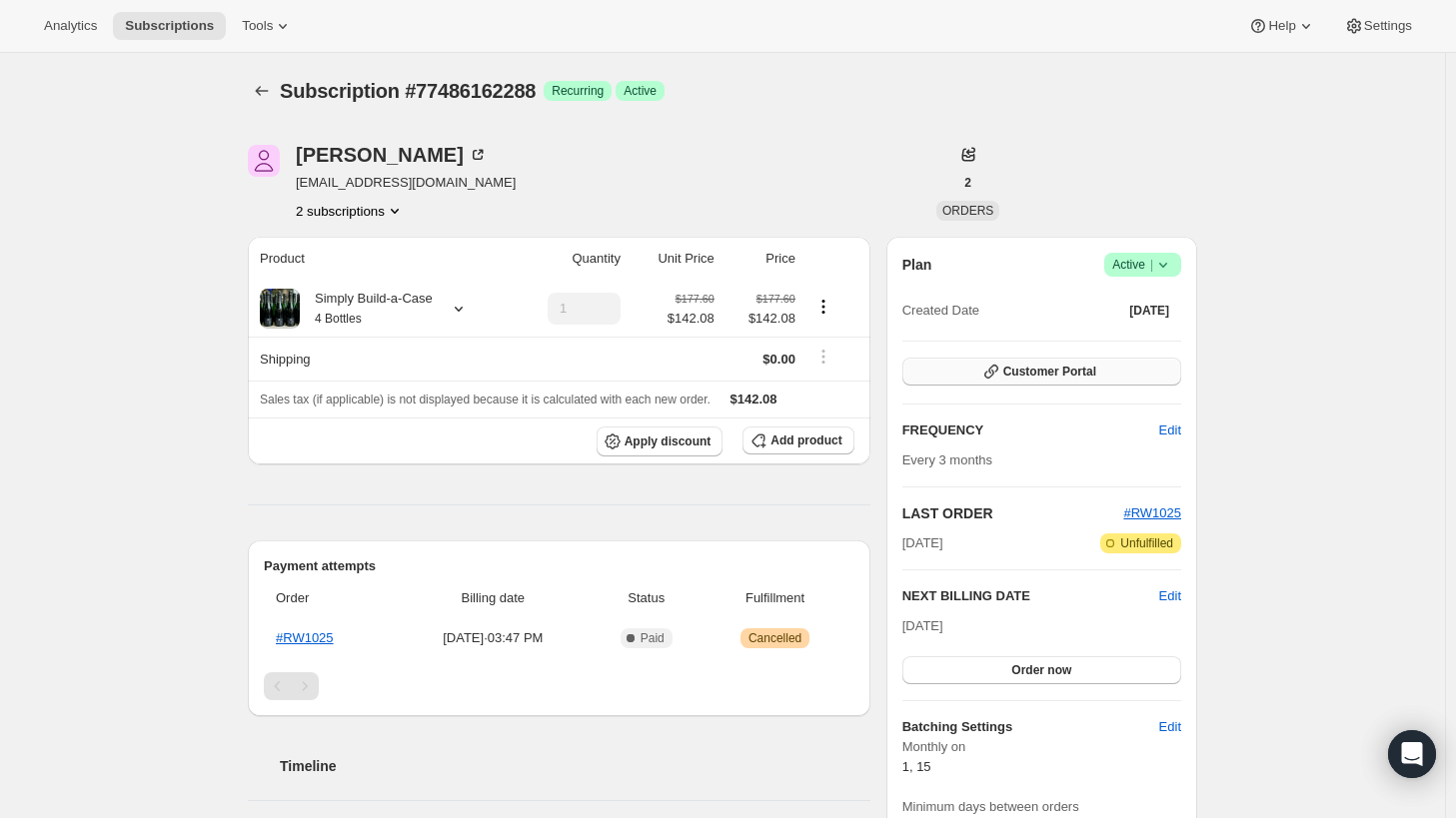 click on "Customer Portal" at bounding box center (1041, 372) 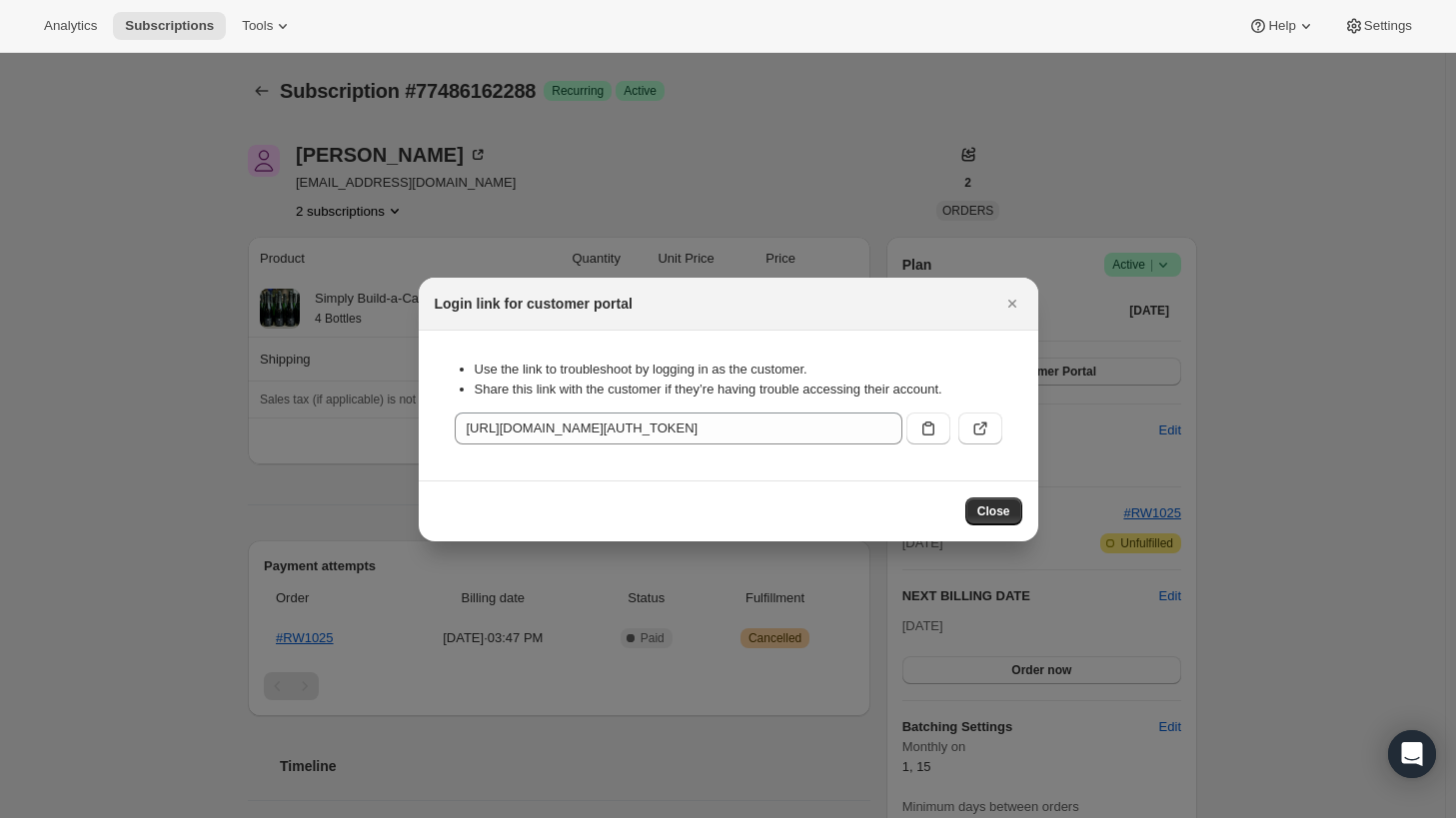 click on "Use the link to troubleshoot by logging in as the customer. Share this link with the customer if they’re having trouble accessing their account. https://rarecatwines.myshopify.com/tools/bundle-subscriptions?authToken=eyJhbGciOiJIUzI1NiIsInR5cCI6IkpXVCJ9.eyJjdXN0b21lcklkIjoiMjMzNDYzMzUxNTQ1NDQiLCJzaG9wRG9tYWluIjoieG5pZmt1LWQ0Lm15c2hvcGlmeS5jb20iLCJzY29wZSI6ImN1c3RvbWVyIiwiZnJvbUFkbWluQXBwIjp0cnVlLCJpYXQiOjE3NTMxNjM2MjcsImV4cCI6MTc1MzI1MDAyN30.EZTCrMcY_9rxYVfssvytTefkjWbY-jB05yGz_4VWfTo&subscriptionId=77486162288&country=US&currency=USD" at bounding box center [728, 406] 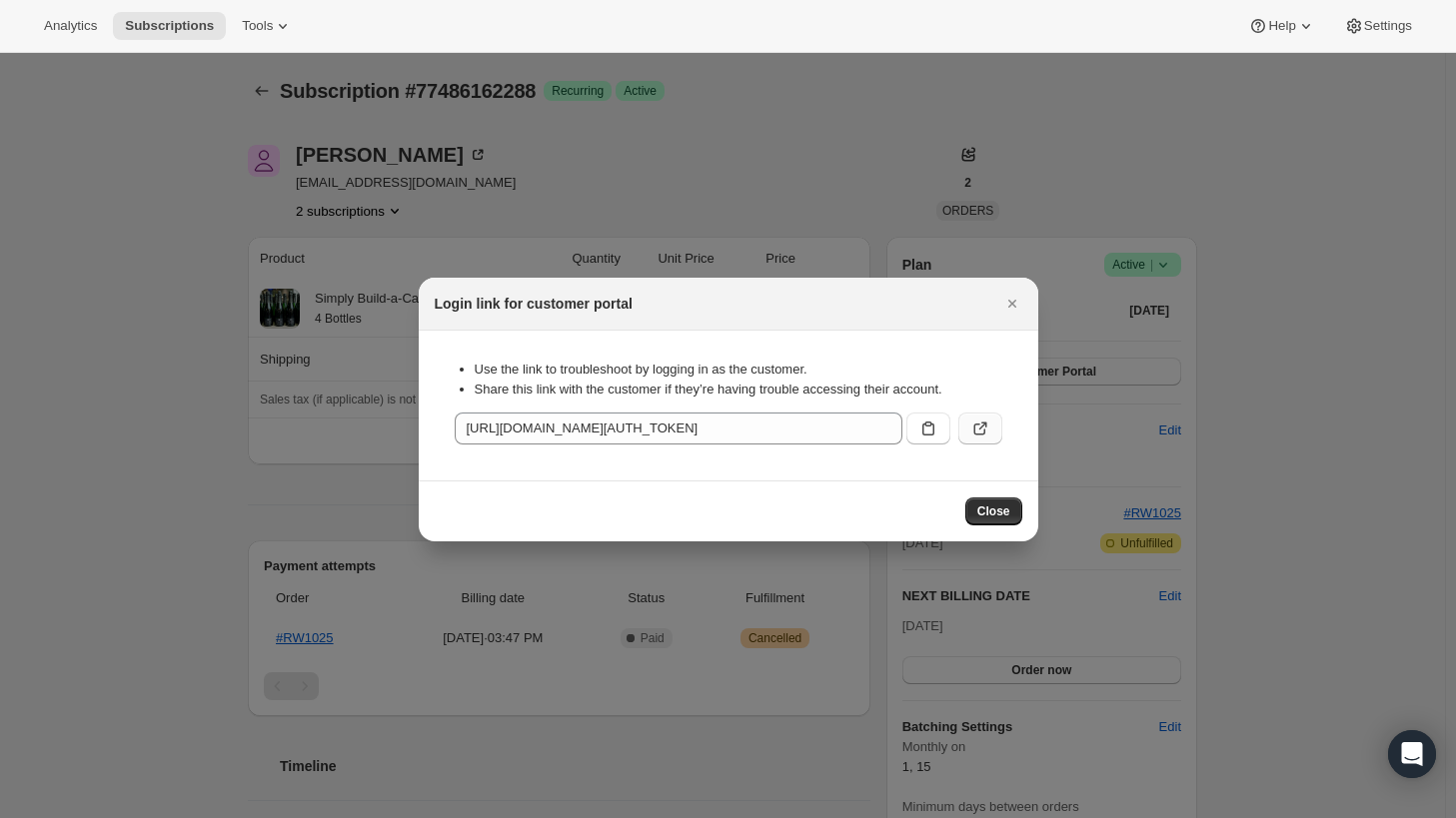click at bounding box center [980, 428] 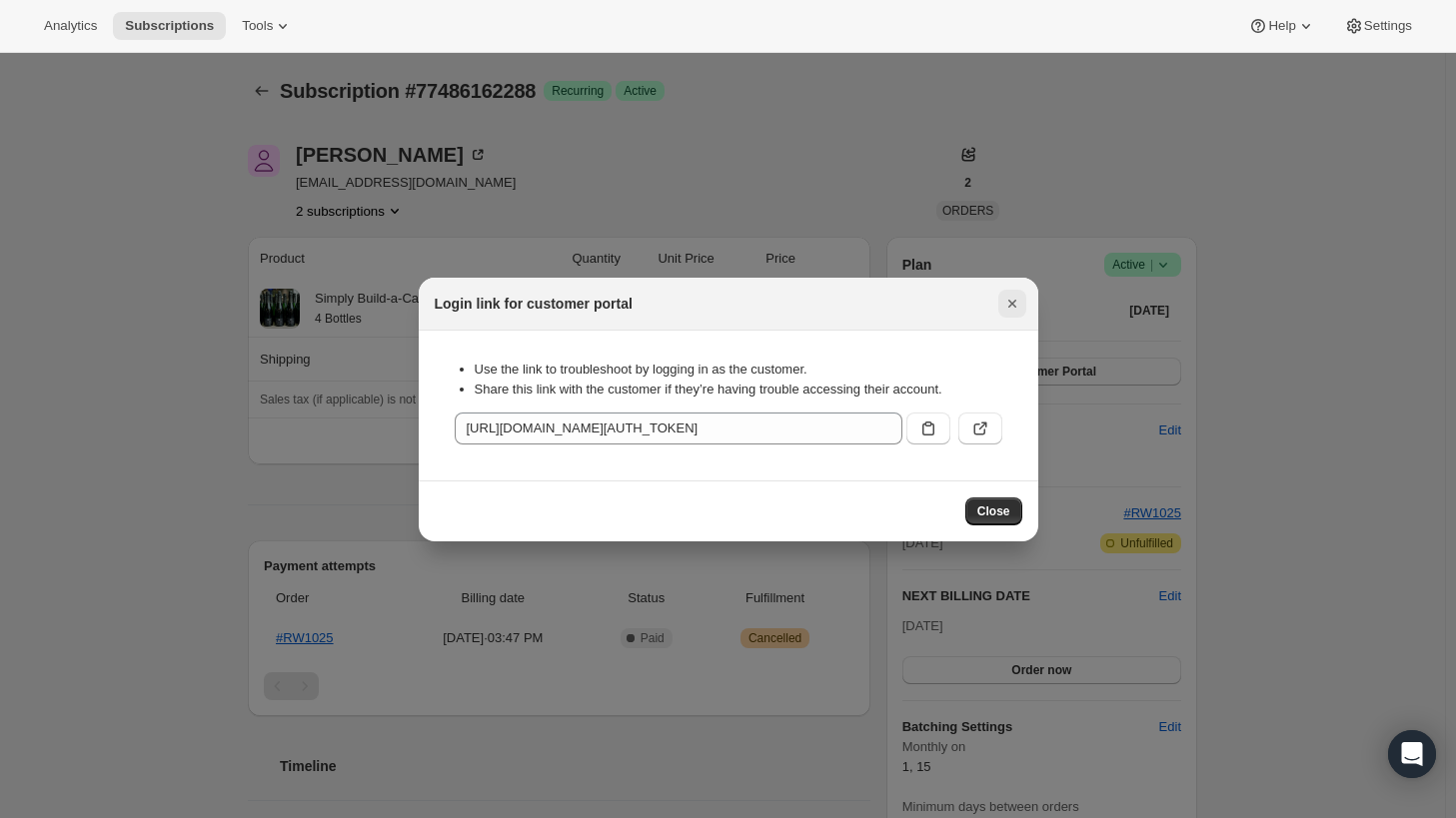 click 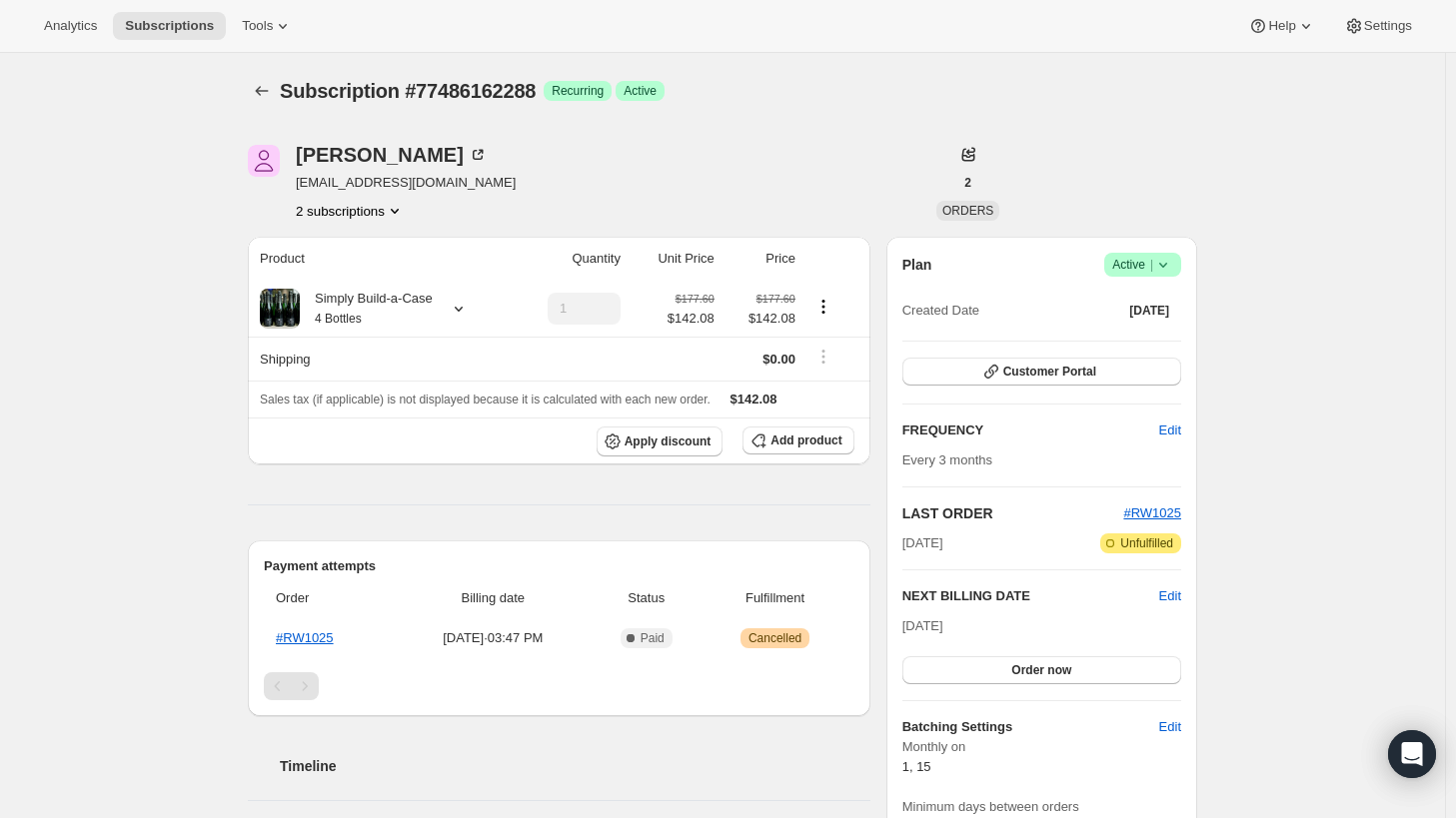 click on "Harris work4inventions@gmail.com 2 subscriptions" at bounding box center (406, 183) 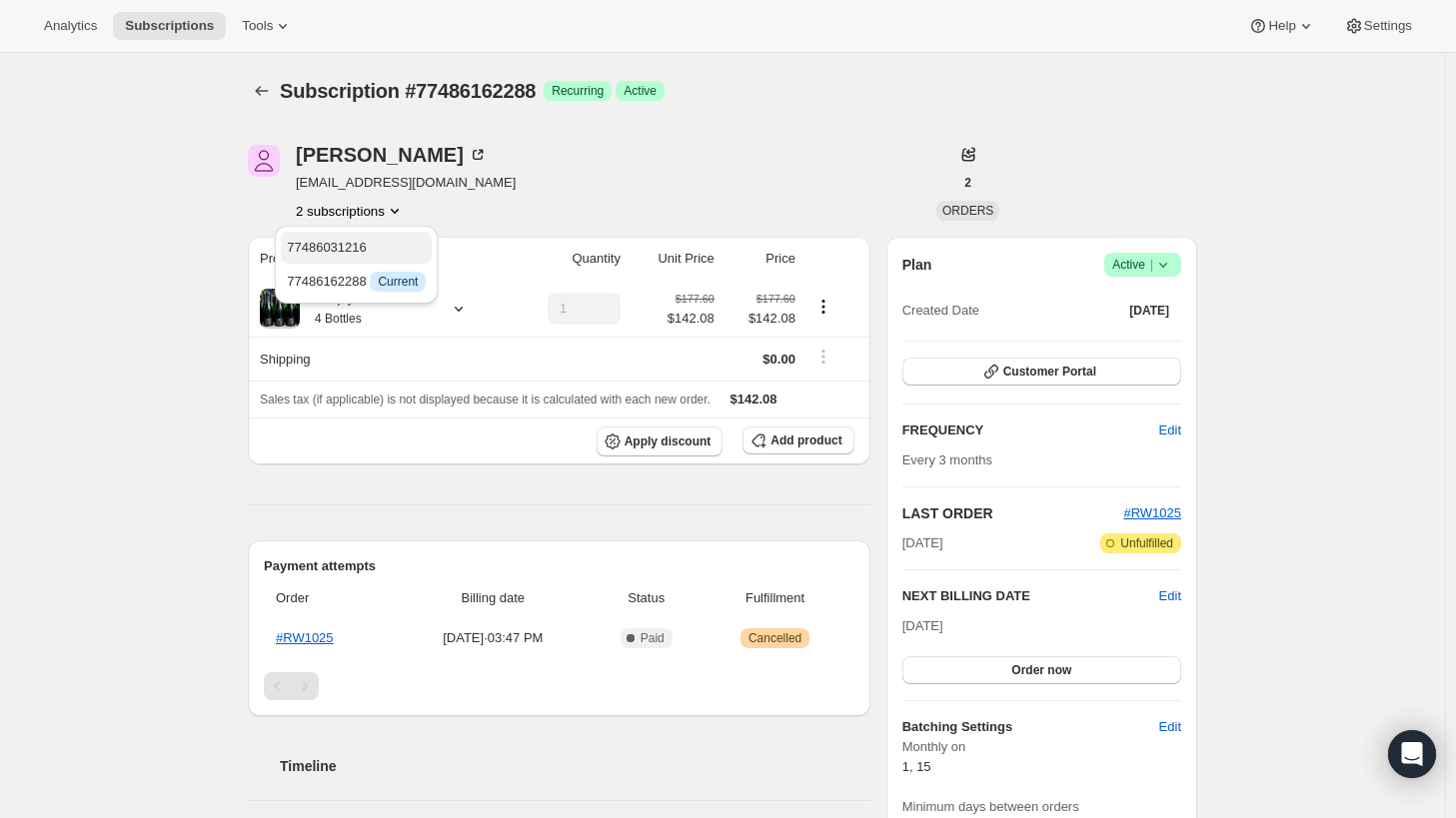 click on "77486031216" at bounding box center (327, 247) 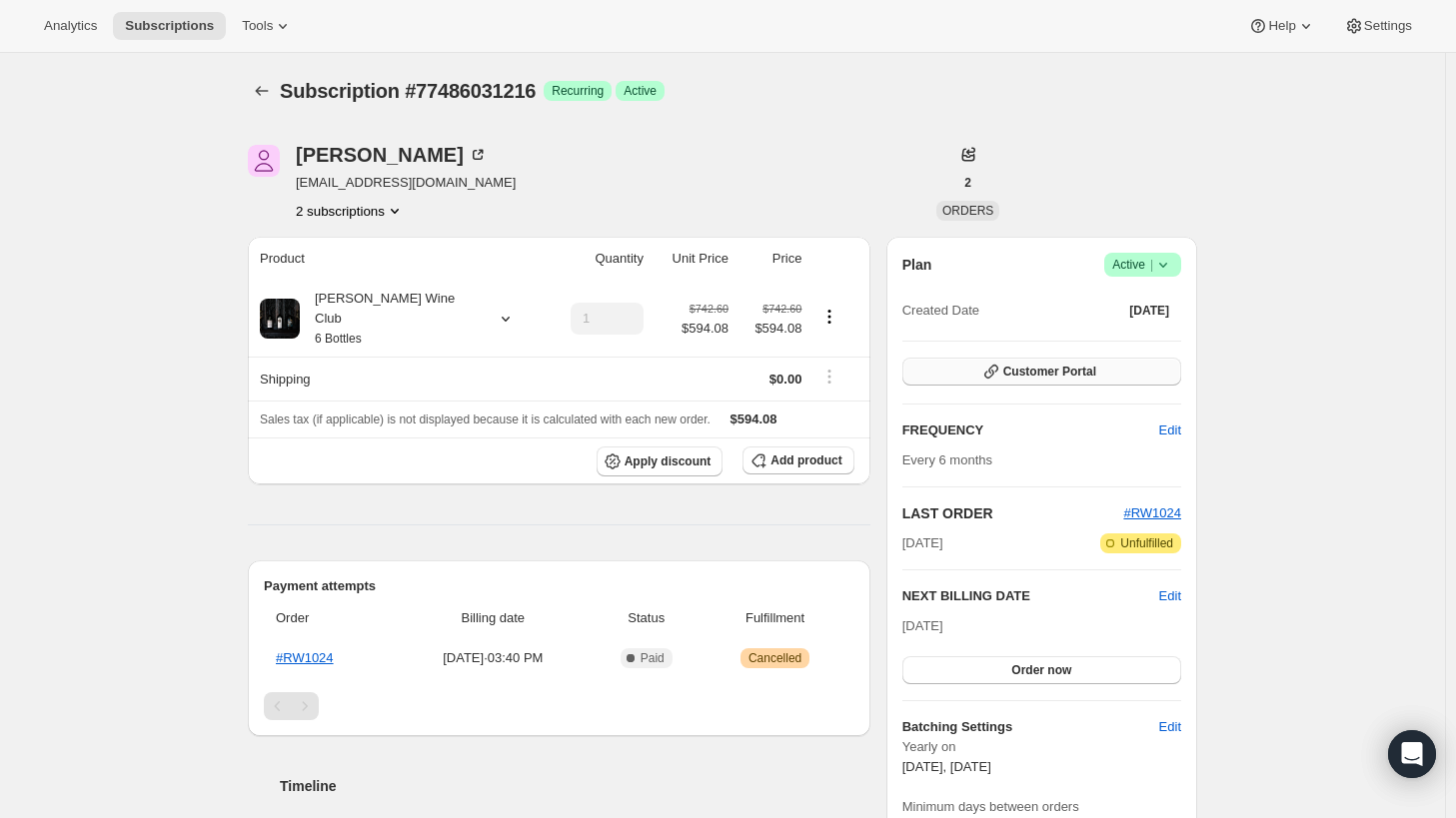 click on "Customer Portal" at bounding box center (1041, 372) 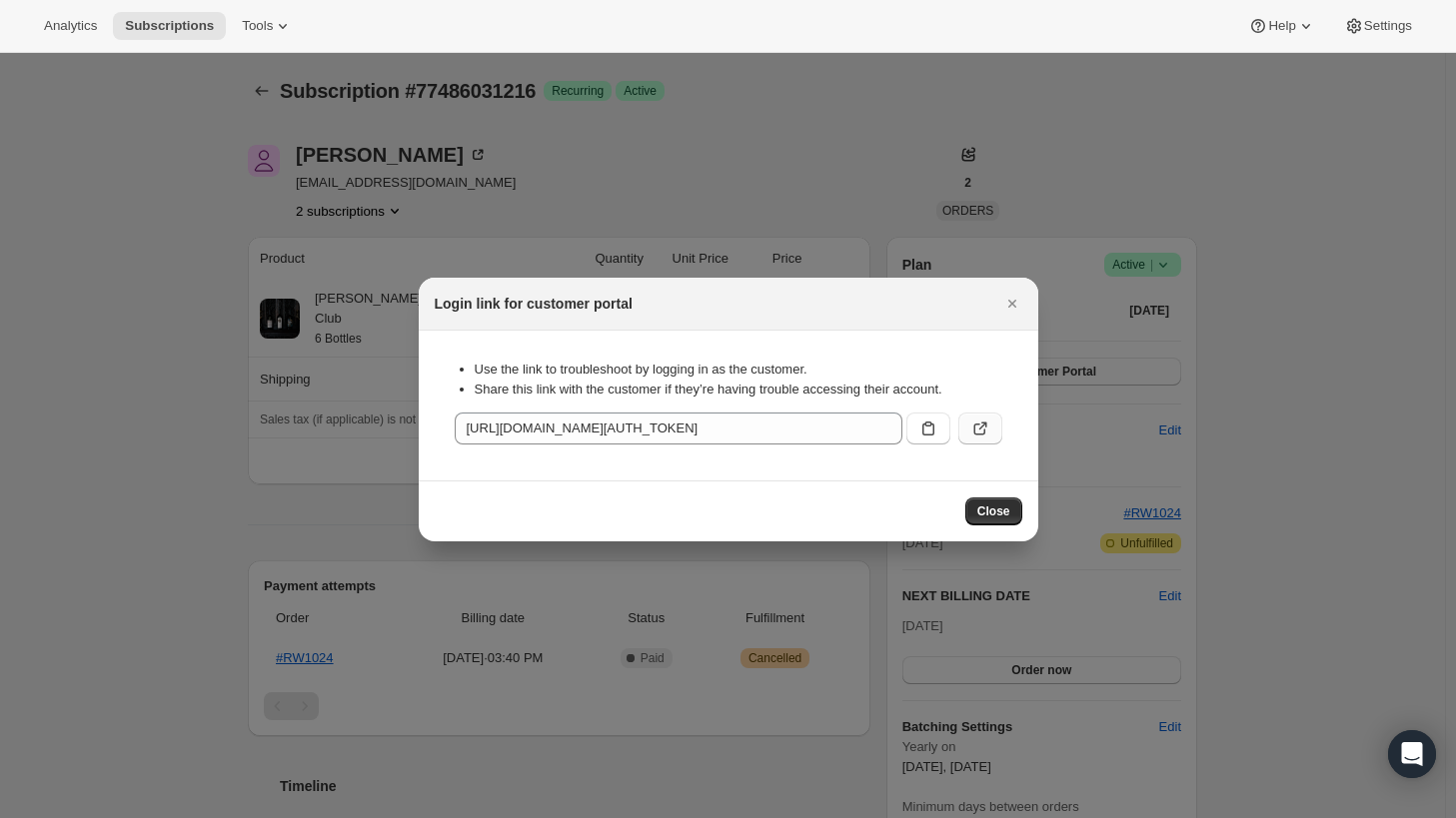 click 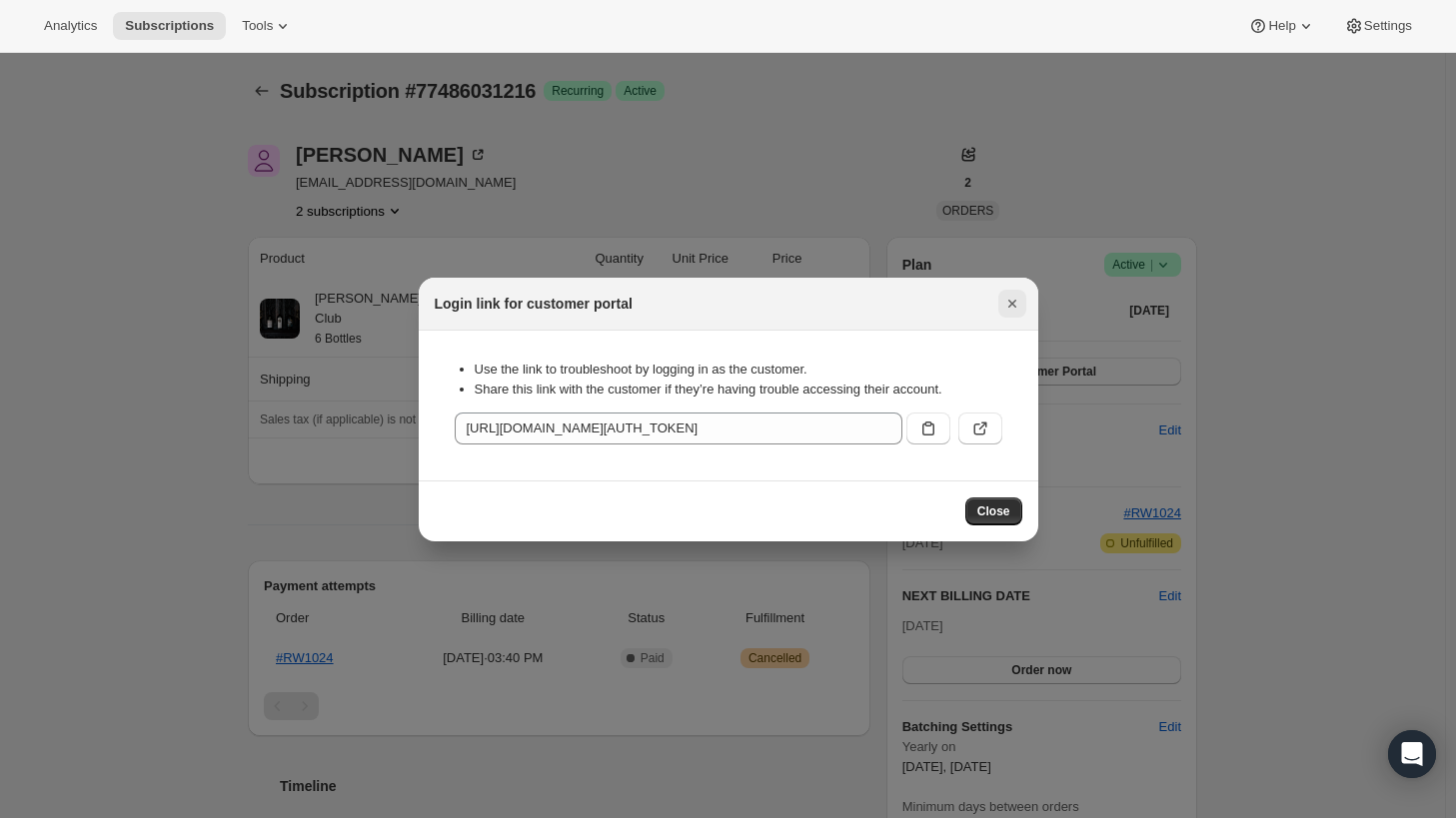 click 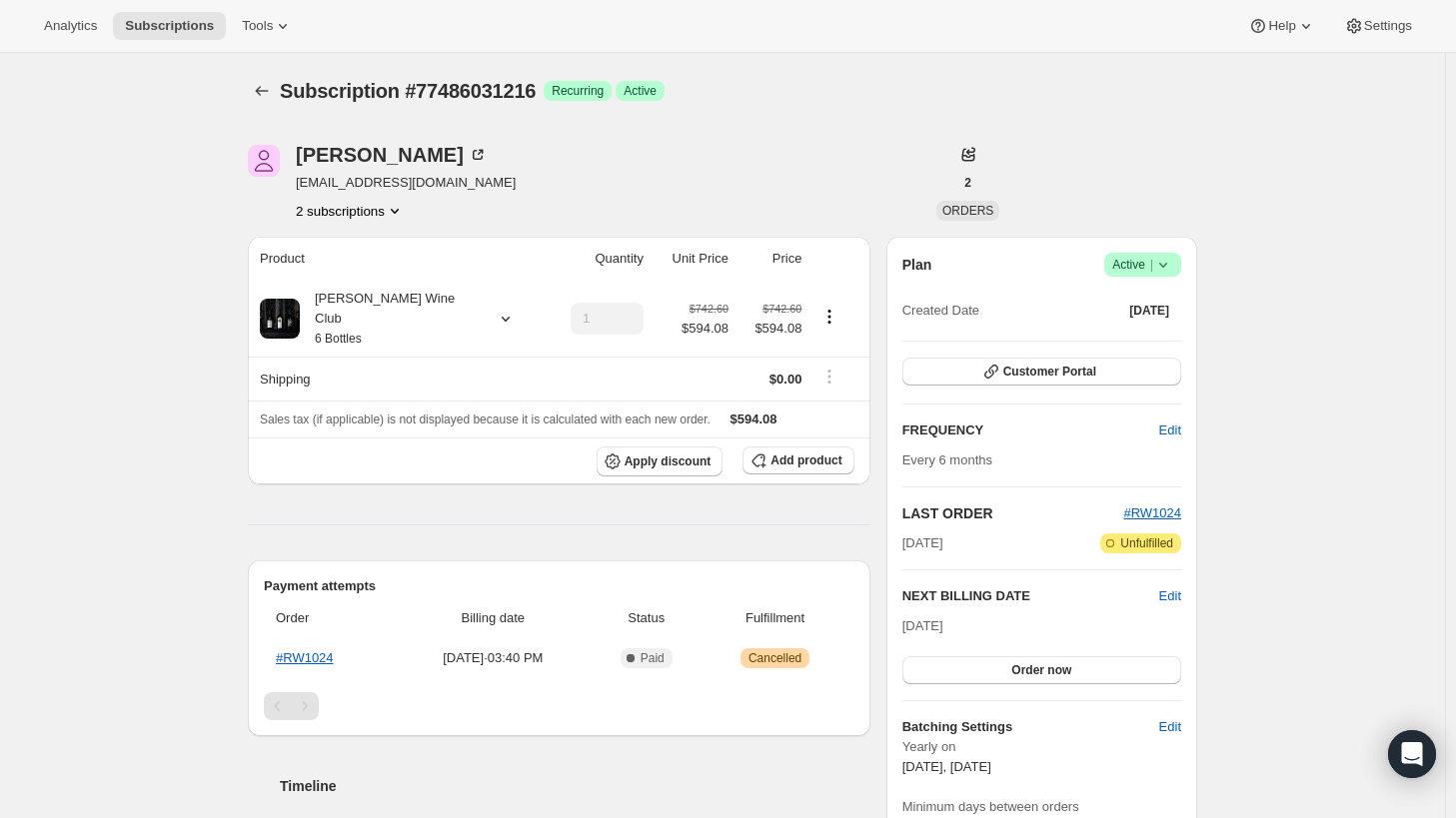 click on "Subscription #77486031216. This page is ready Subscription #77486031216 Success Recurring Success Active   Harris work4inventions@gmail.com 2 subscriptions 2 ORDERS Product Quantity Unit Price Price Audrey Wine Club  6 Bottles 1 $742.60 $594.08 $742.60 $594.08 Shipping $0.00 Sales tax (if applicable) is not displayed because it is calculated with each new order.   $594.08 Apply discount Add product Payment attempts Order Billing date Status Fulfillment #RW1024 Jul 21, 2025  ·  03:40 PM  Complete Paid Warning Cancelled Timeline Jul 22, 2025 Harris updated box size from 12 to 6 via Customer Portal 11:22 AM New box selection 4 - RARECAT Russian River Pinot Noir 2022 2 - RARECAT Old Toll 2010 Previous box selection 8 - RARECAT Russian River Pinot Noir 2022 4 - RARECAT Old Toll 2010 Harris updated box size from 6 to 12 via Customer Portal 11:21 AM New box selection 8 - RARECAT Russian River Pinot Noir 2022 4 - RARECAT Old Toll 2010 Previous box selection 4 - RARECAT Russian River Pinot Noir 2022 11:08 AM Harris" at bounding box center [723, 790] 